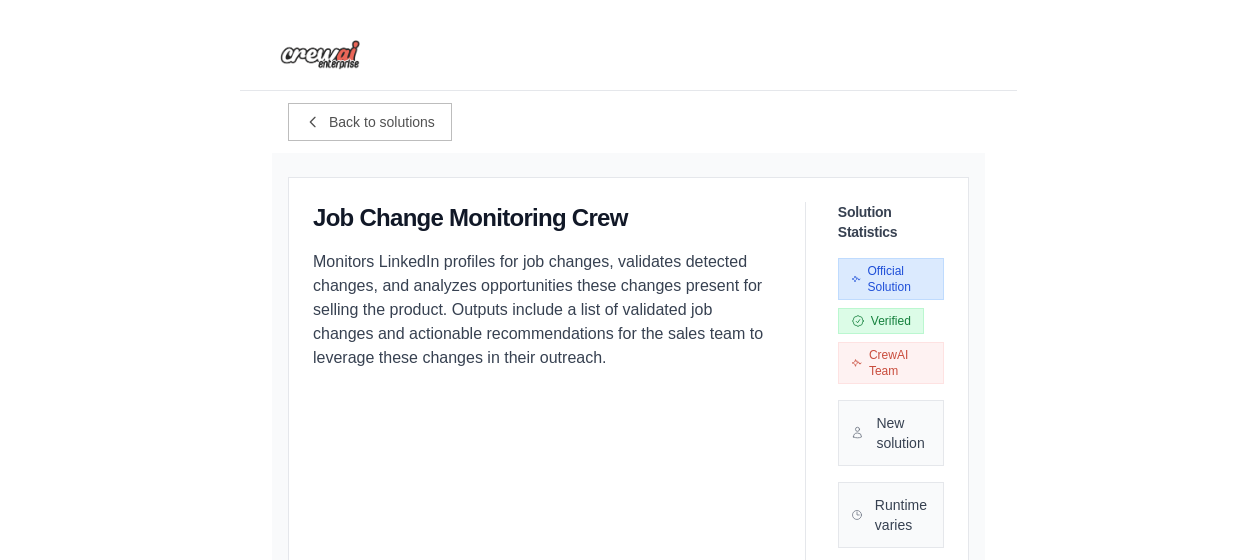 scroll, scrollTop: 1057, scrollLeft: 0, axis: vertical 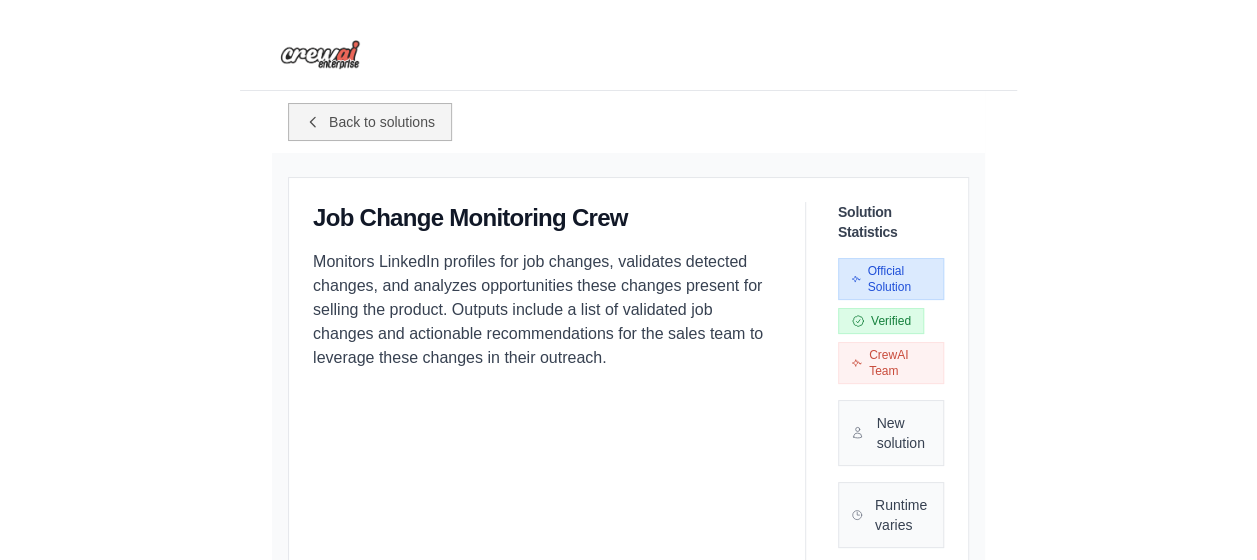 click on "Back to solutions" at bounding box center (382, 122) 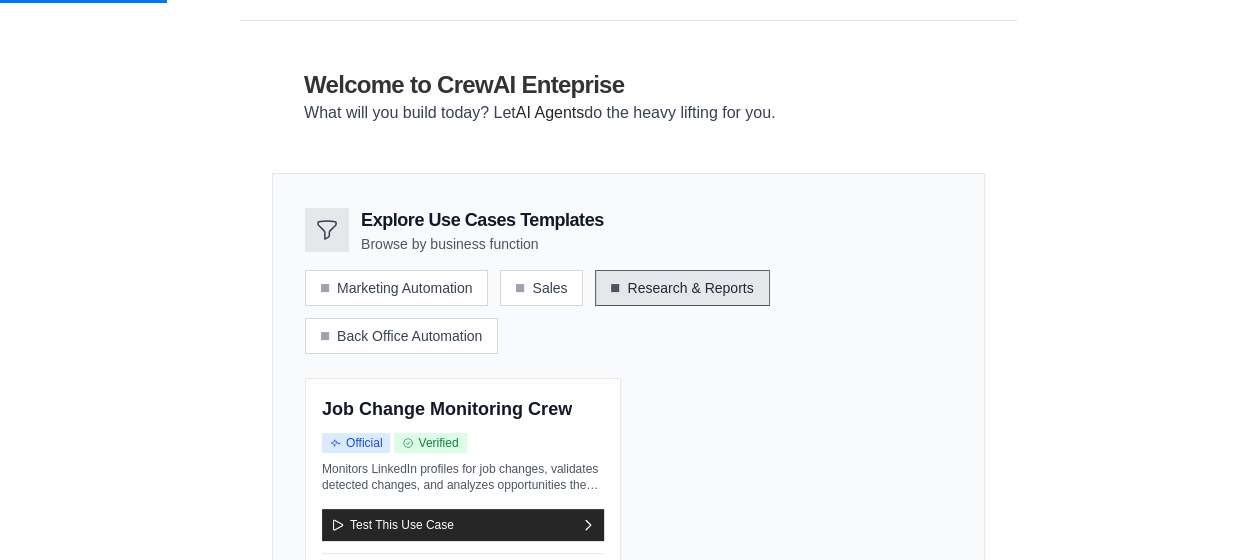 scroll, scrollTop: 67, scrollLeft: 0, axis: vertical 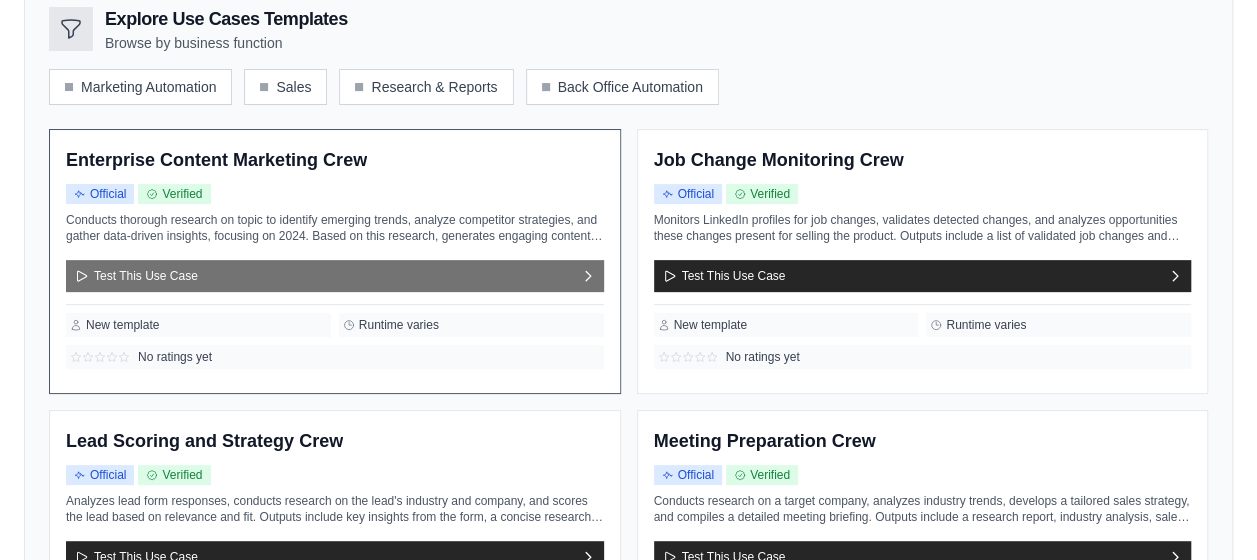 click on "Test This Use Case" at bounding box center (335, 276) 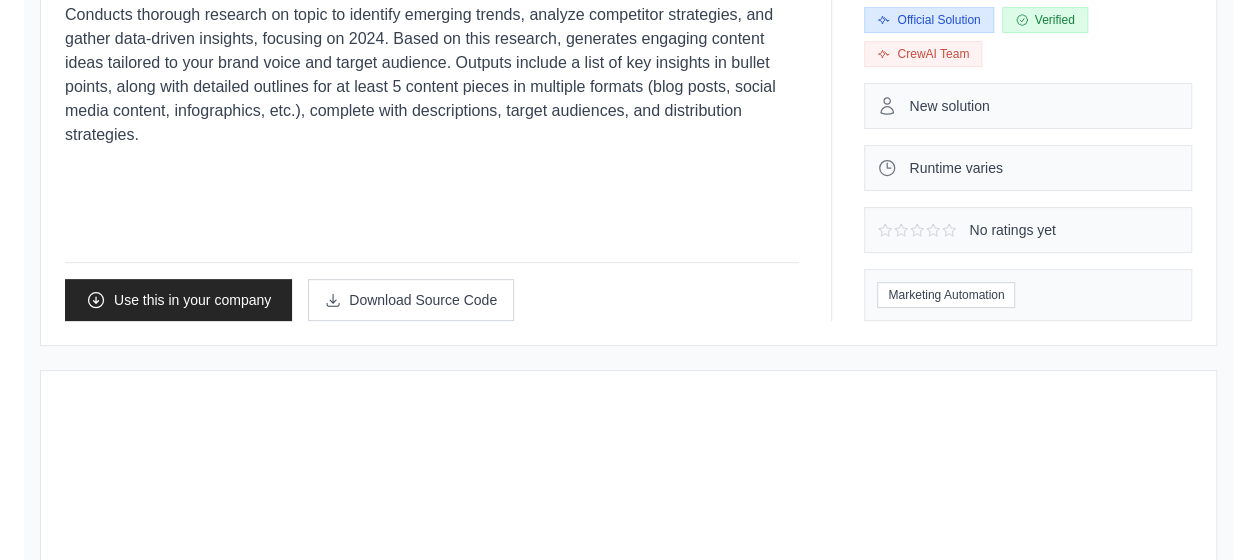 scroll, scrollTop: 0, scrollLeft: 0, axis: both 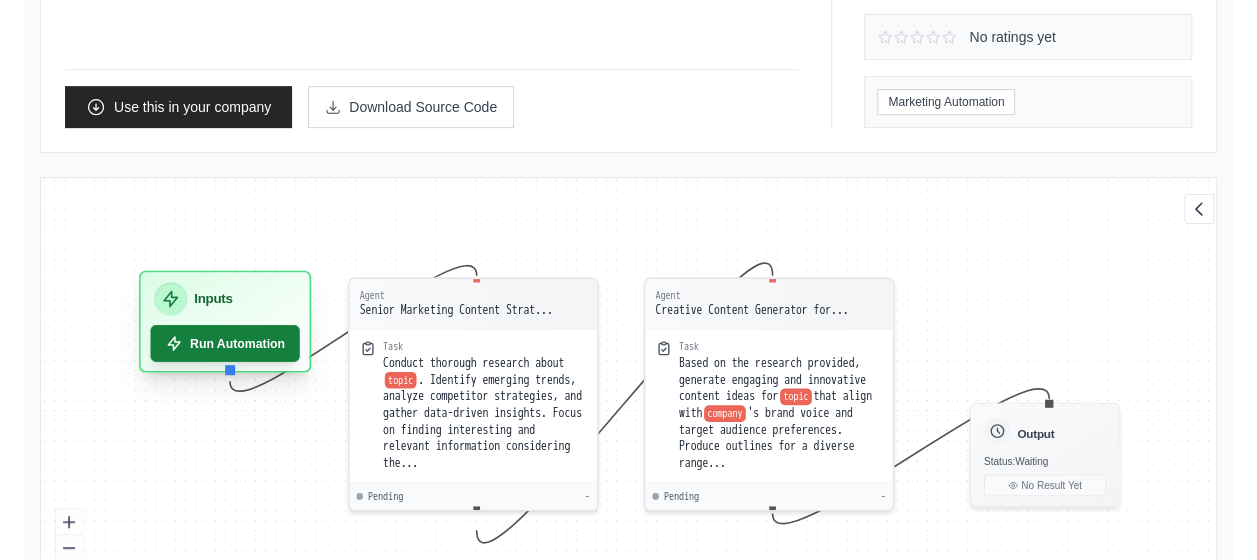 click on "Run Automation" at bounding box center (224, 343) 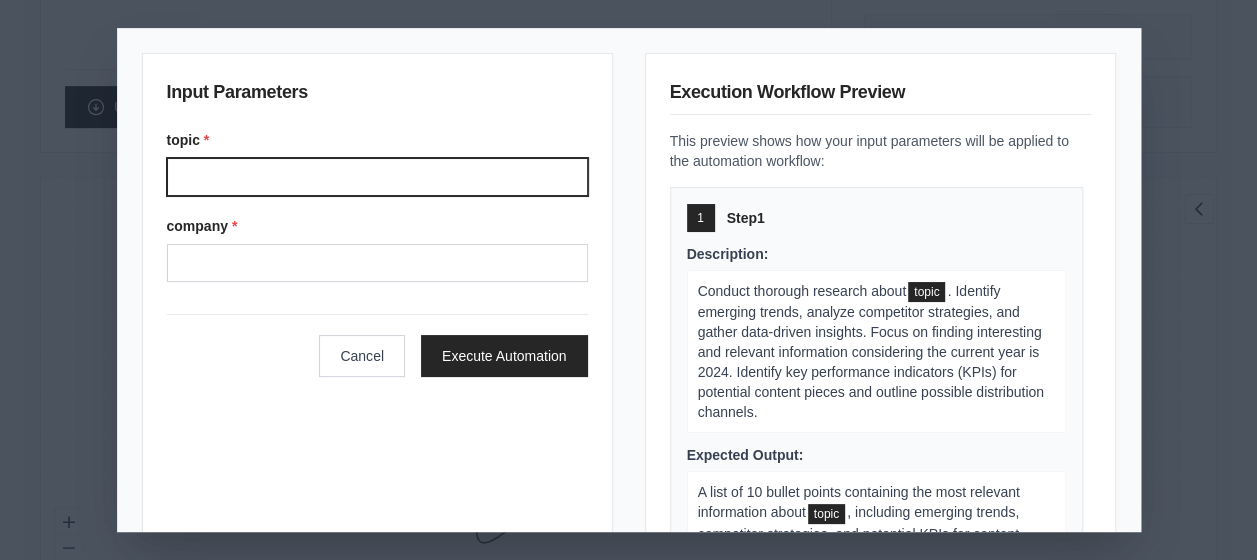 click on "topic   *" at bounding box center (377, 177) 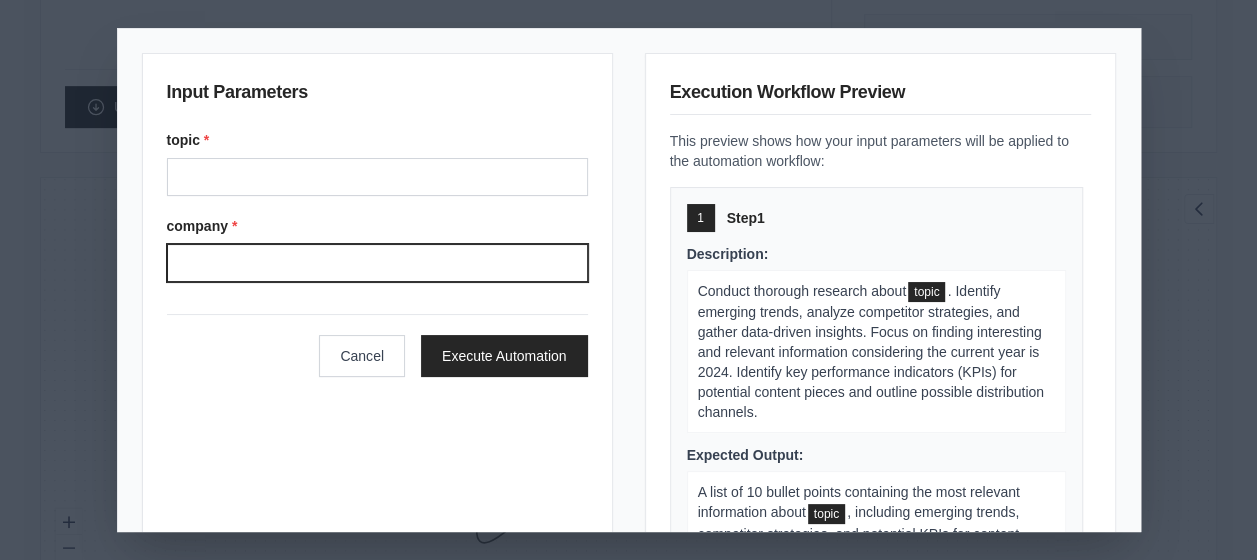 click on "company   *" at bounding box center (377, 263) 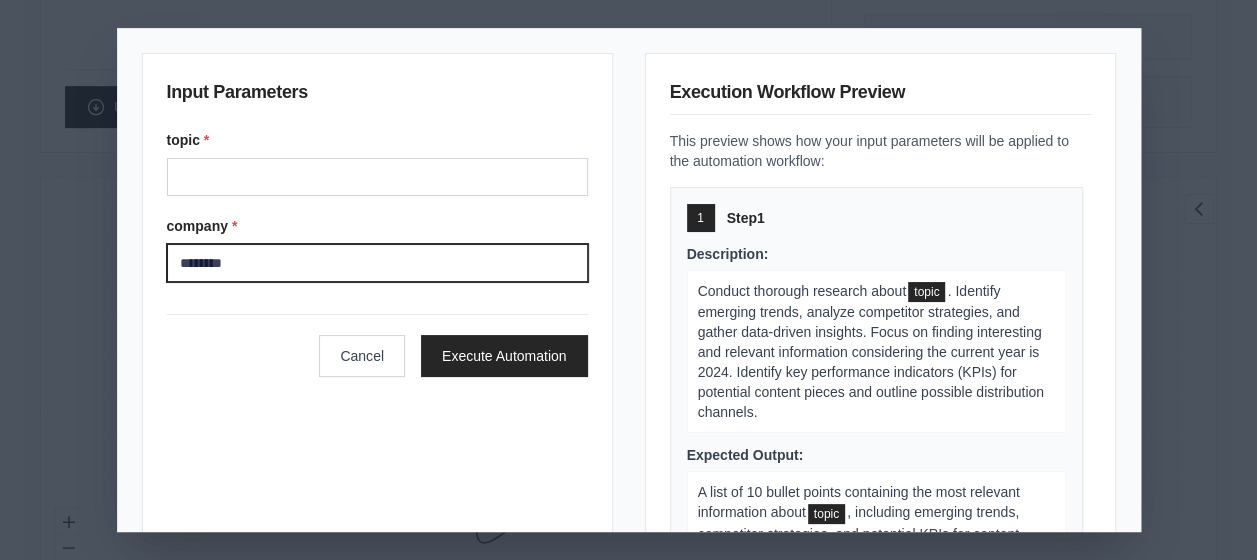 type on "********" 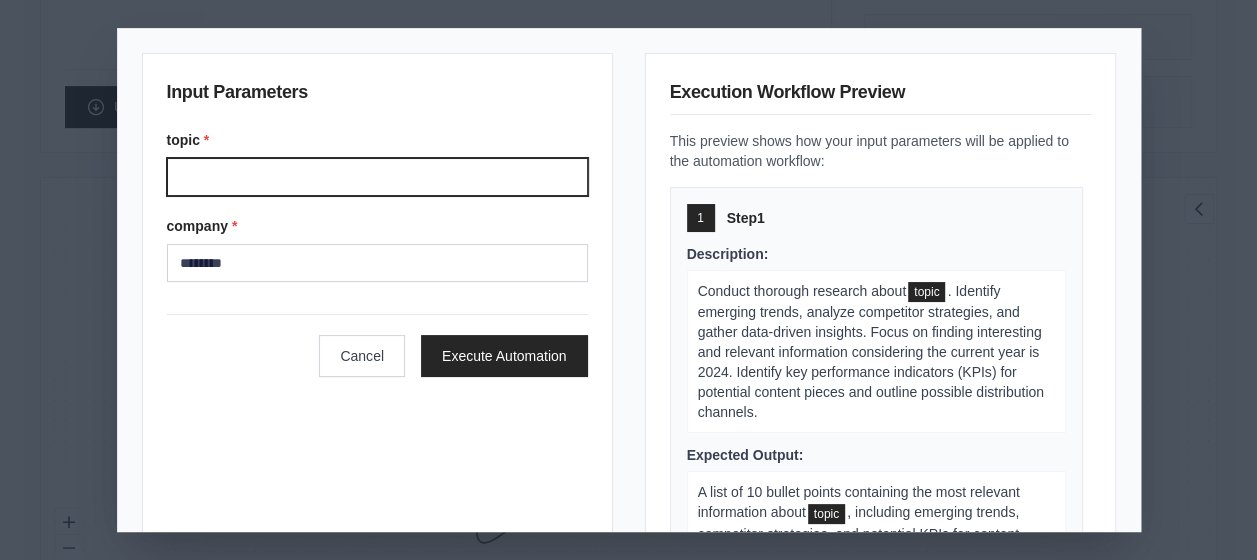 click on "topic   *" at bounding box center [377, 177] 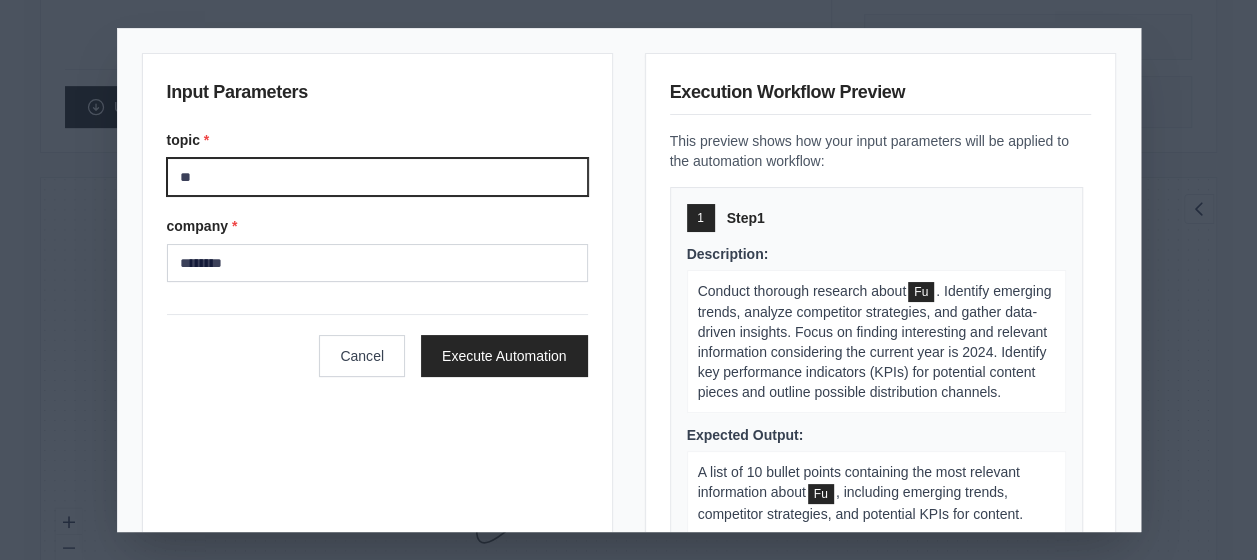 type on "*" 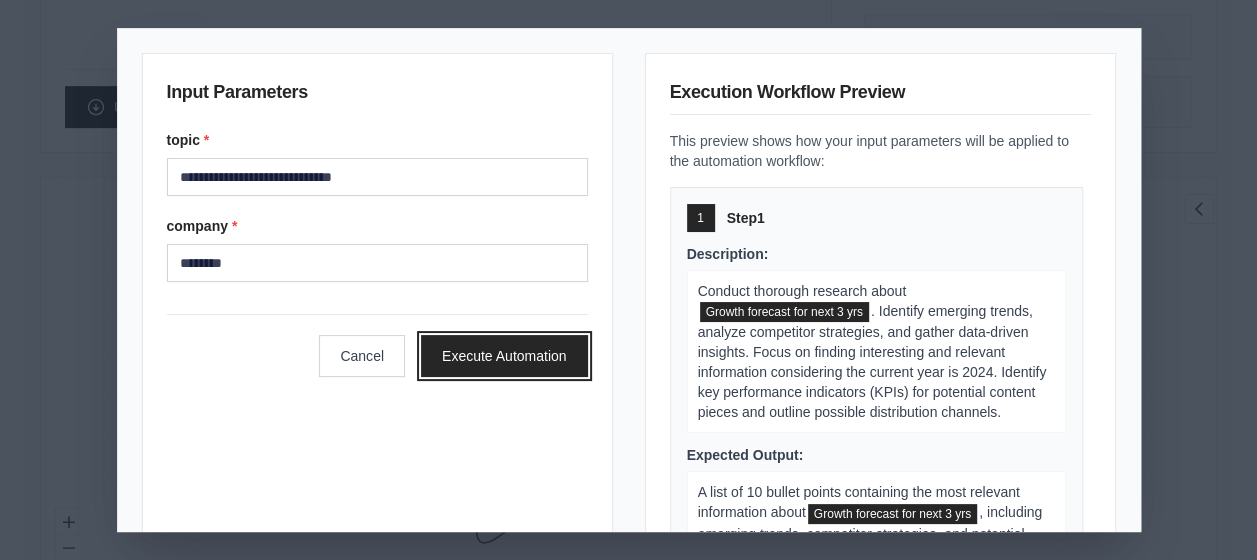 drag, startPoint x: 496, startPoint y: 354, endPoint x: 250, endPoint y: 375, distance: 246.89471 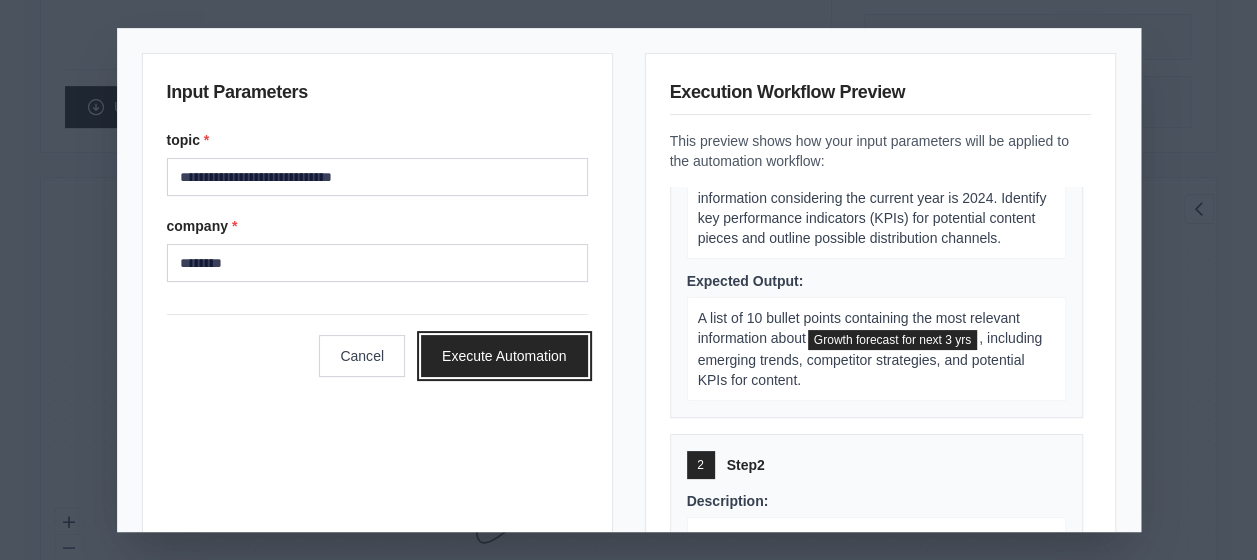 scroll, scrollTop: 173, scrollLeft: 0, axis: vertical 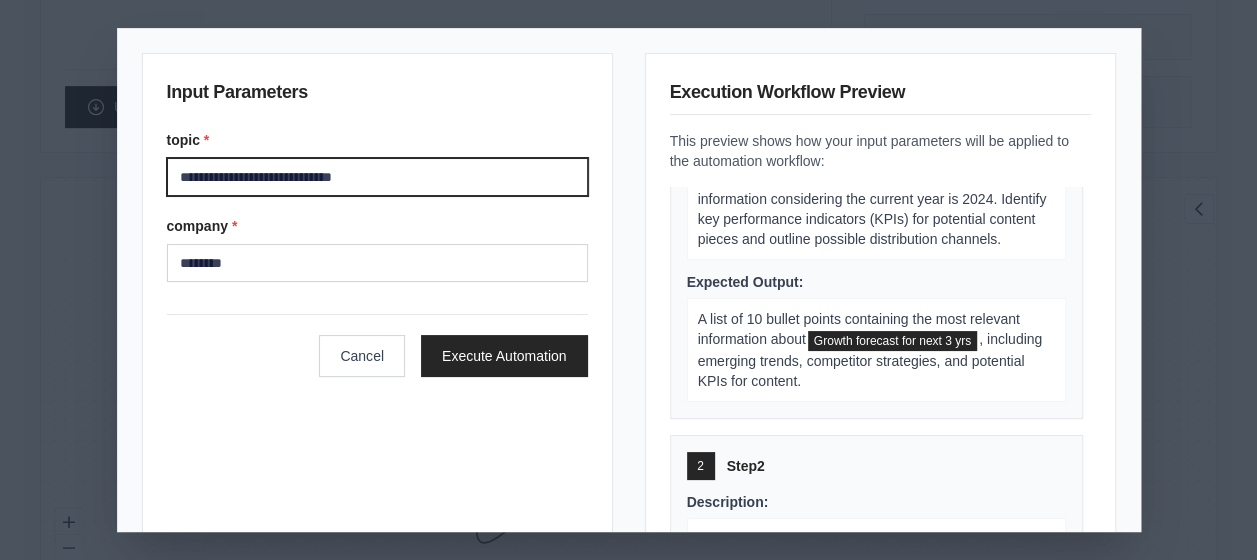 drag, startPoint x: 402, startPoint y: 180, endPoint x: 121, endPoint y: 158, distance: 281.8599 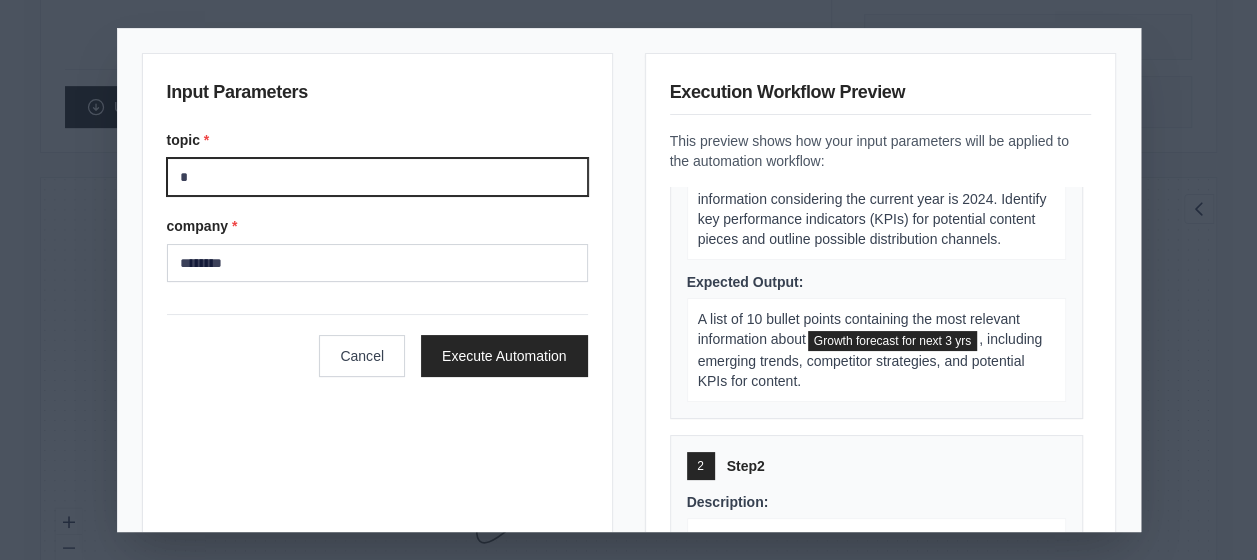 scroll, scrollTop: 153, scrollLeft: 0, axis: vertical 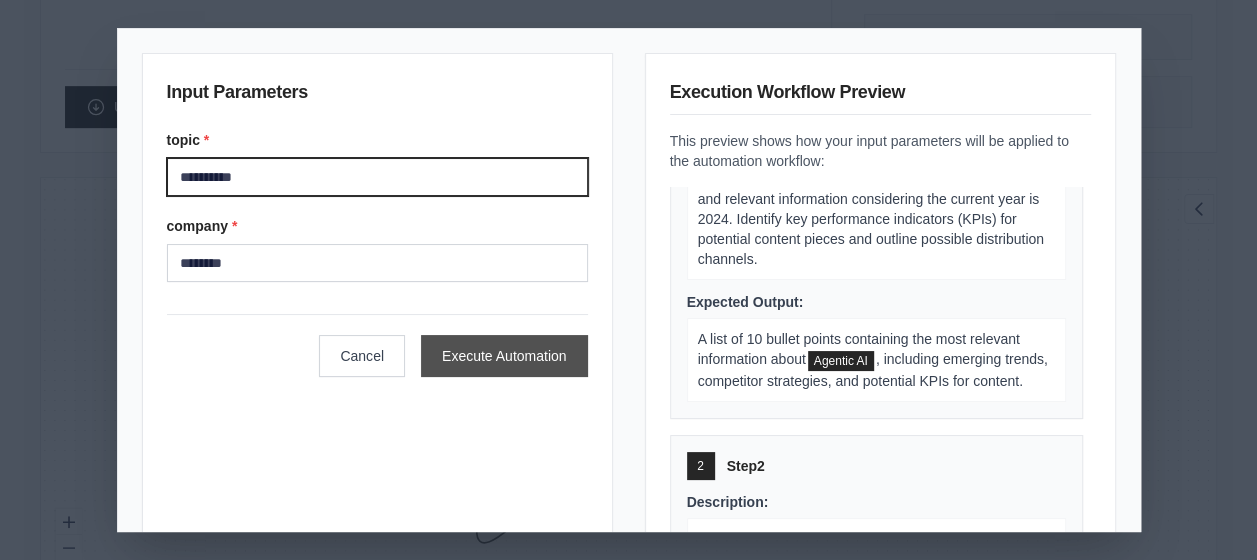 type on "**********" 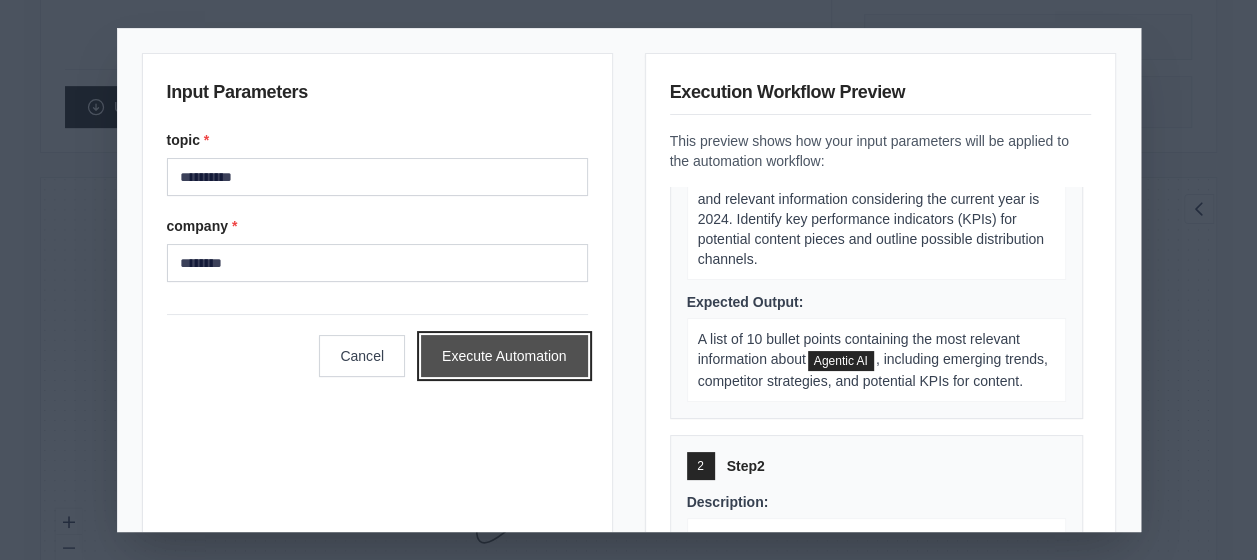 click on "Execute Automation" at bounding box center [504, 356] 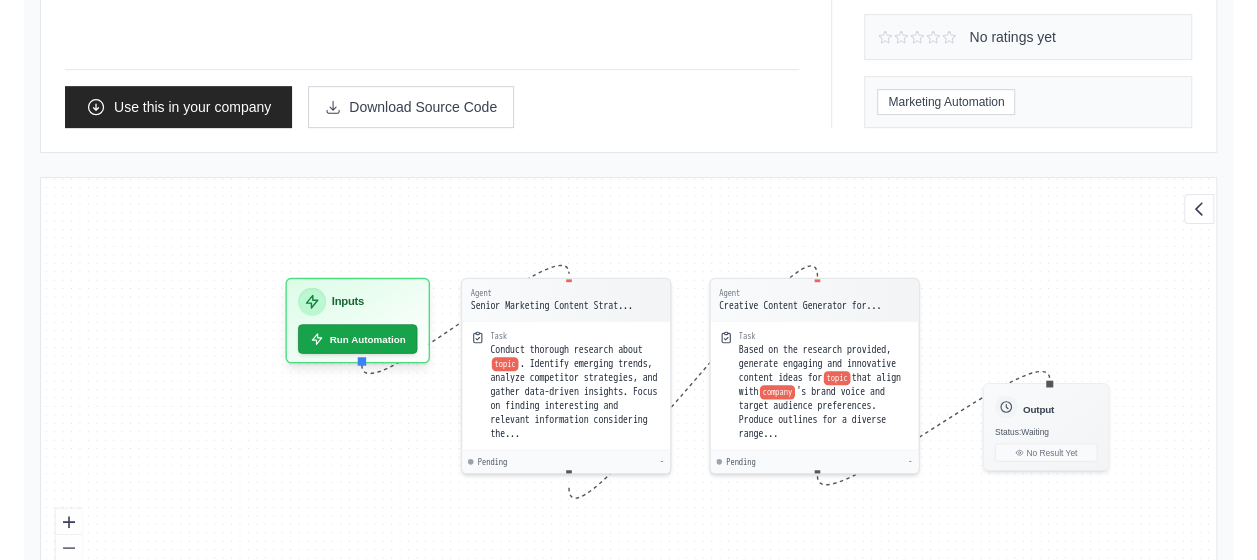 scroll, scrollTop: 284, scrollLeft: 0, axis: vertical 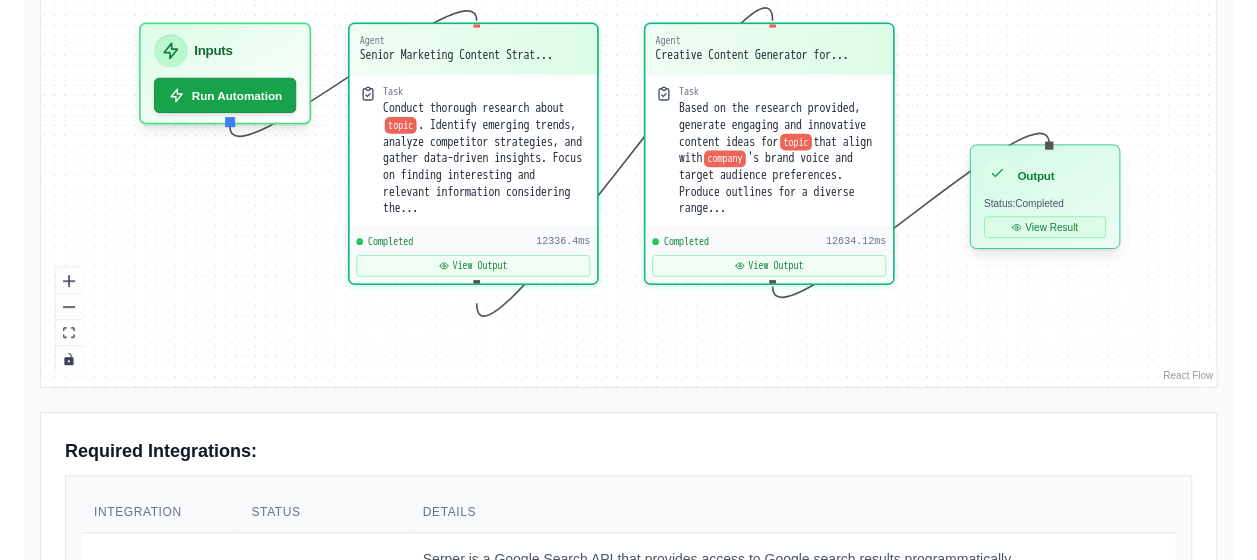 click on "View Result" at bounding box center (1045, 227) 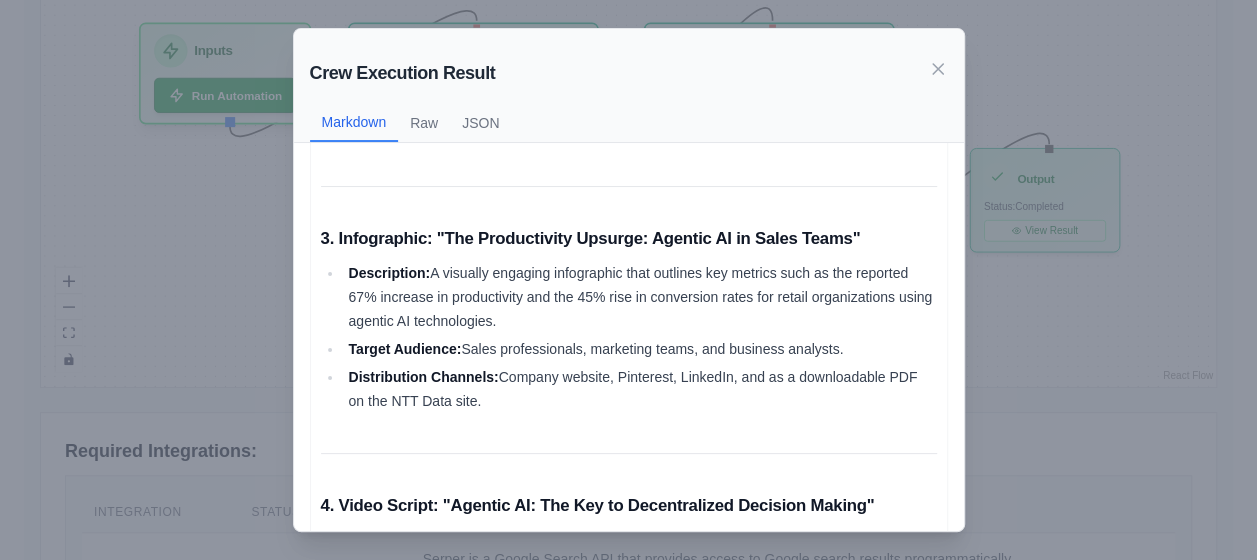 scroll, scrollTop: 602, scrollLeft: 0, axis: vertical 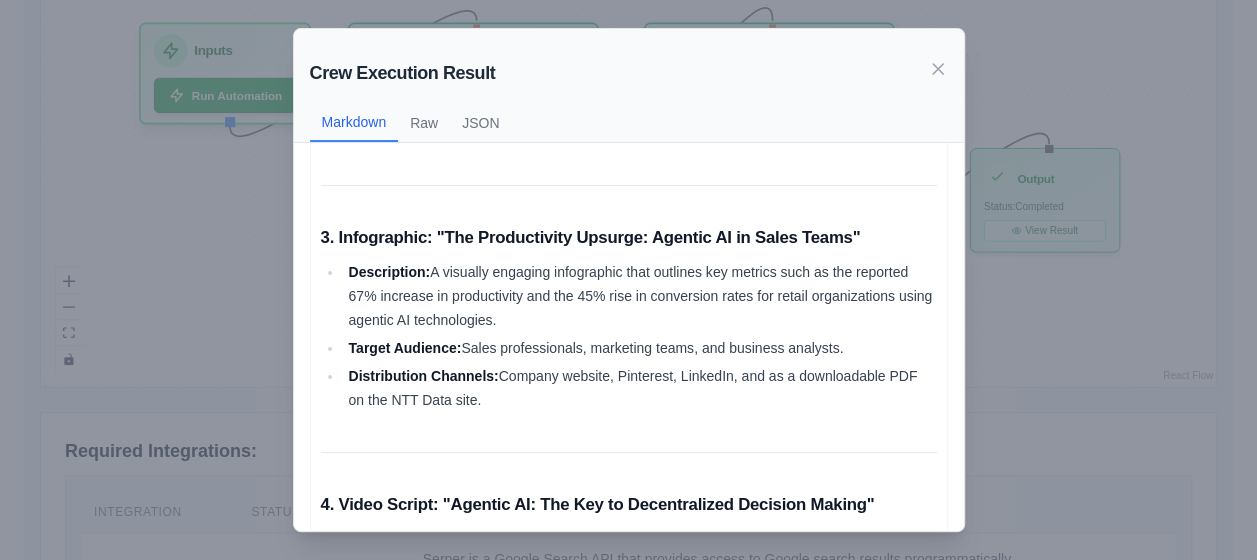 click on "Description:  A visually engaging infographic that outlines key metrics such as the reported 67% increase in productivity and the 45% rise in conversion rates for retail organizations using agentic AI technologies." at bounding box center (640, 296) 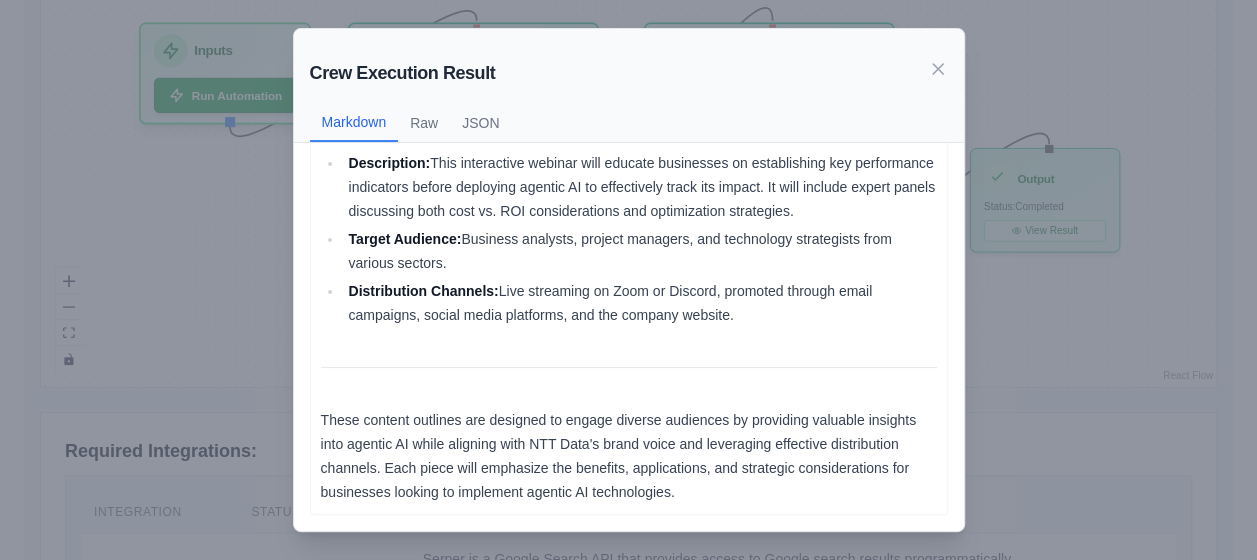 scroll, scrollTop: 1264, scrollLeft: 0, axis: vertical 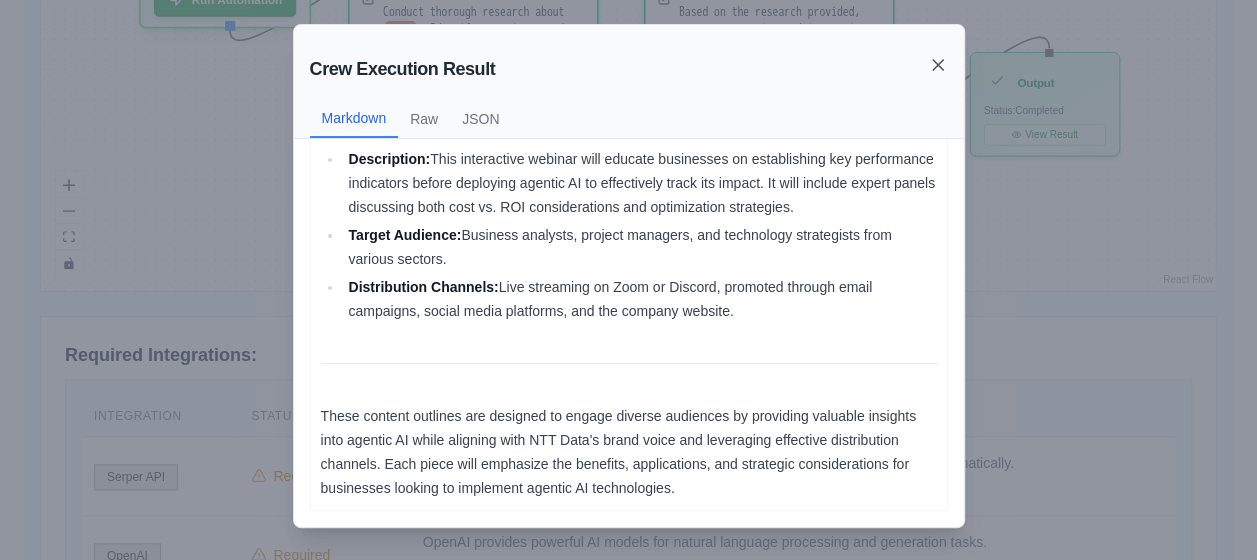 click 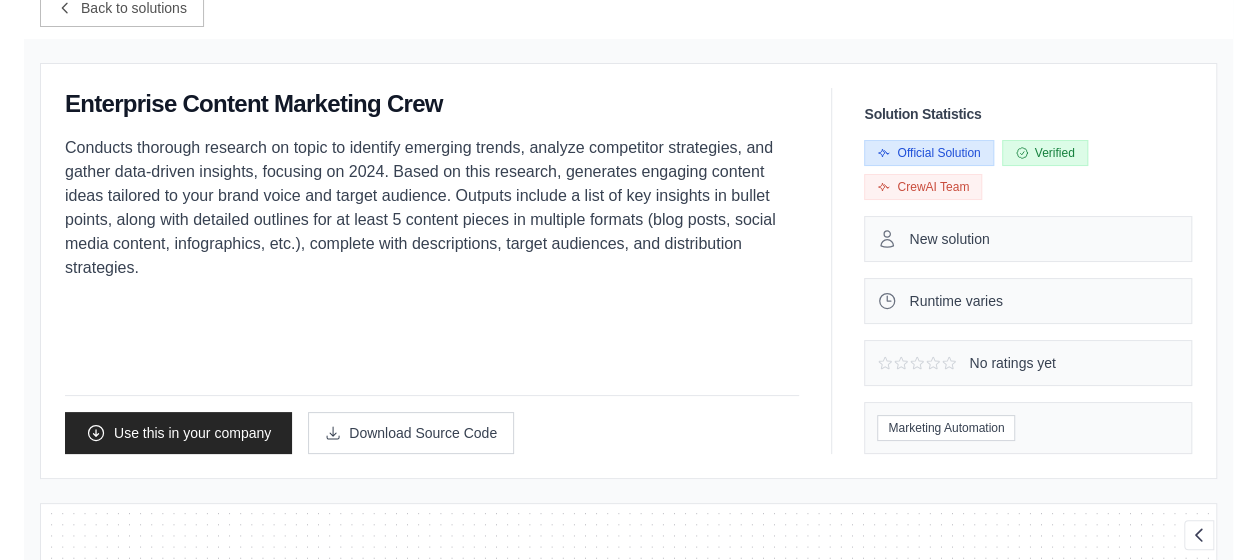 scroll, scrollTop: 0, scrollLeft: 0, axis: both 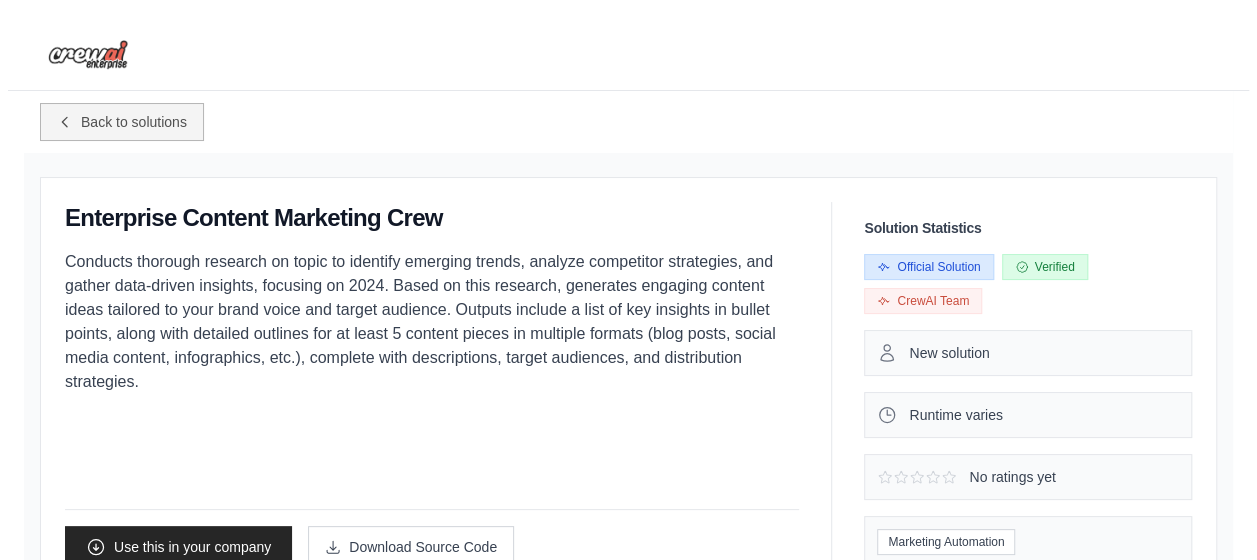 click on "Back to solutions" at bounding box center [134, 122] 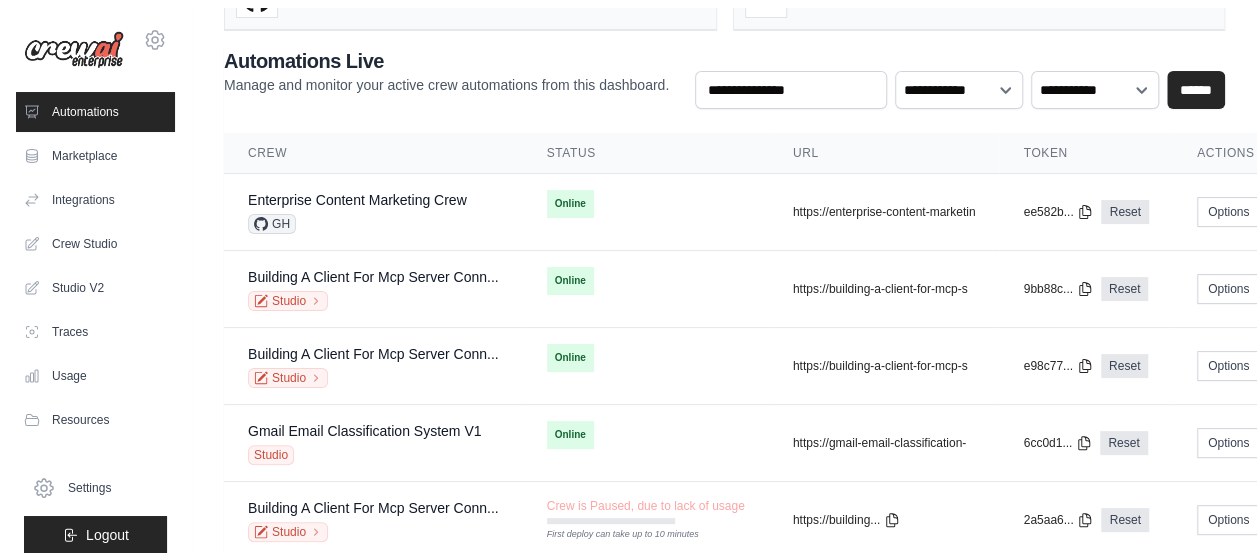 scroll, scrollTop: 0, scrollLeft: 0, axis: both 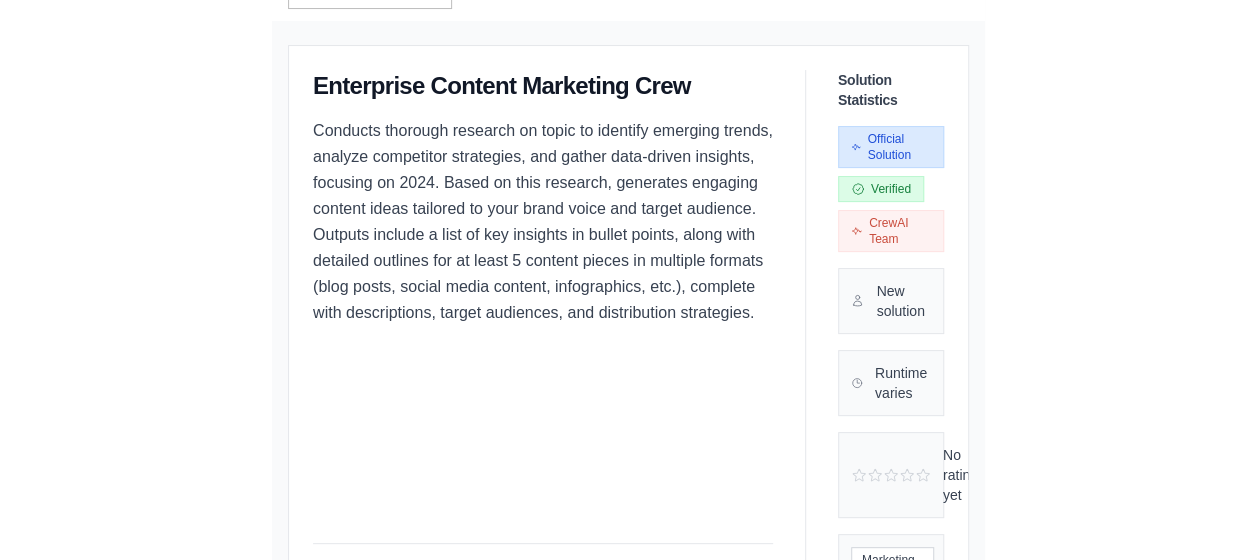click on "Back to solutions" at bounding box center (628, -10) 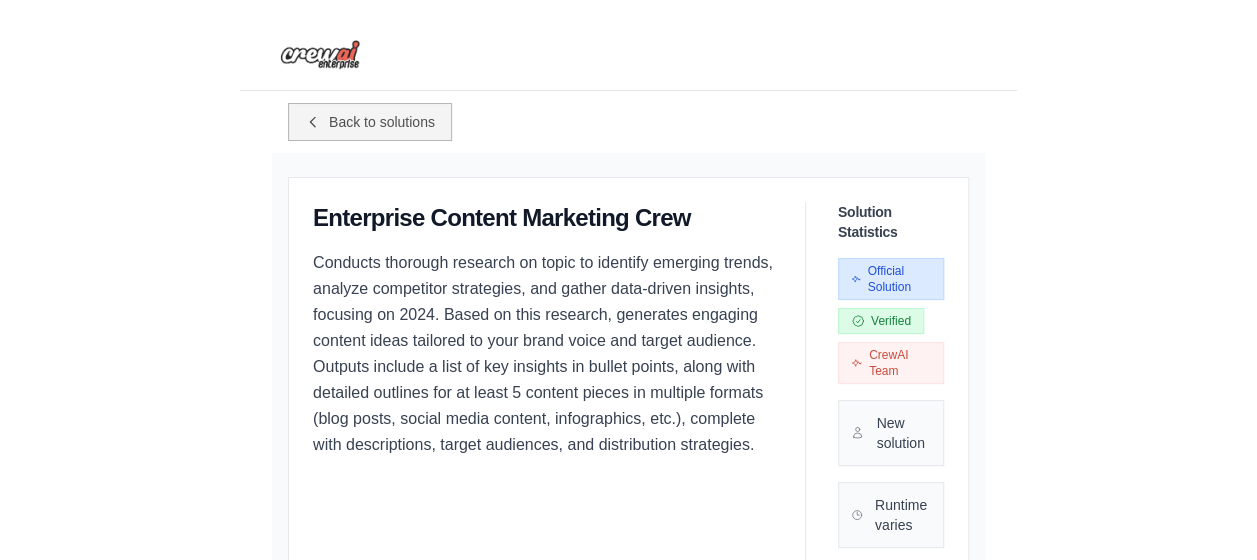 click on "Back to solutions" at bounding box center [382, 122] 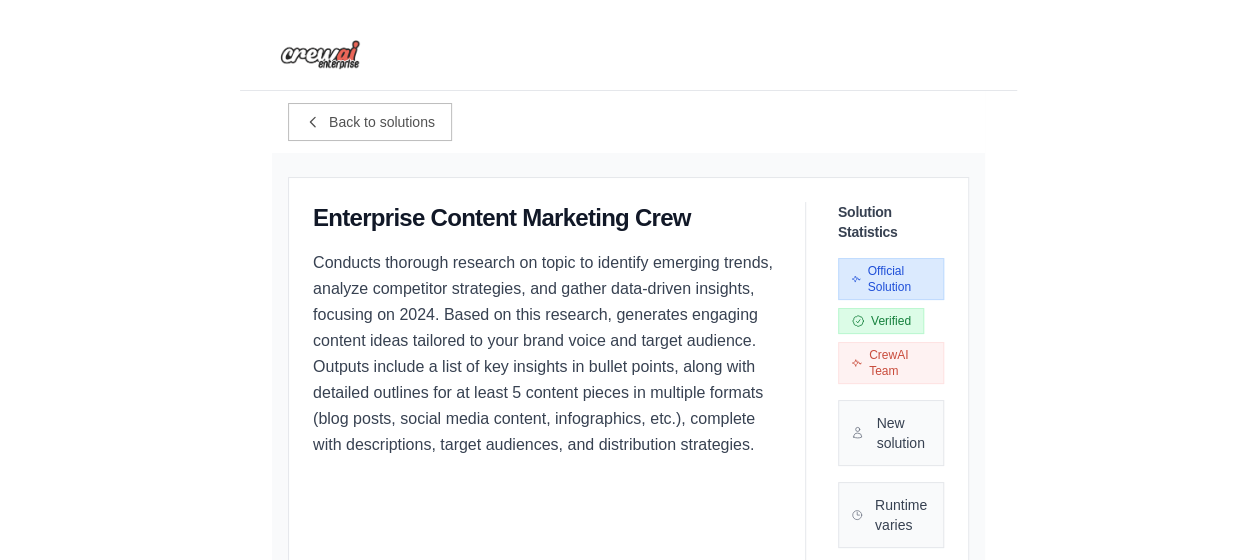 scroll, scrollTop: 247, scrollLeft: 0, axis: vertical 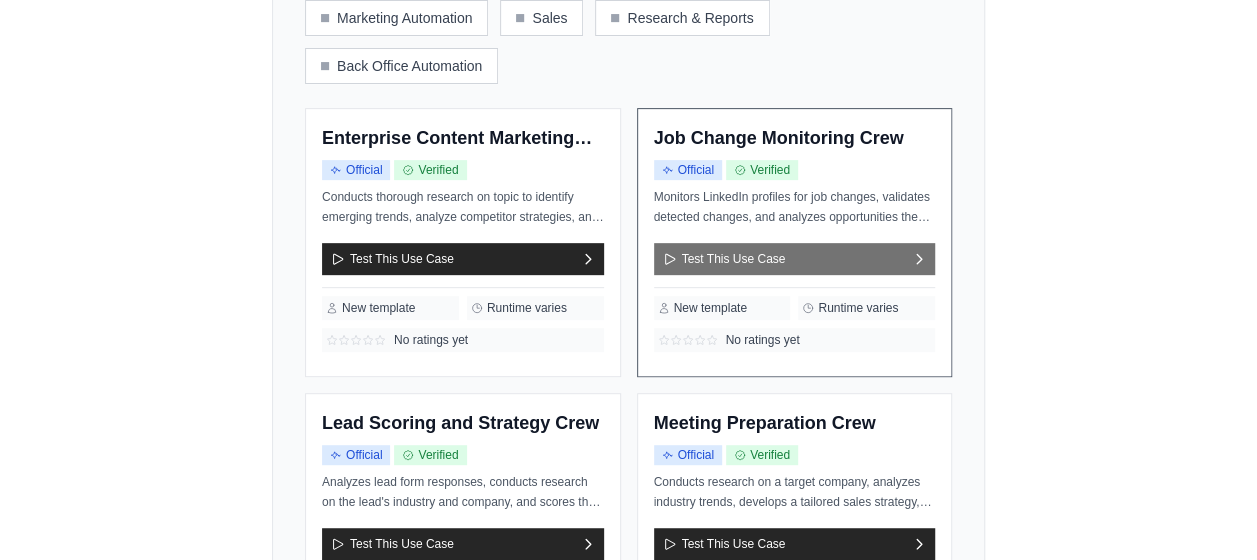 click on "Test This Use Case" at bounding box center [795, 259] 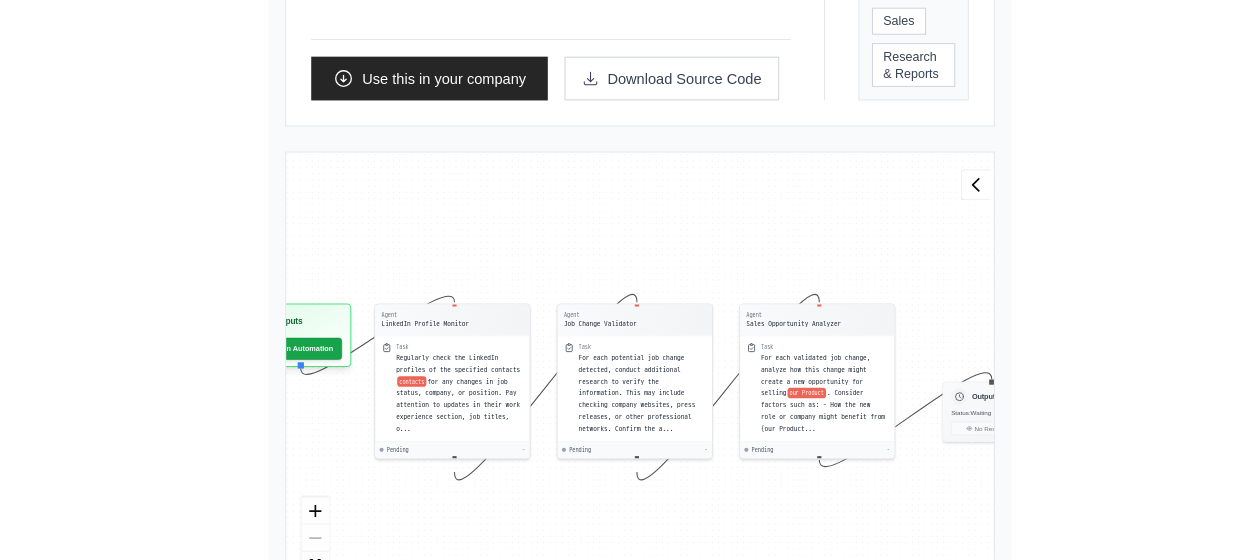 scroll, scrollTop: 650, scrollLeft: 0, axis: vertical 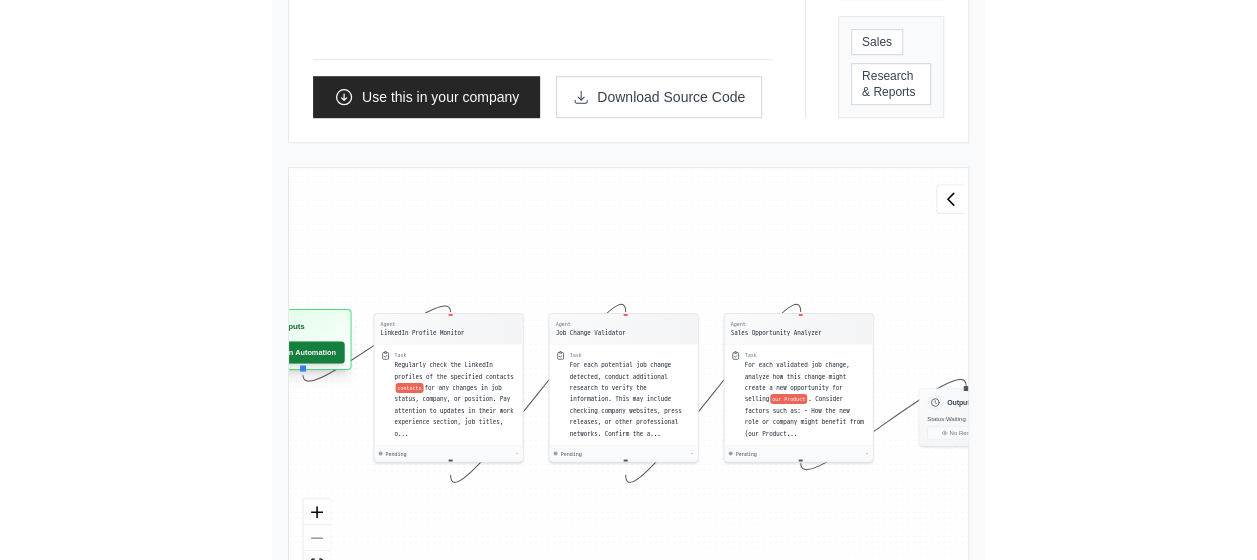 click on "Run Automation" at bounding box center [299, 352] 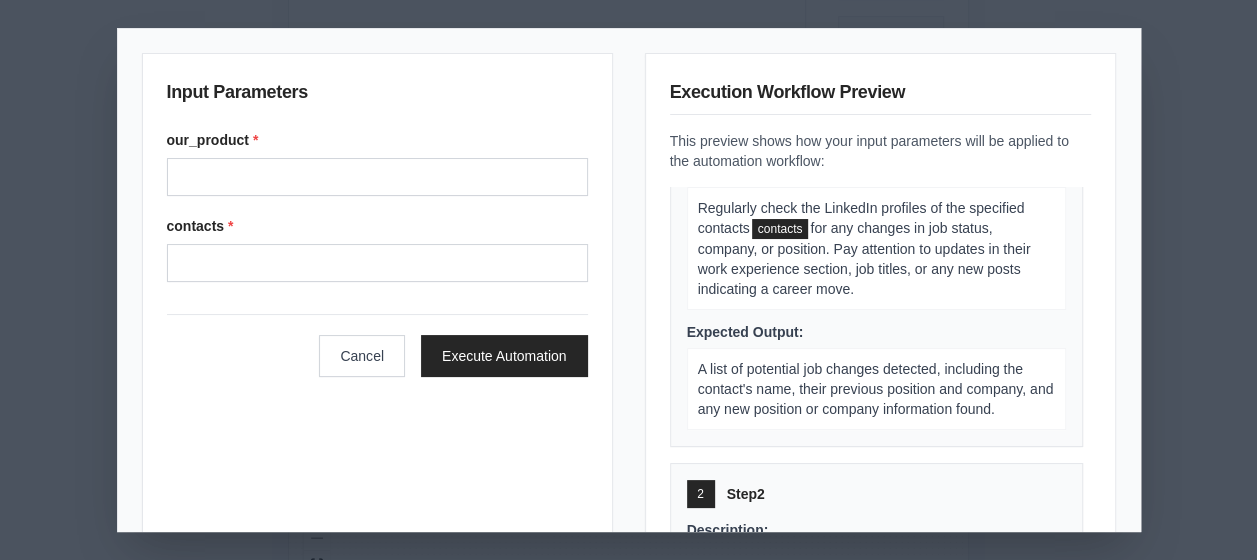 scroll, scrollTop: 0, scrollLeft: 0, axis: both 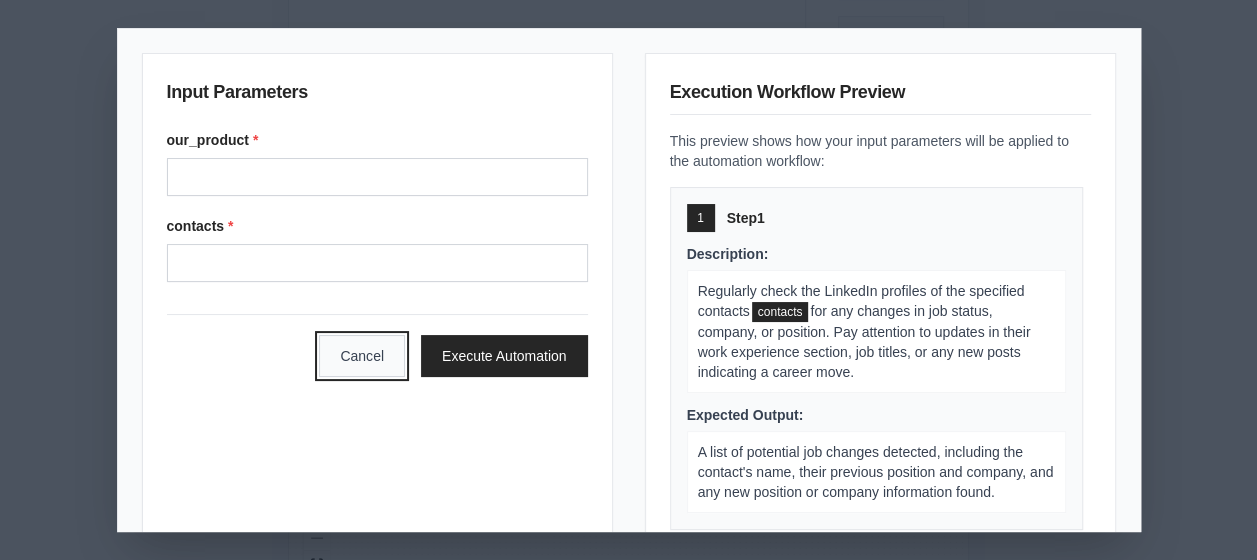 click on "Cancel" at bounding box center [362, 356] 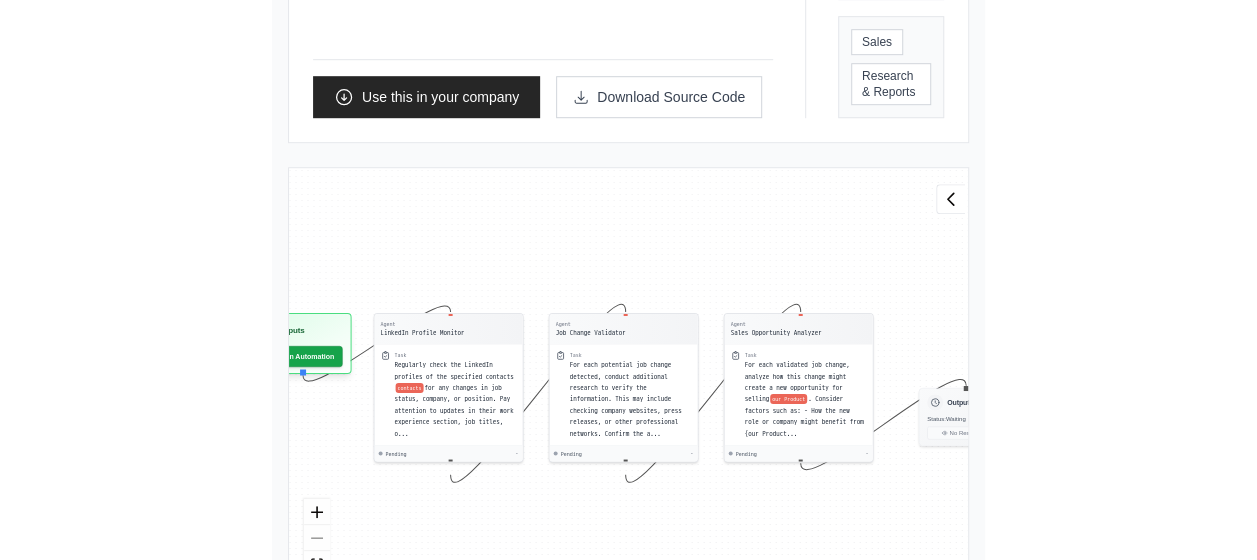 drag, startPoint x: 948, startPoint y: 197, endPoint x: 632, endPoint y: 230, distance: 317.7184 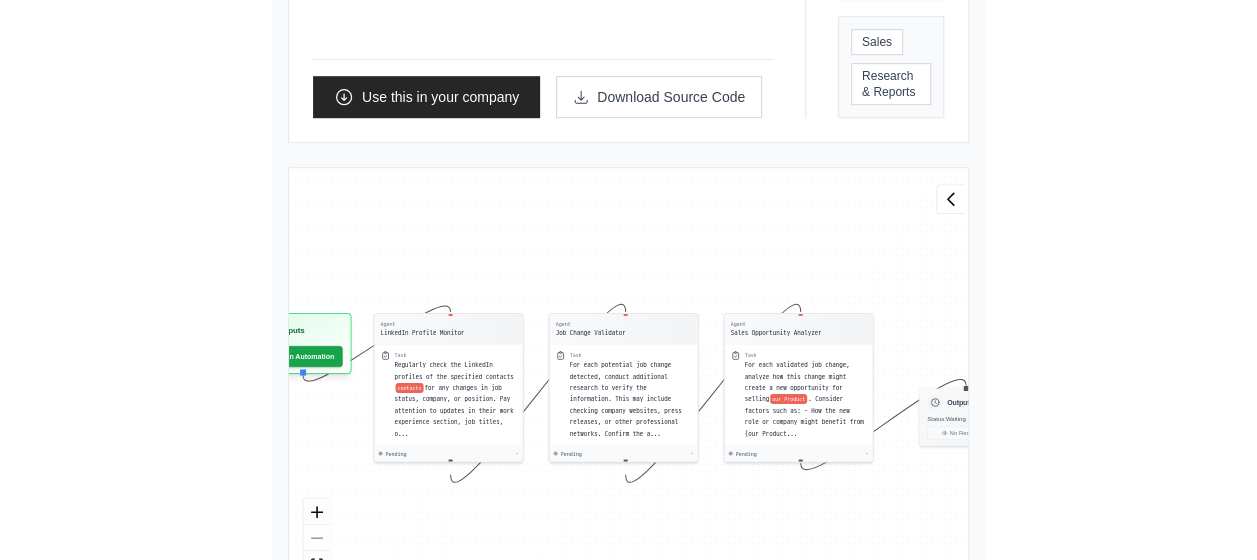 click on "Agent LinkedIn Profile Monitor Task Regularly check the LinkedIn profiles of the specified contacts  contacts  for any changes in job status, company, or position. Pay attention to updates in their work experience section, job titles, o... Pending - Agent Job Change Validator Task For each potential job change detected, conduct additional research to verify the information. This may include checking company websites, press releases, or other professional networks. Confirm the a... Pending - Agent Sales Opportunity Analyzer Task For each validated job change, analyze how this change might create a new opportunity for selling  our Product . Consider factors such as: - How the new role or company might benefit from {our Product... Pending - Inputs Run Automation Output Status:  Waiting No Result Yet React Flow Press enter or space to select a node. You can then use the arrow keys to move the node around.  Press delete to remove it and escape to cancel.   Execution Log Not Started Execution Logs" at bounding box center [628, 393] 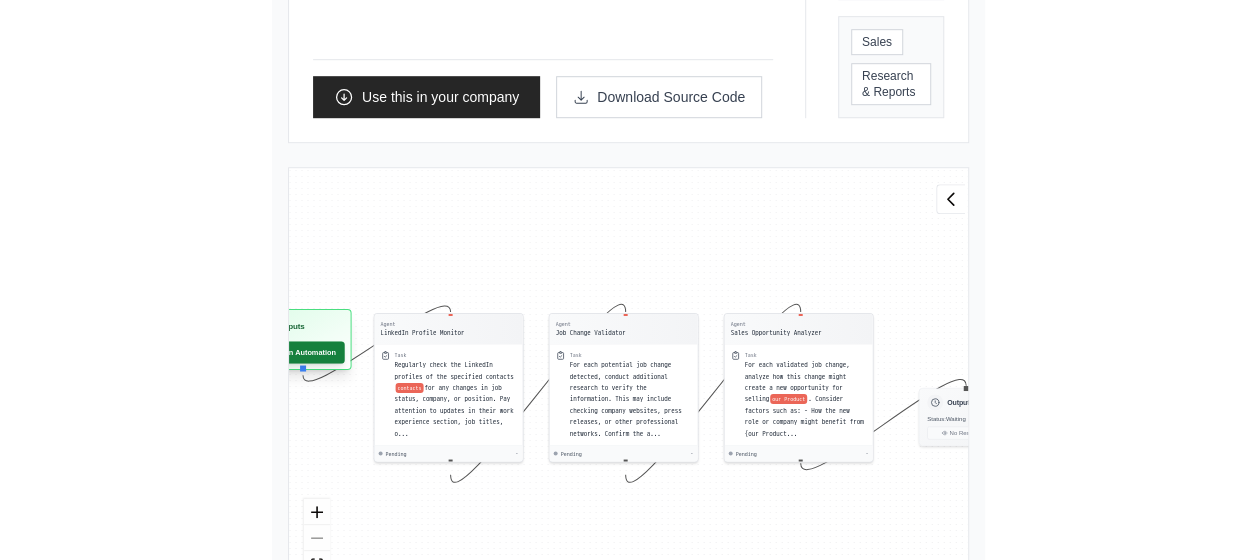 click on "Run Automation" at bounding box center (299, 352) 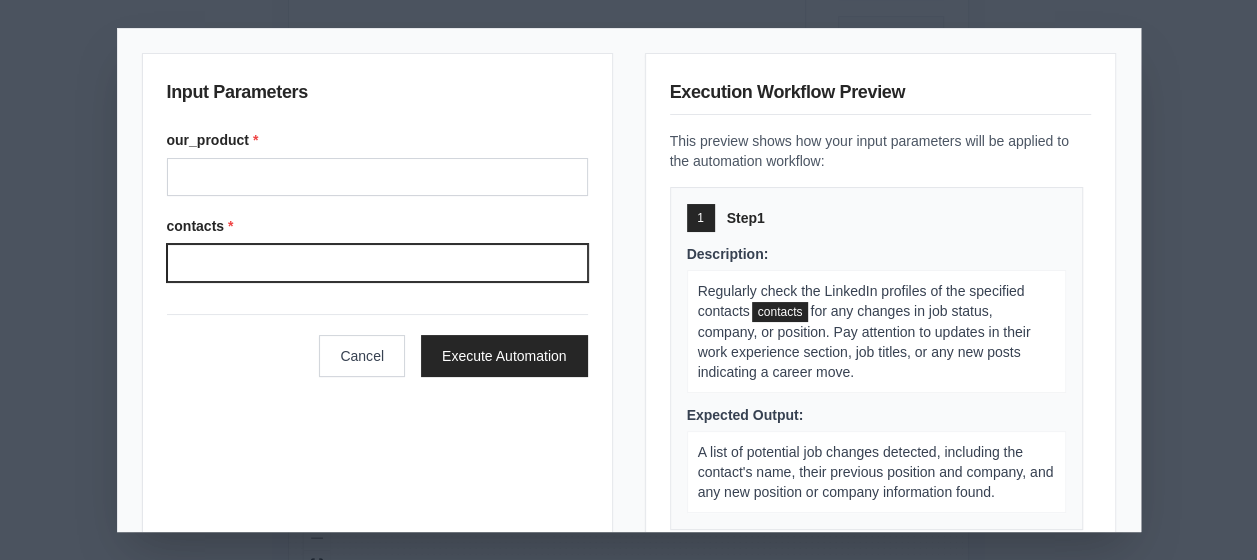 click on "contacts   *" at bounding box center [377, 263] 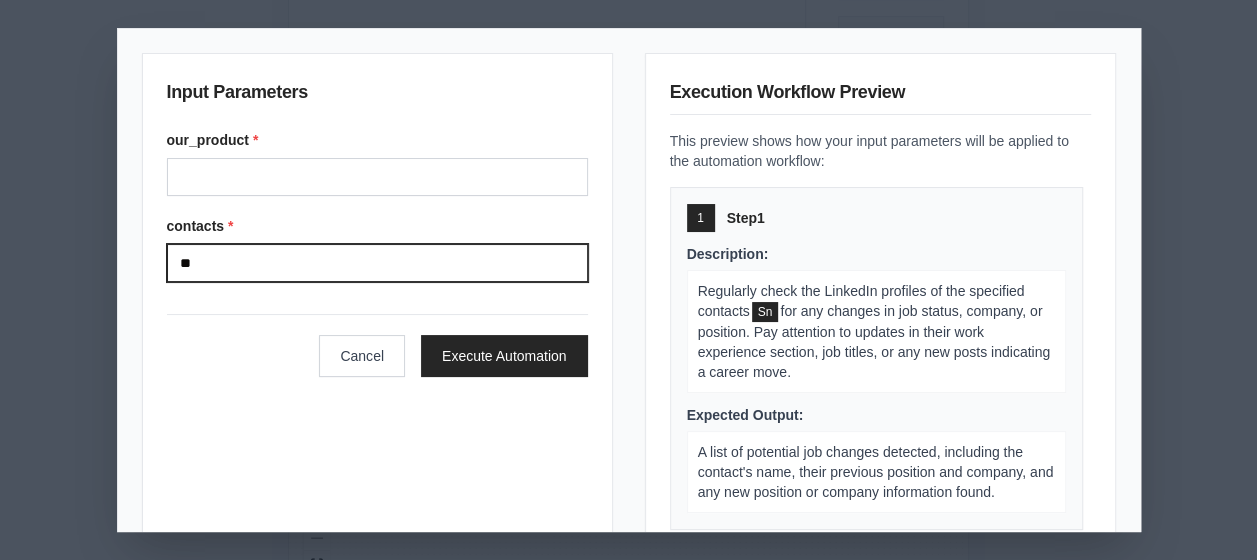 type on "*" 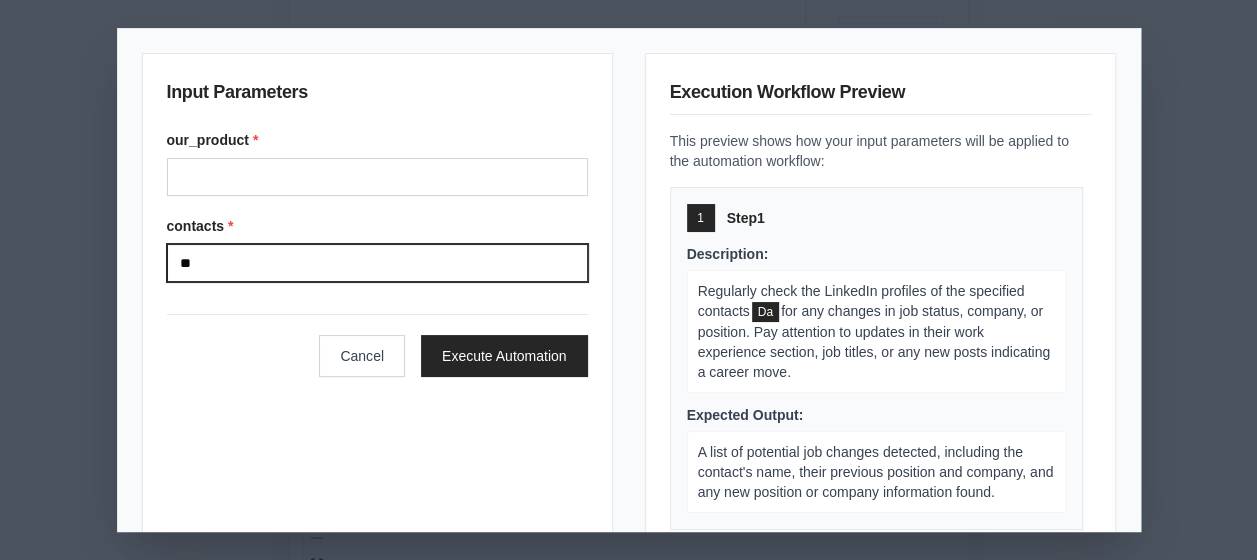 type on "*" 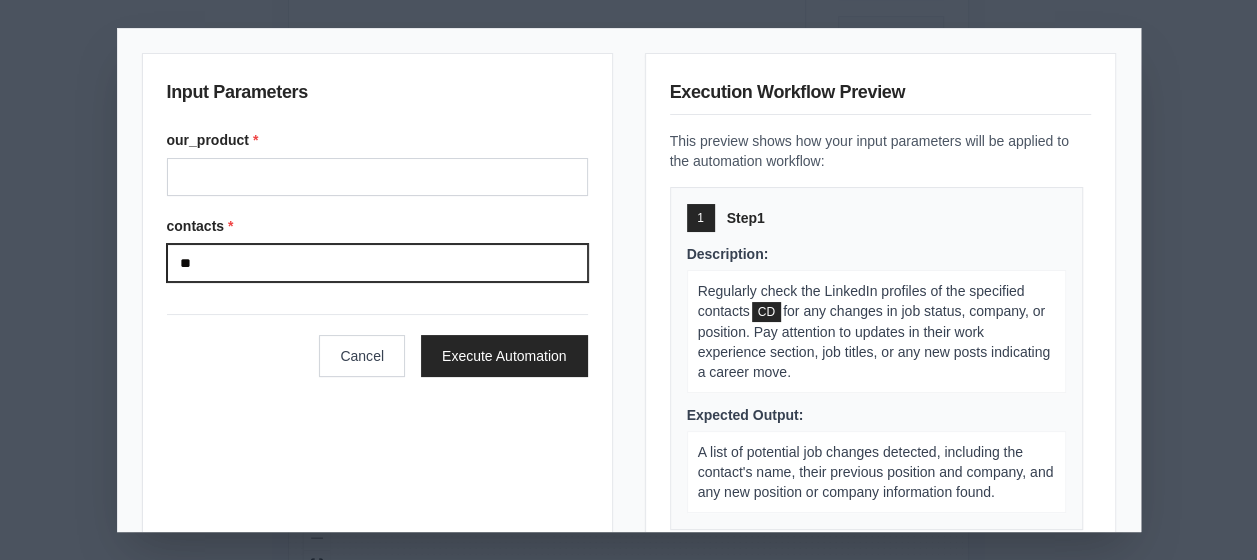 type on "*" 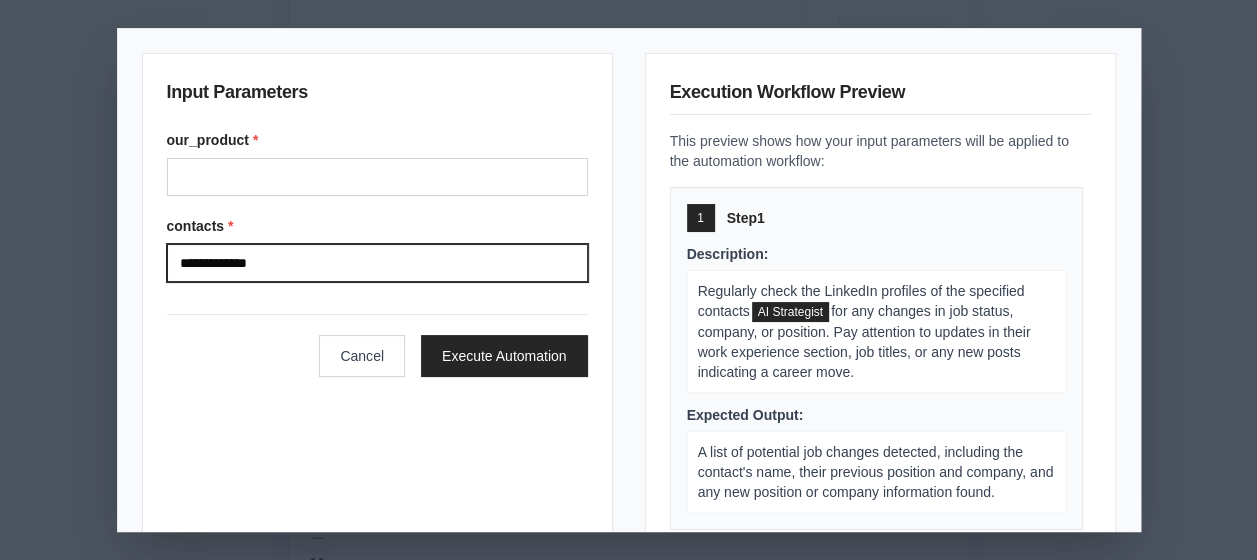 type on "**********" 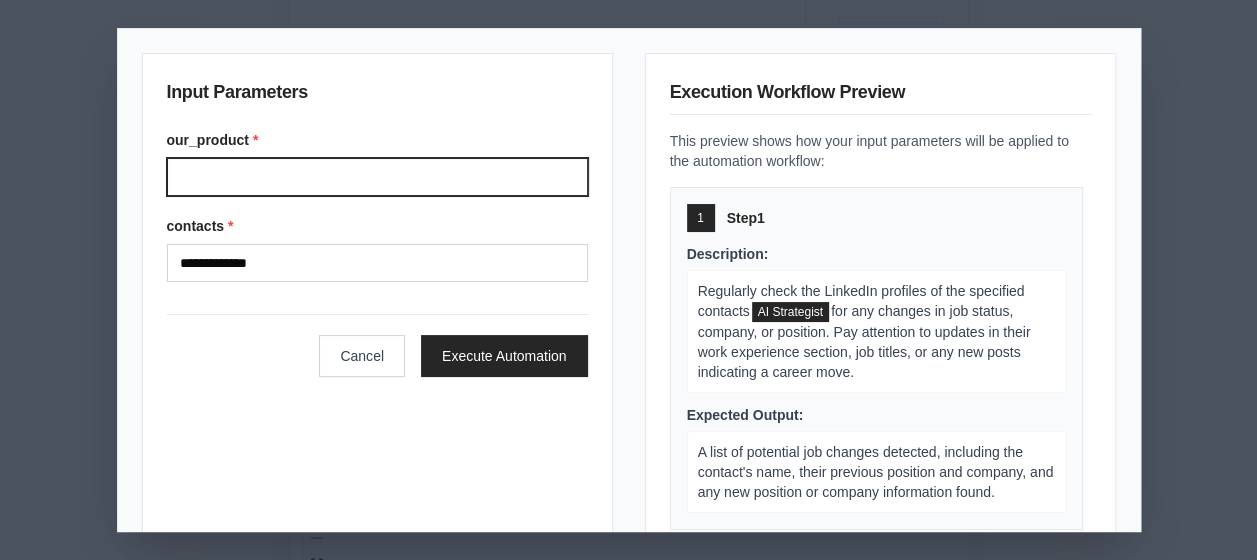 click on "our_product   *" at bounding box center (377, 177) 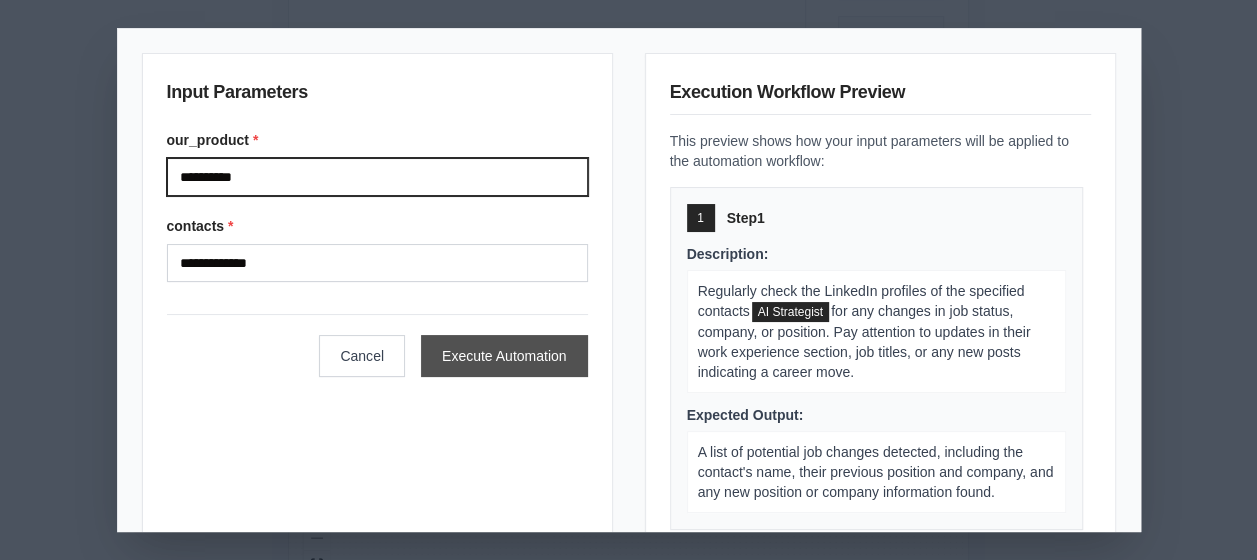 type on "**********" 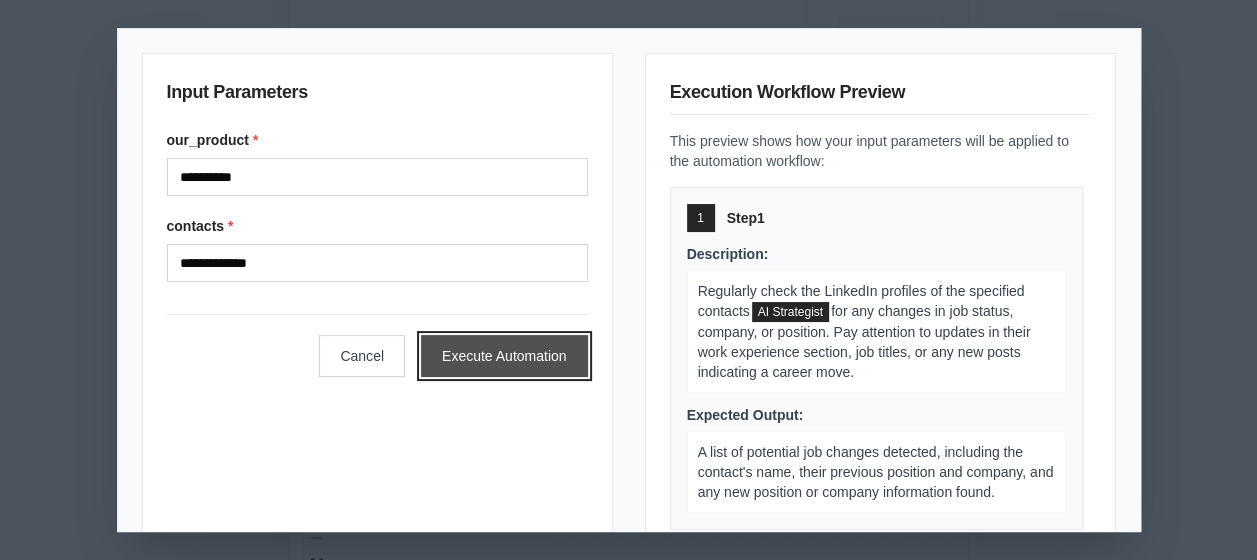 click on "Execute Automation" at bounding box center (504, 356) 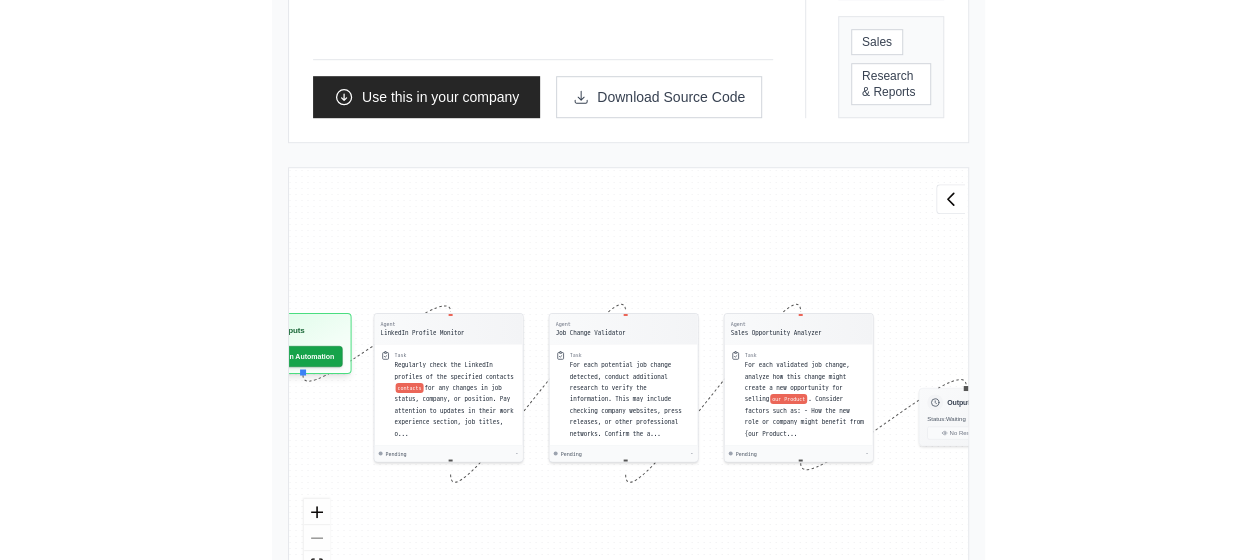 scroll, scrollTop: 208, scrollLeft: 0, axis: vertical 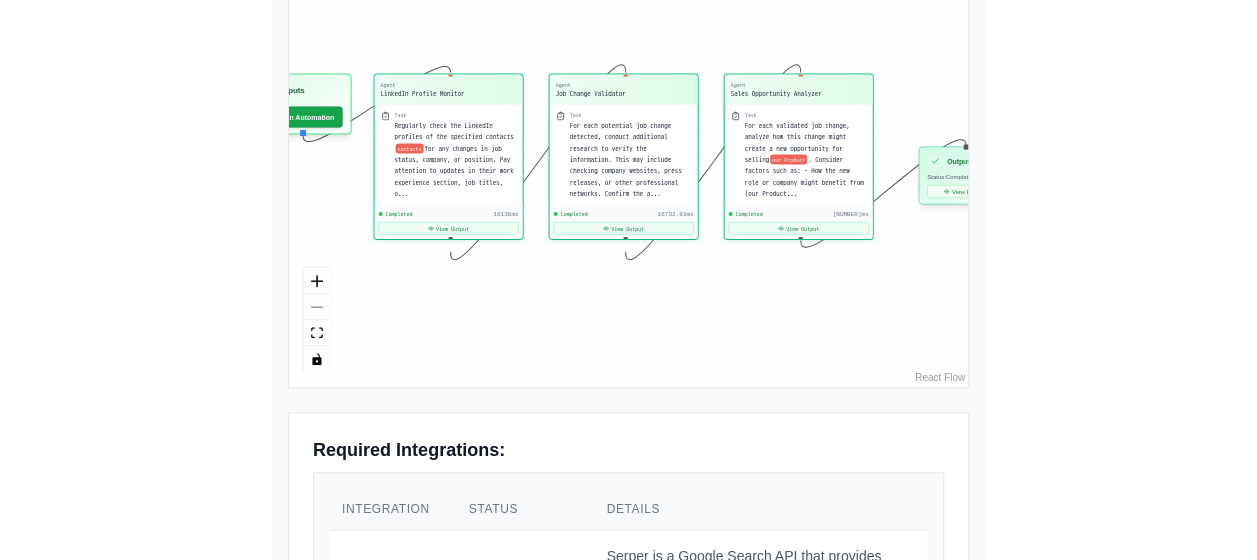 click on "Output Status:  Completed View Result" at bounding box center [964, 175] 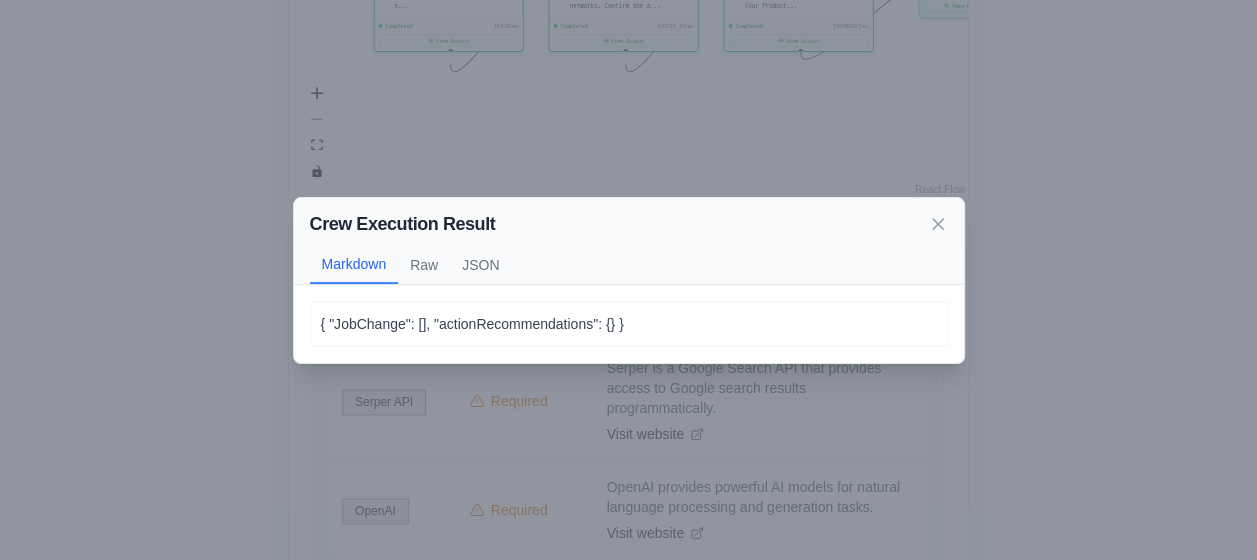 scroll, scrollTop: 1068, scrollLeft: 0, axis: vertical 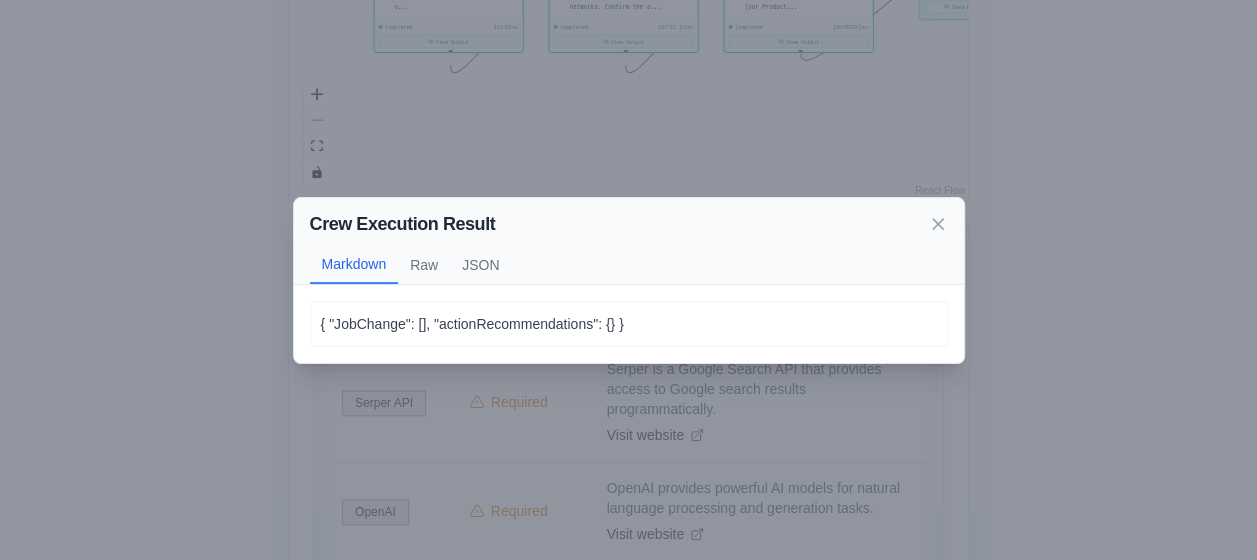 click on "{
"JobChange": [],
"actionRecommendations": {}
}" at bounding box center [629, 324] 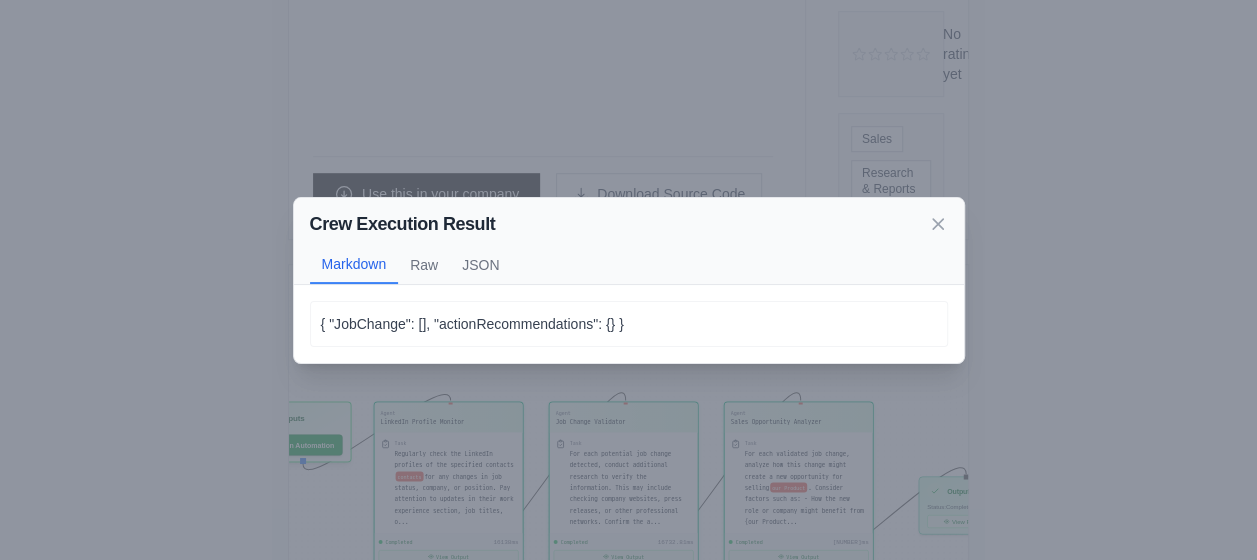 scroll, scrollTop: 552, scrollLeft: 0, axis: vertical 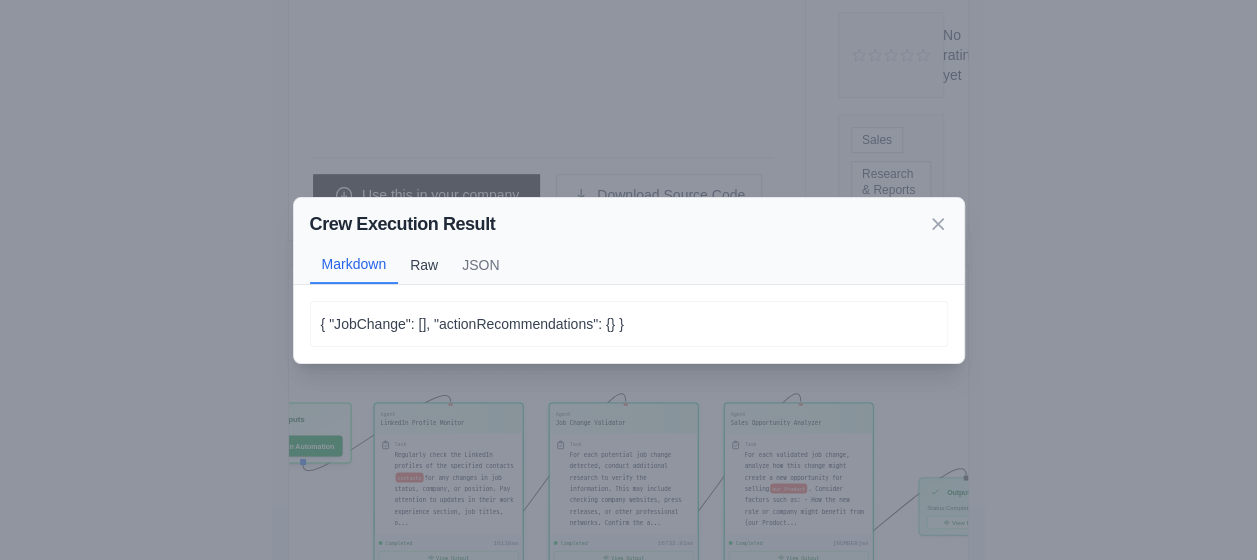 click on "Raw" at bounding box center (424, 265) 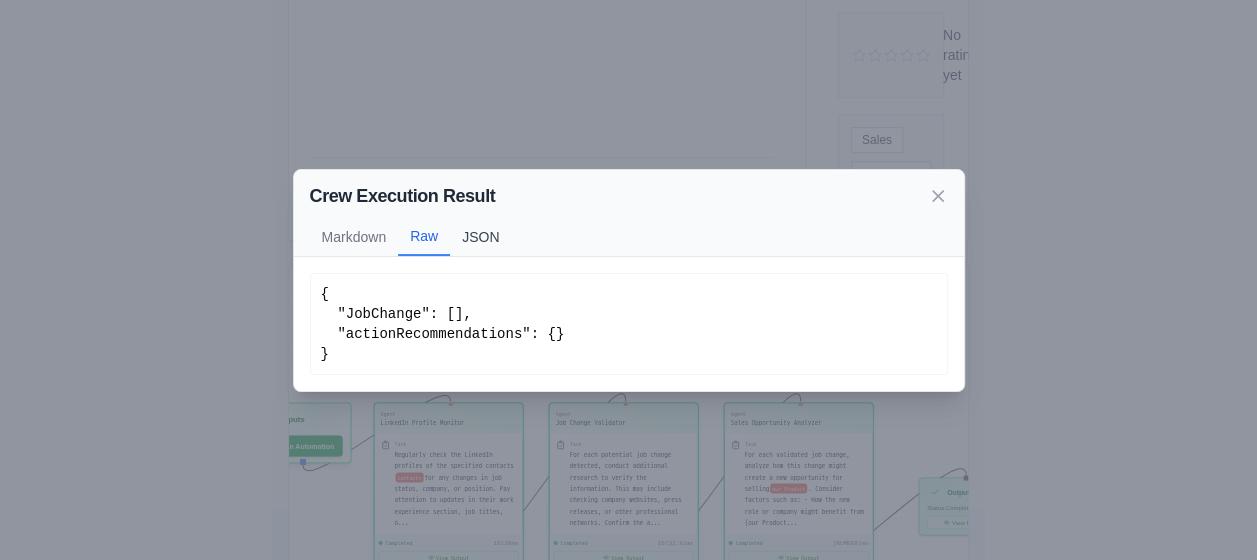 click on "JSON" at bounding box center (480, 237) 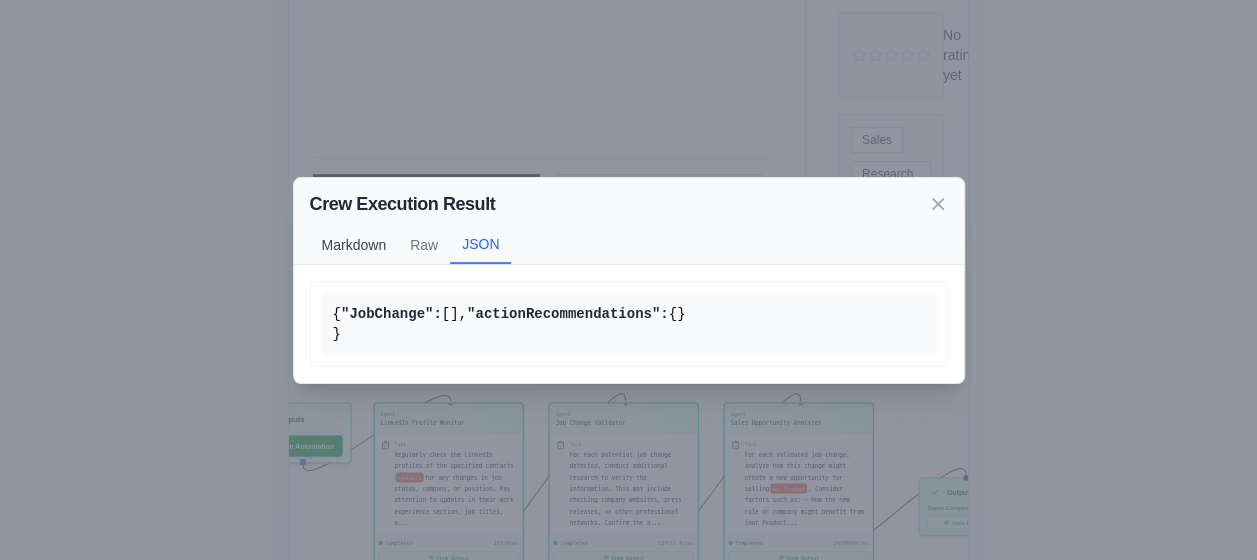 click on "Markdown" at bounding box center (354, 245) 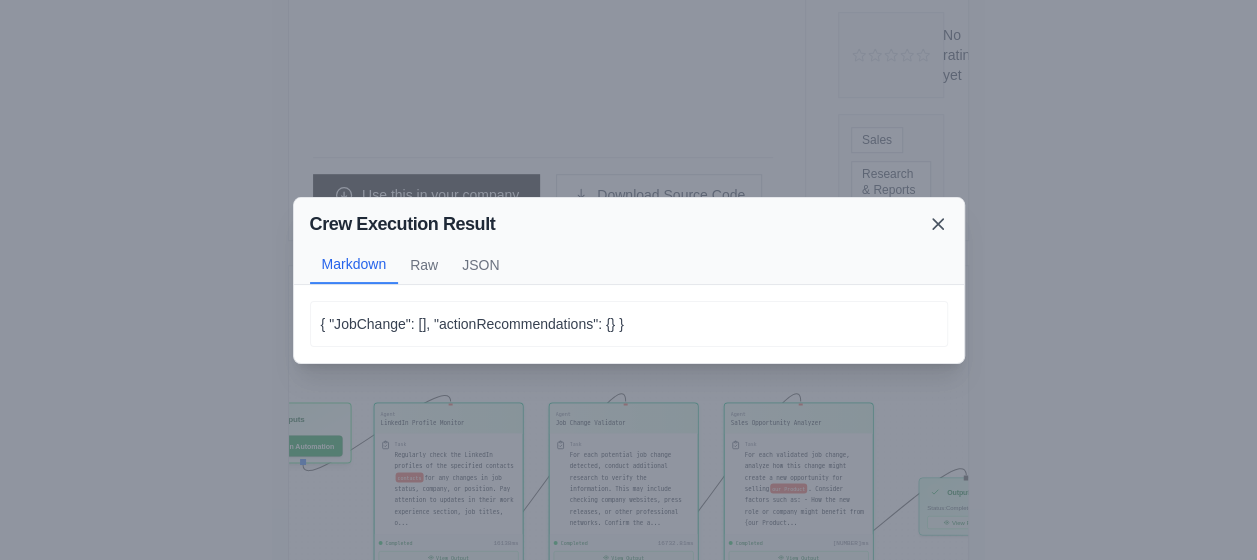 click 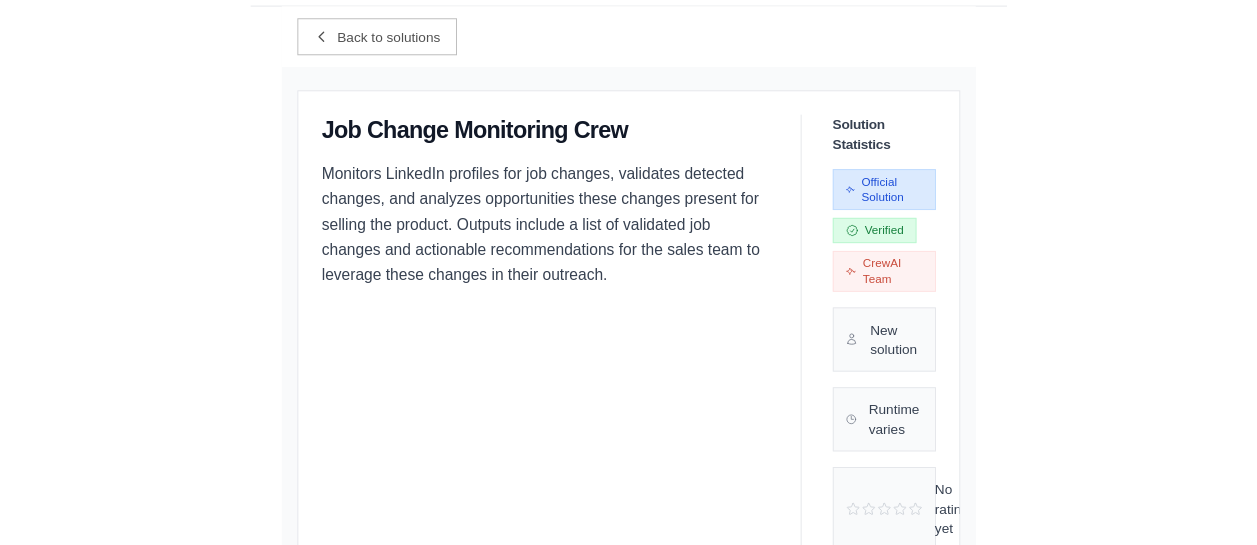 scroll, scrollTop: 0, scrollLeft: 0, axis: both 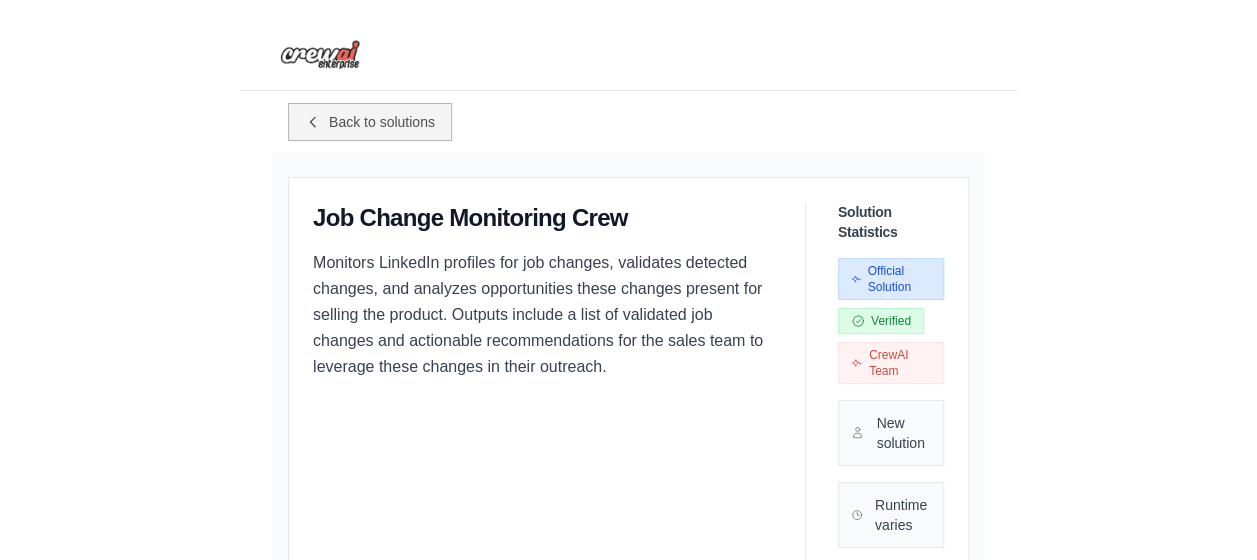 click on "Back to solutions" at bounding box center (382, 122) 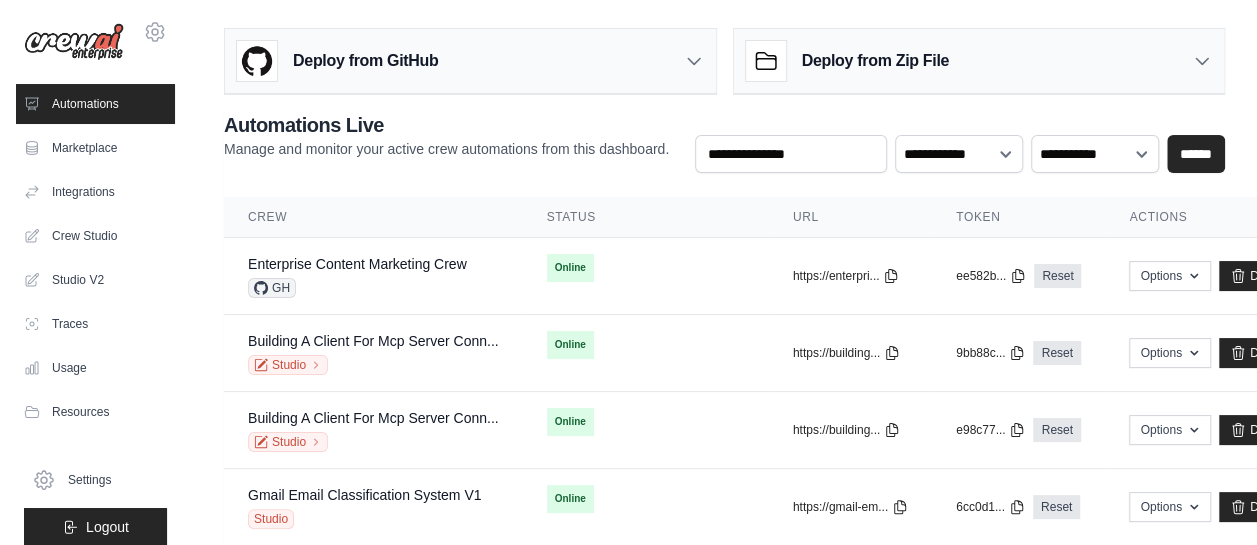 scroll, scrollTop: 181, scrollLeft: 0, axis: vertical 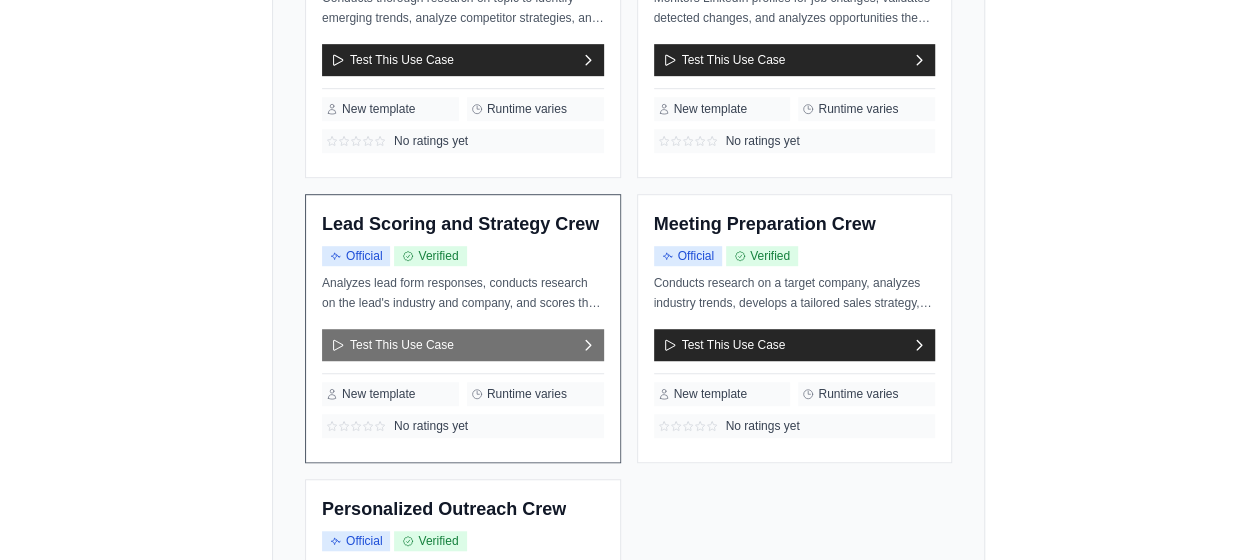 click on "Test This Use Case" at bounding box center [392, 345] 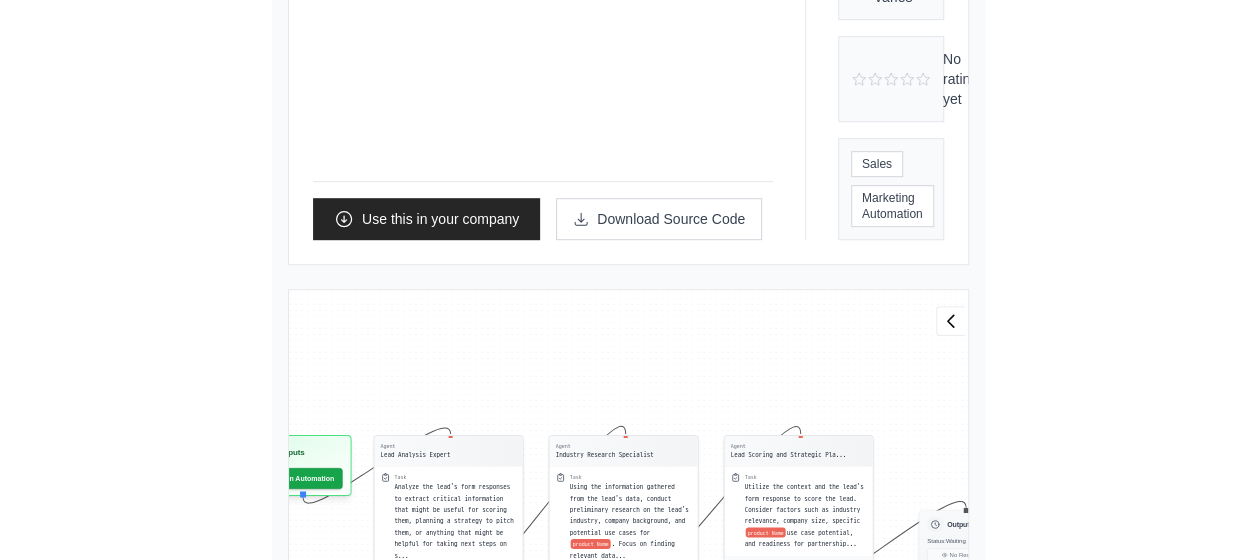 scroll, scrollTop: 532, scrollLeft: 0, axis: vertical 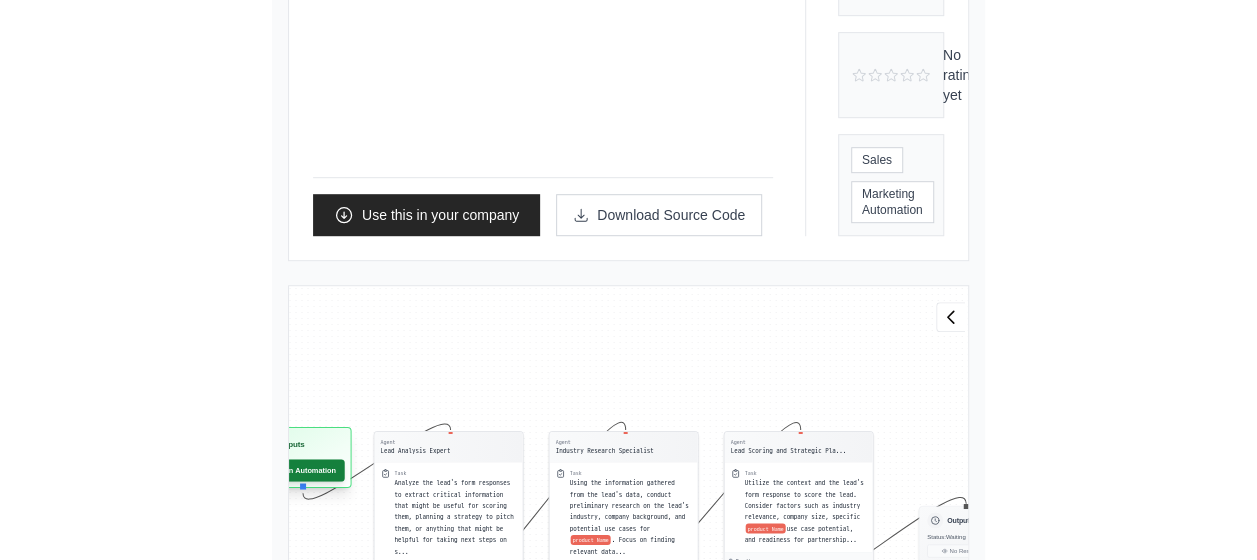 click on "Run Automation" at bounding box center (299, 470) 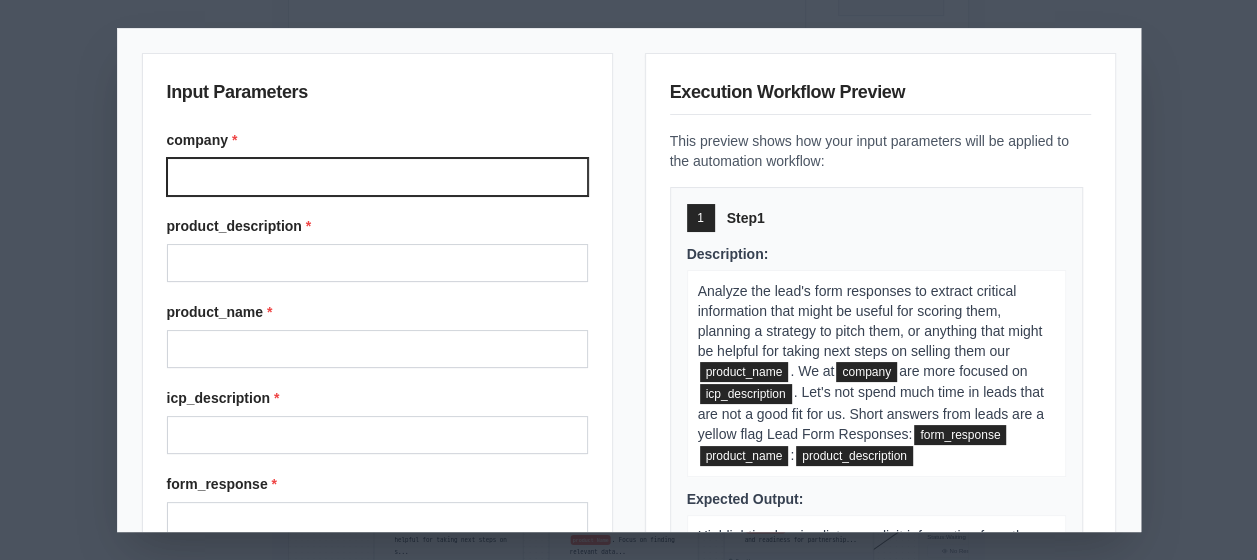 click on "company   *" at bounding box center (377, 177) 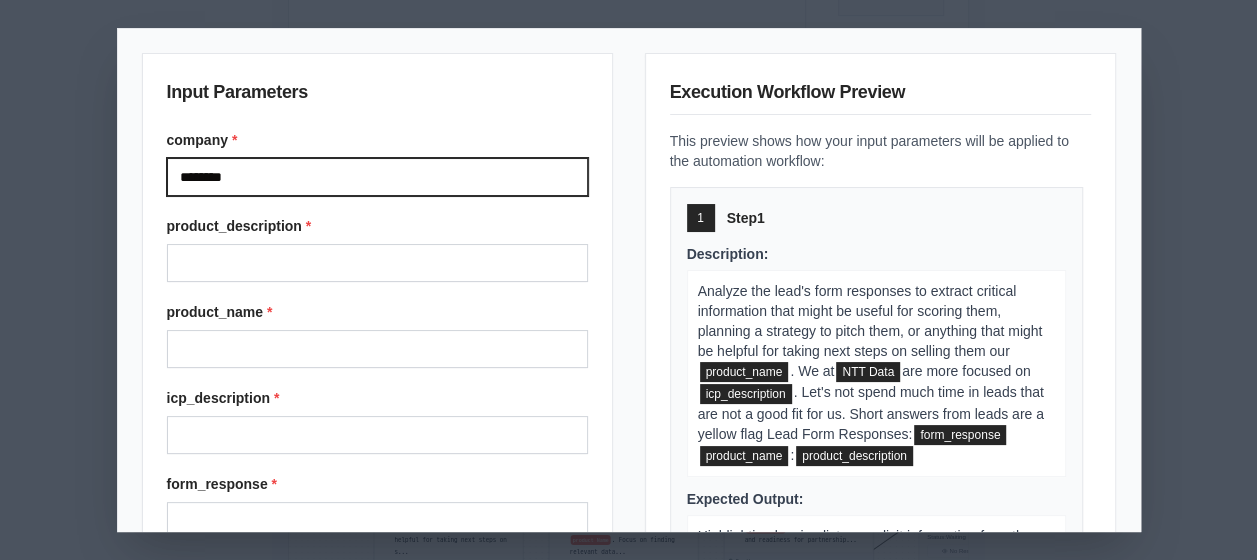 type on "********" 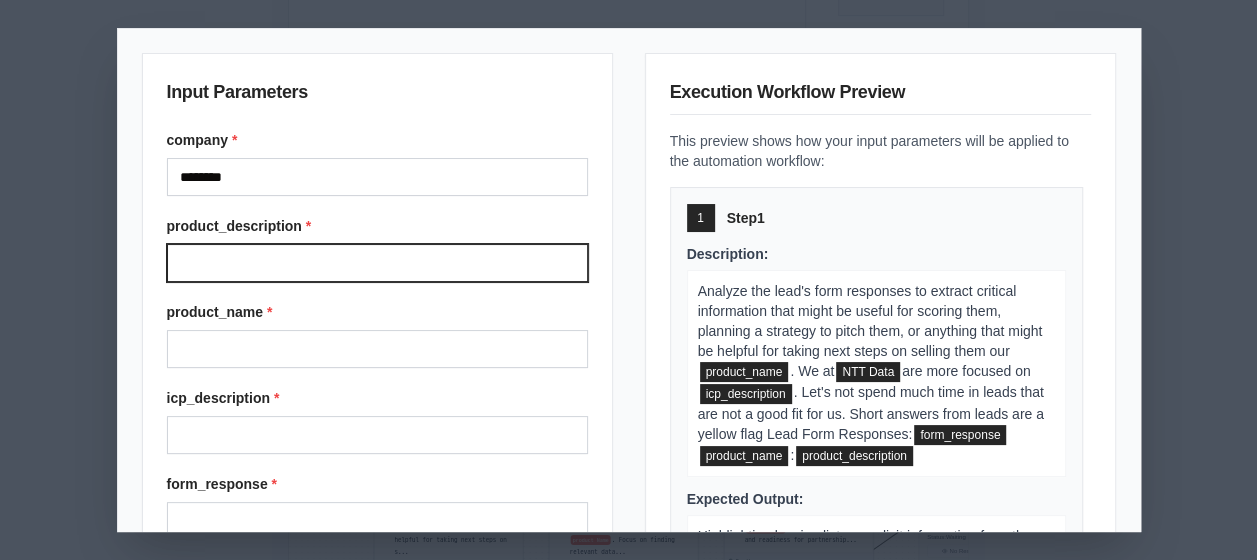 click on "product_description   *" at bounding box center [377, 263] 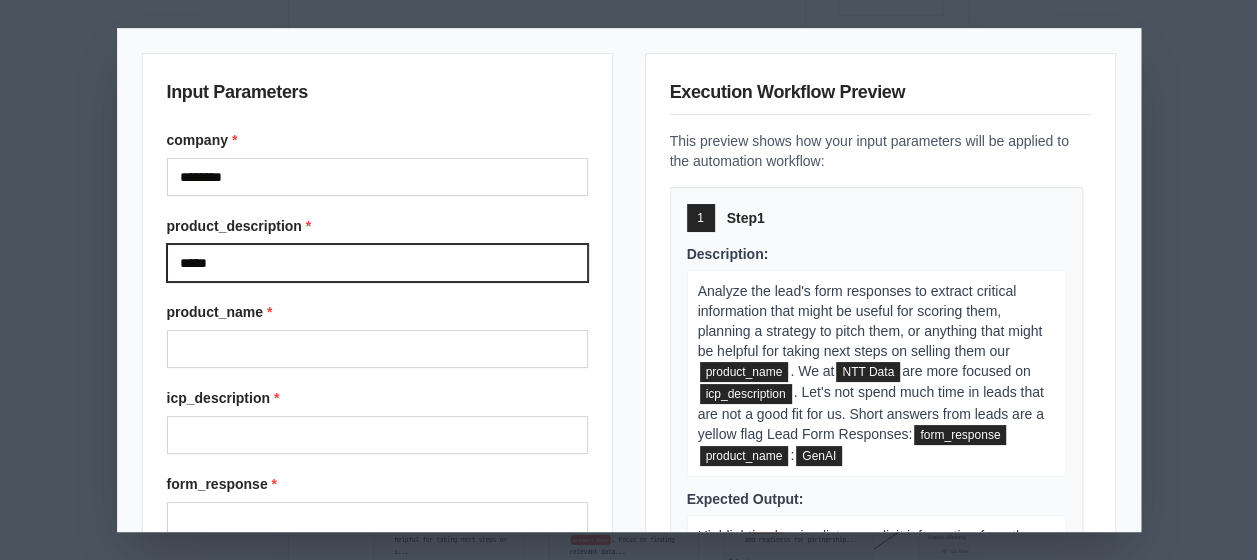type on "*****" 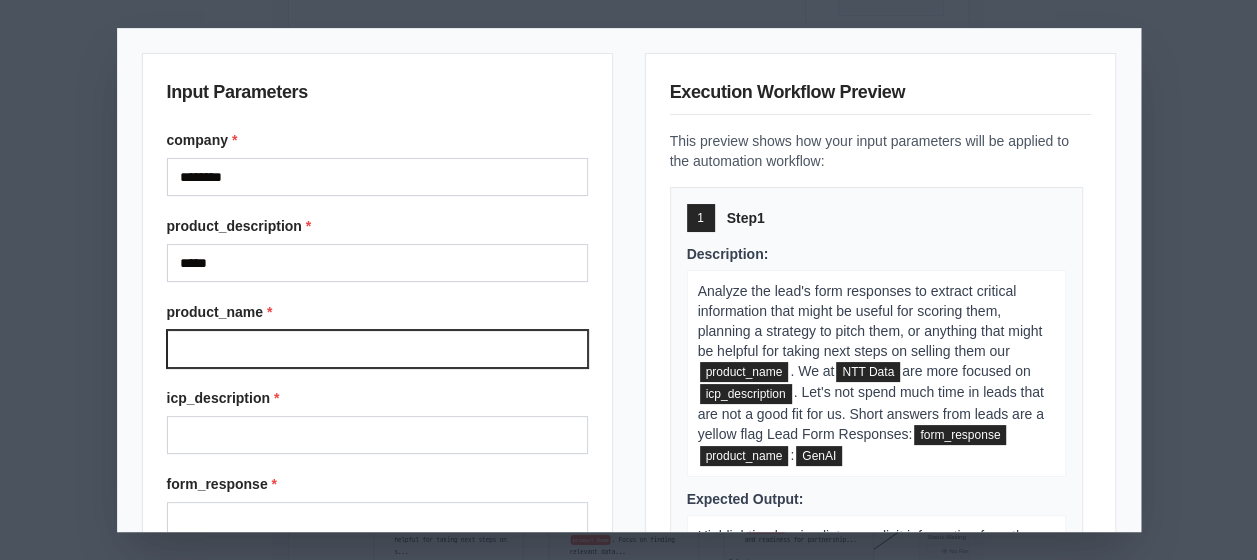 click on "product_name   *" at bounding box center (377, 349) 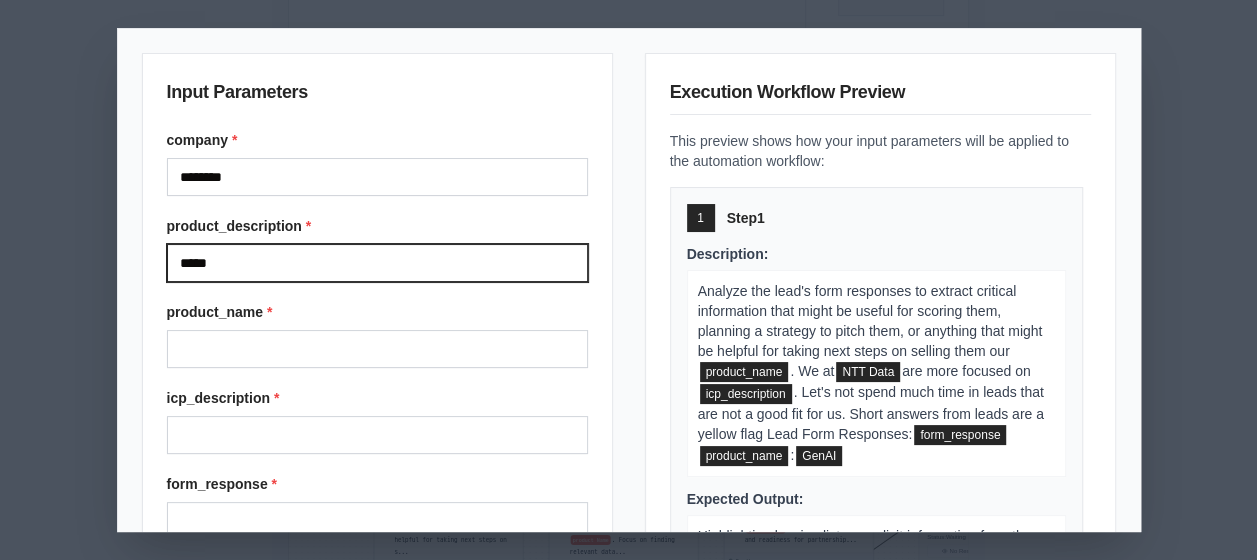 drag, startPoint x: 232, startPoint y: 258, endPoint x: 142, endPoint y: 228, distance: 94.86833 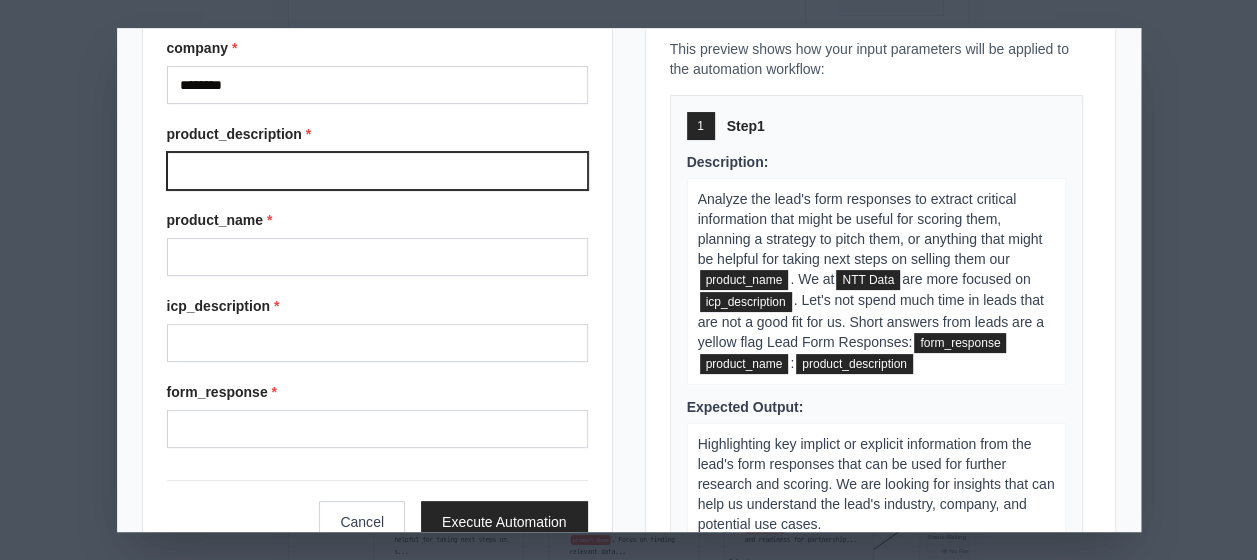 scroll, scrollTop: 93, scrollLeft: 0, axis: vertical 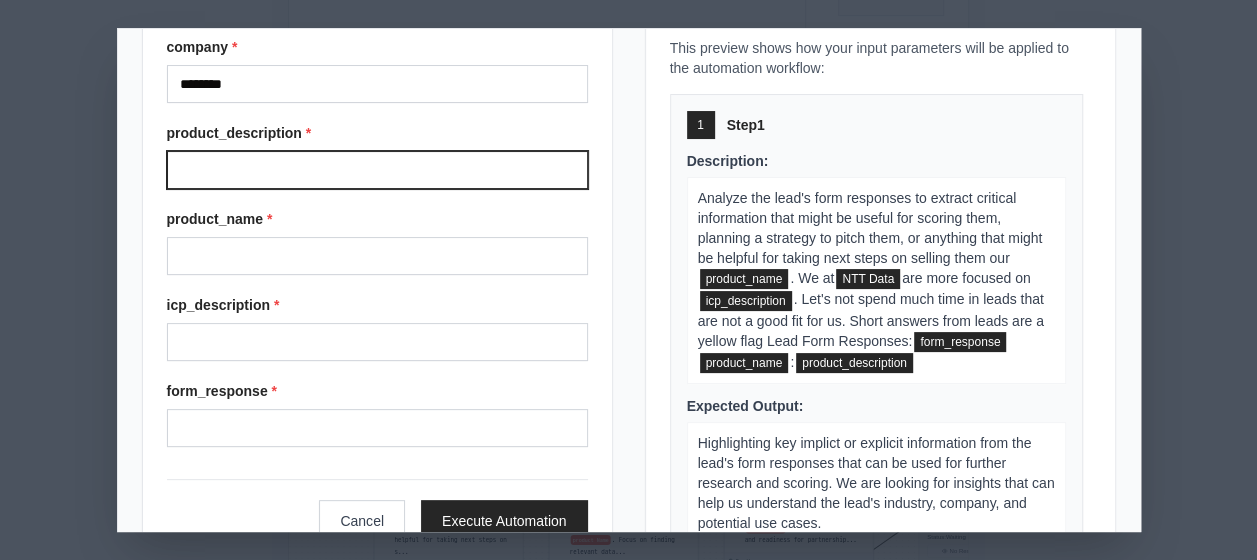 type 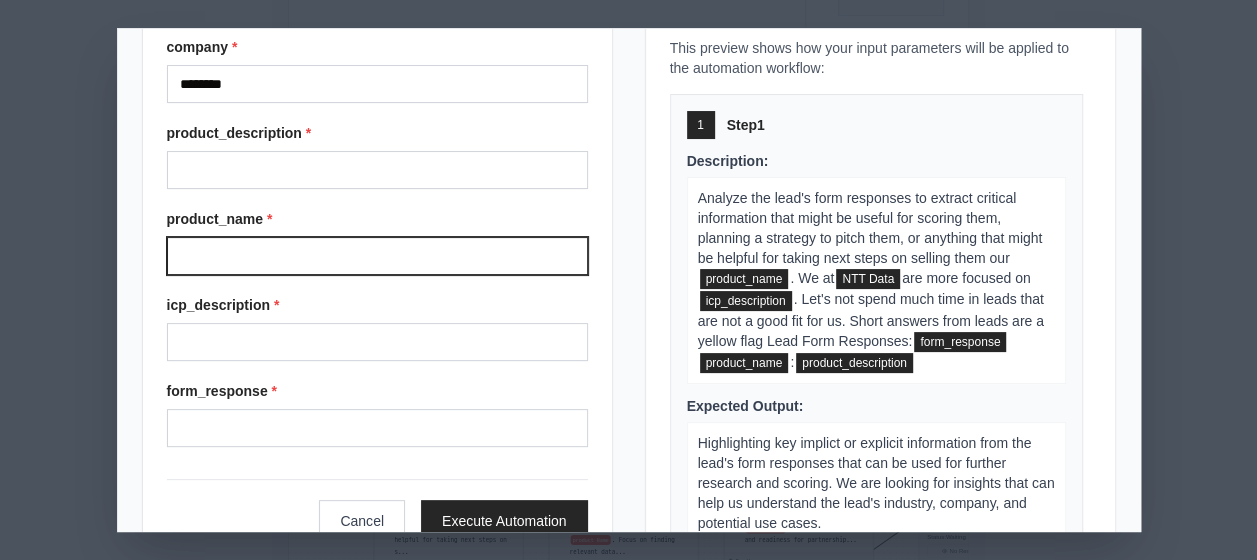 click on "product_name   *" at bounding box center (377, 256) 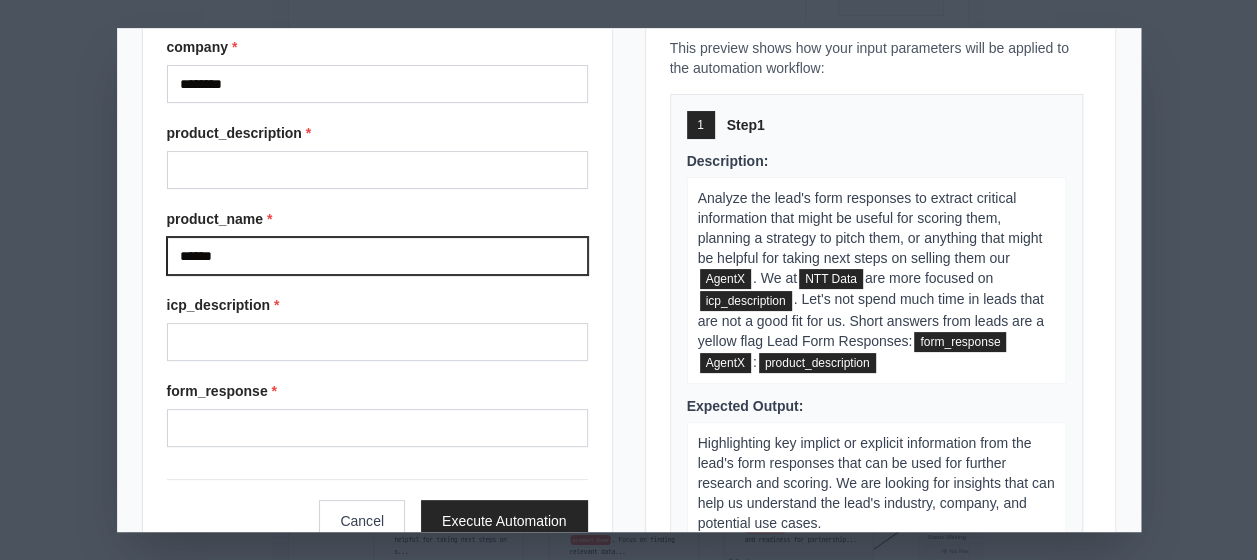 type on "******" 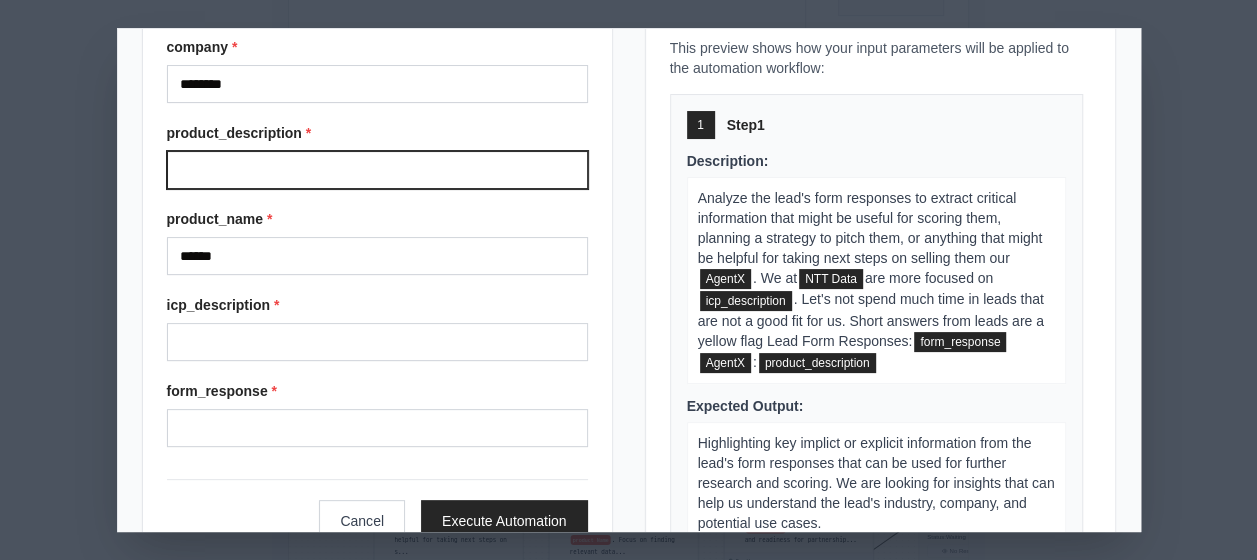 click on "product_description   *" at bounding box center (377, 170) 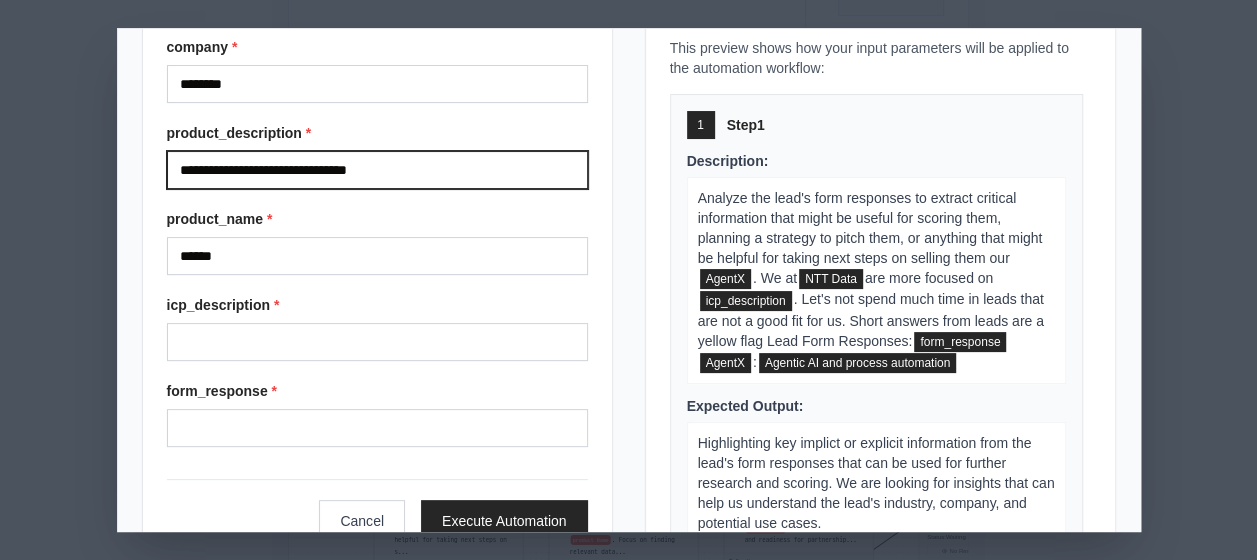 type on "**********" 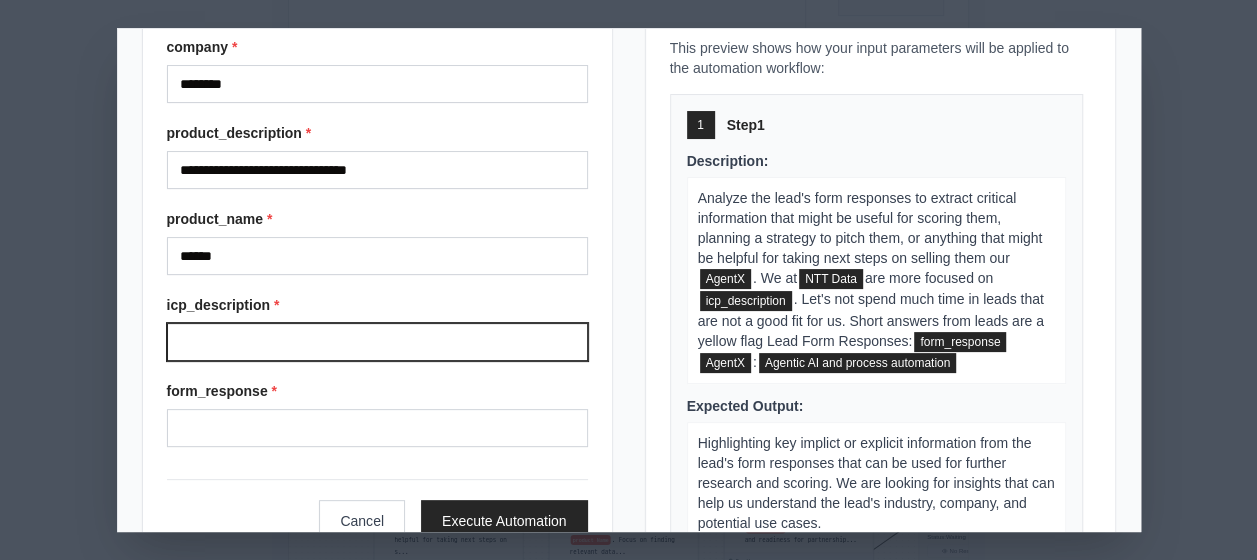 click on "icp_description   *" at bounding box center [377, 342] 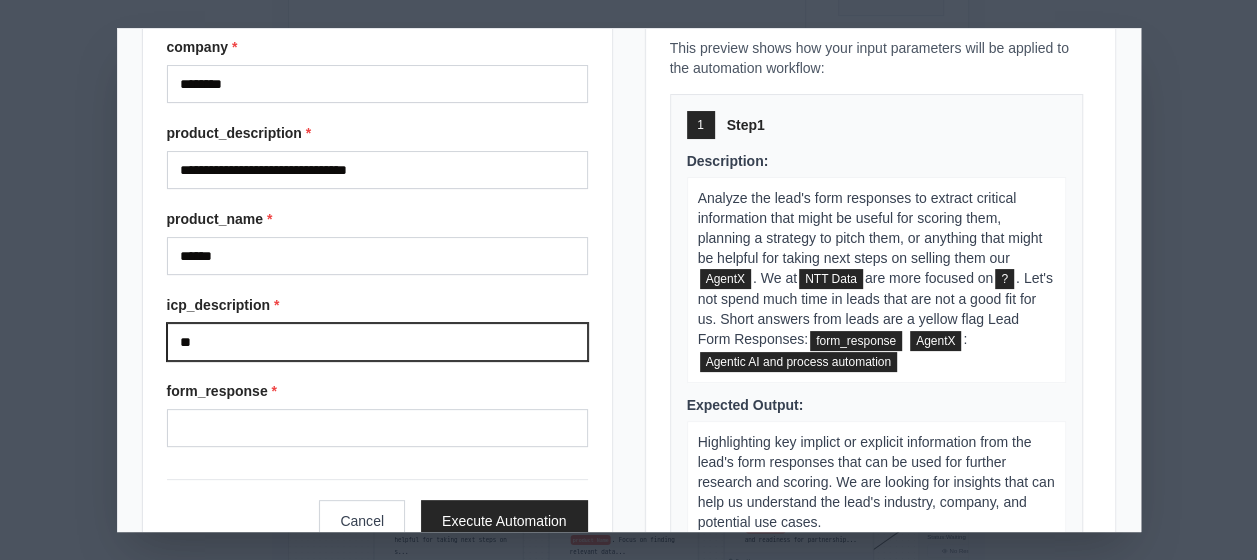 type on "***" 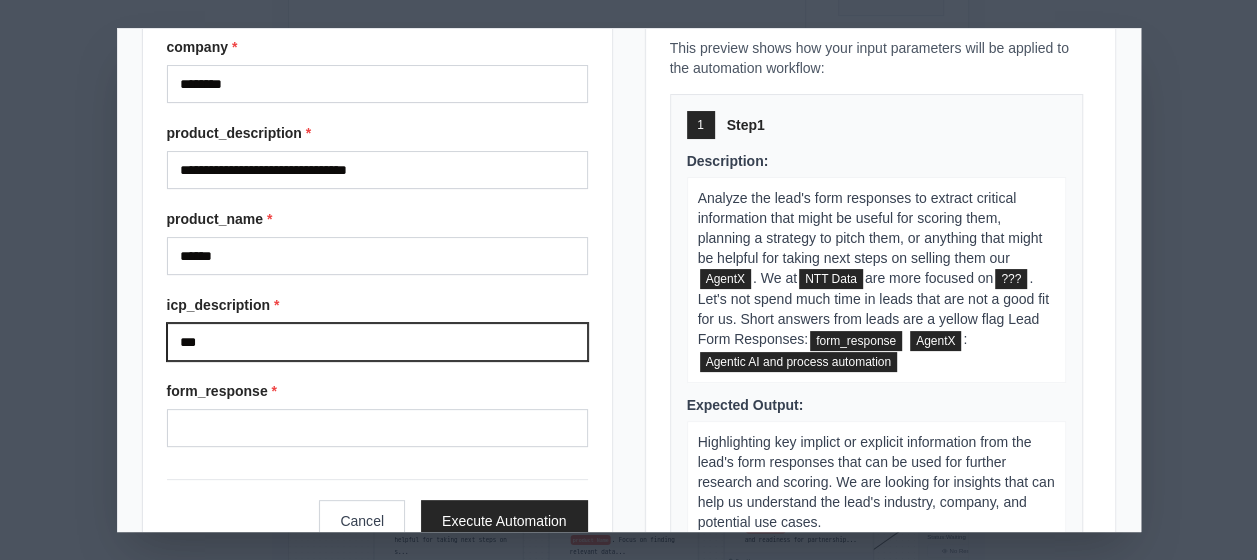 drag, startPoint x: 242, startPoint y: 337, endPoint x: 101, endPoint y: 318, distance: 142.27438 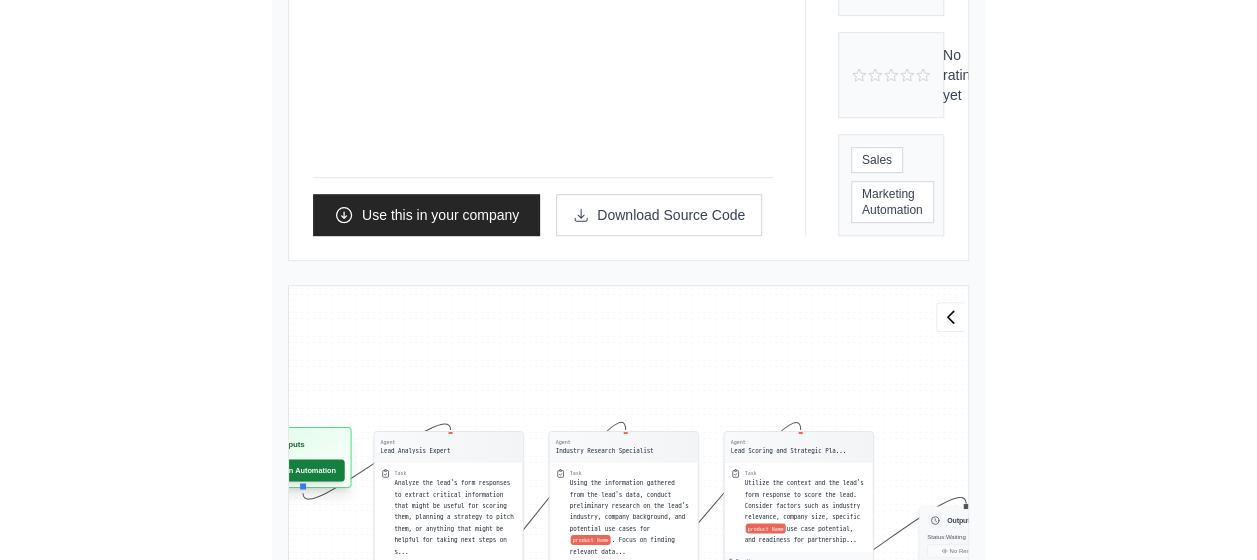 click on "Run Automation" at bounding box center [299, 470] 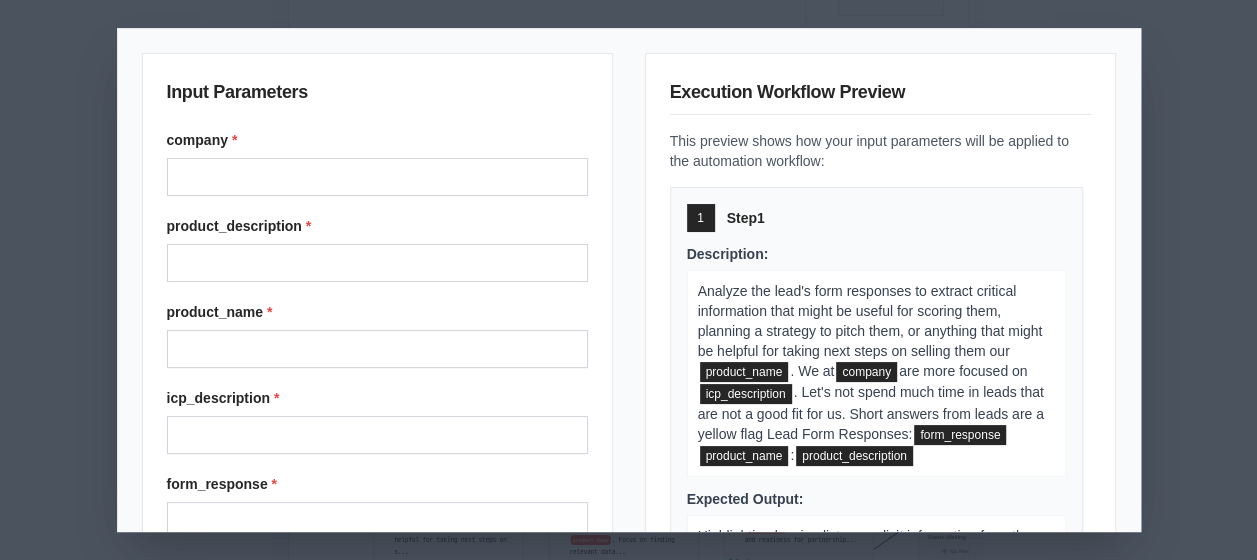 scroll, scrollTop: 153, scrollLeft: 0, axis: vertical 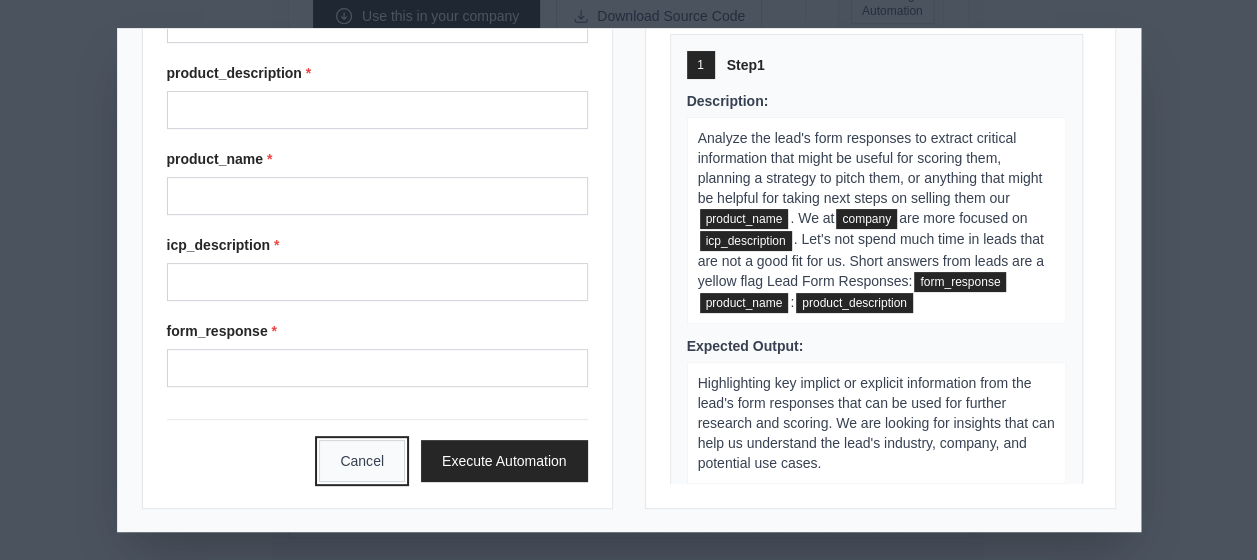 click on "Cancel" at bounding box center (362, 461) 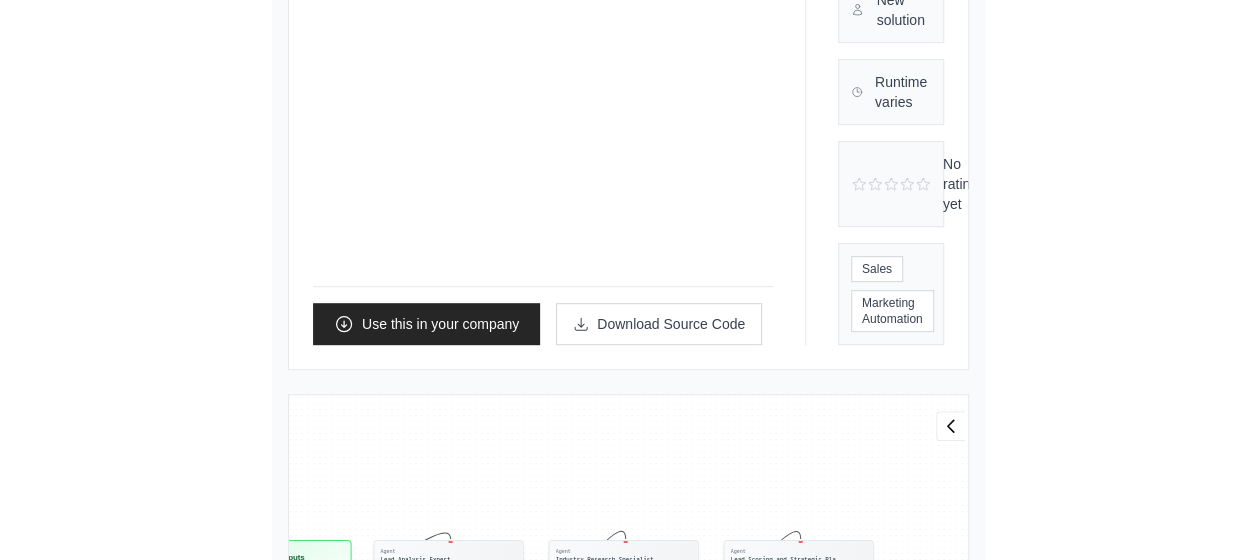 scroll, scrollTop: 0, scrollLeft: 0, axis: both 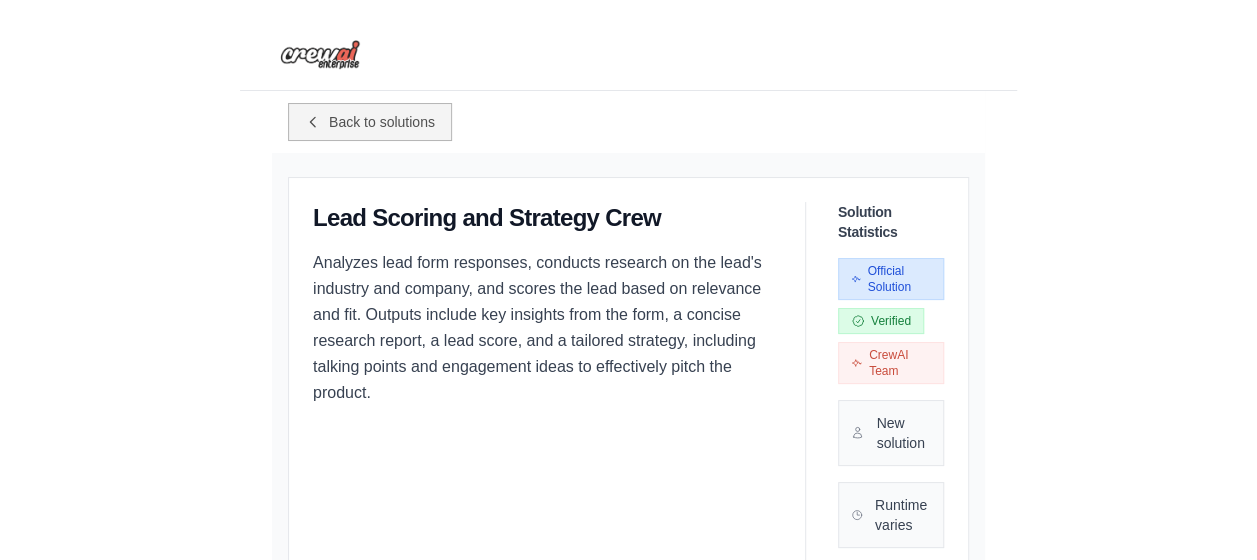 click on "Back to solutions" at bounding box center (370, 122) 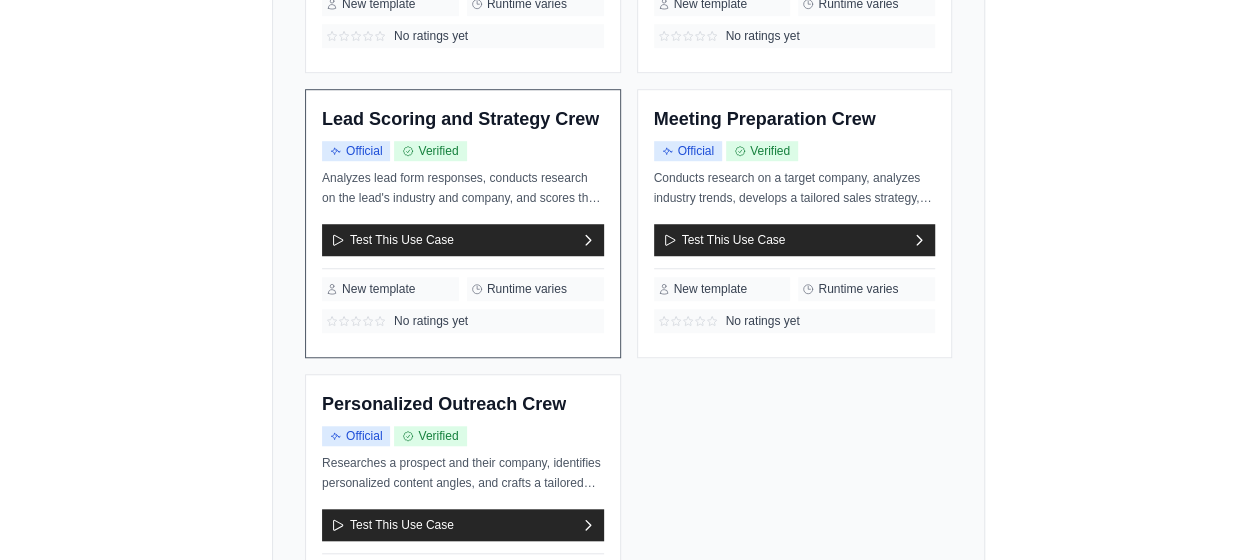scroll, scrollTop: 658, scrollLeft: 0, axis: vertical 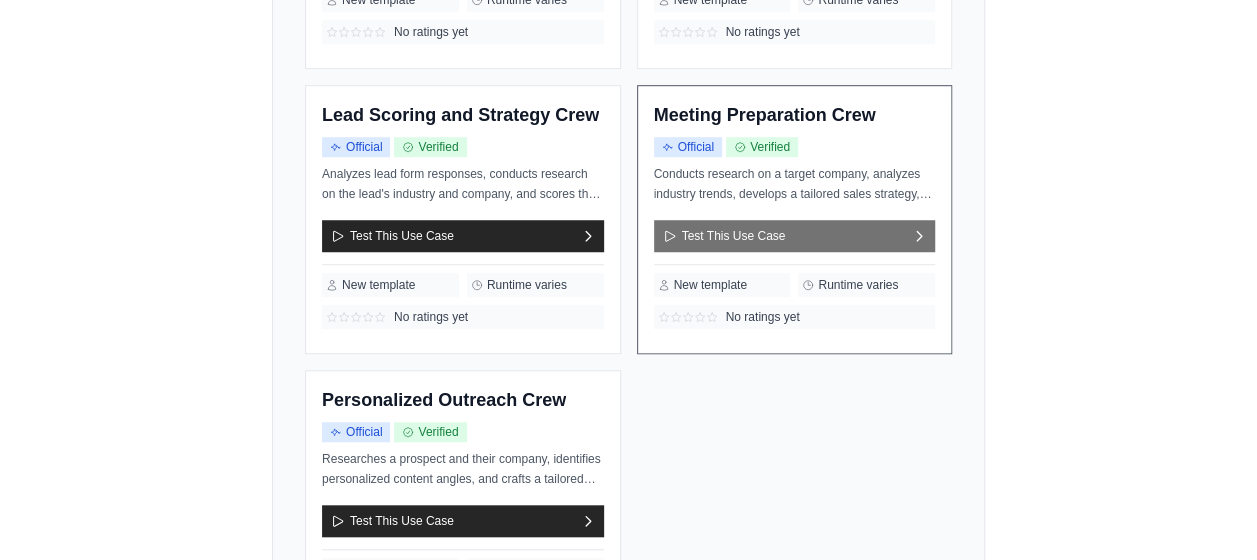 click on "Test This Use Case" at bounding box center (795, 236) 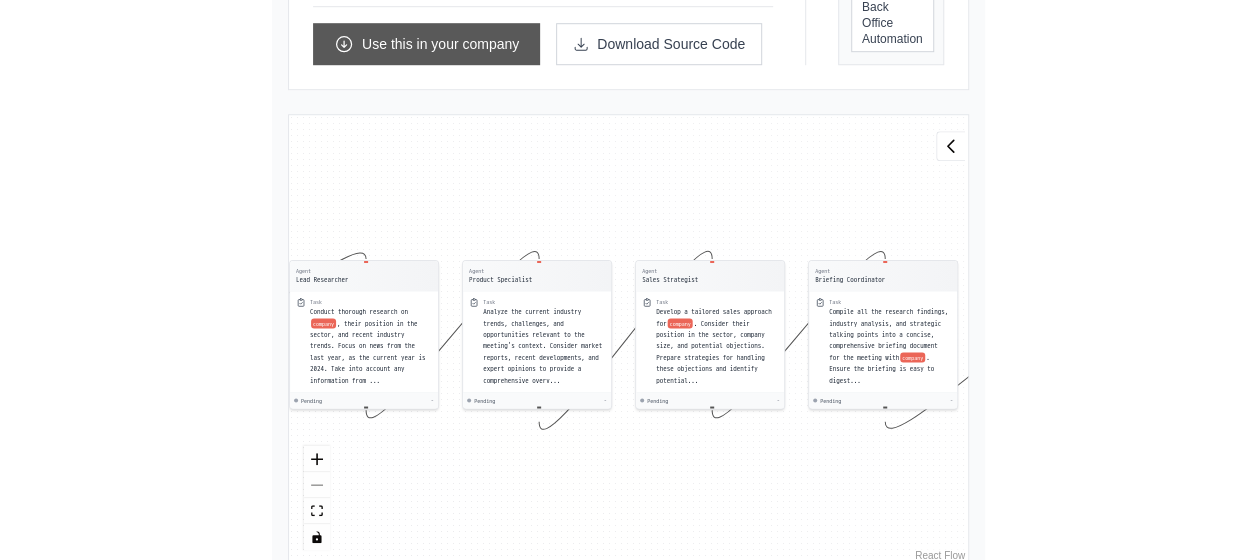 scroll, scrollTop: 721, scrollLeft: 0, axis: vertical 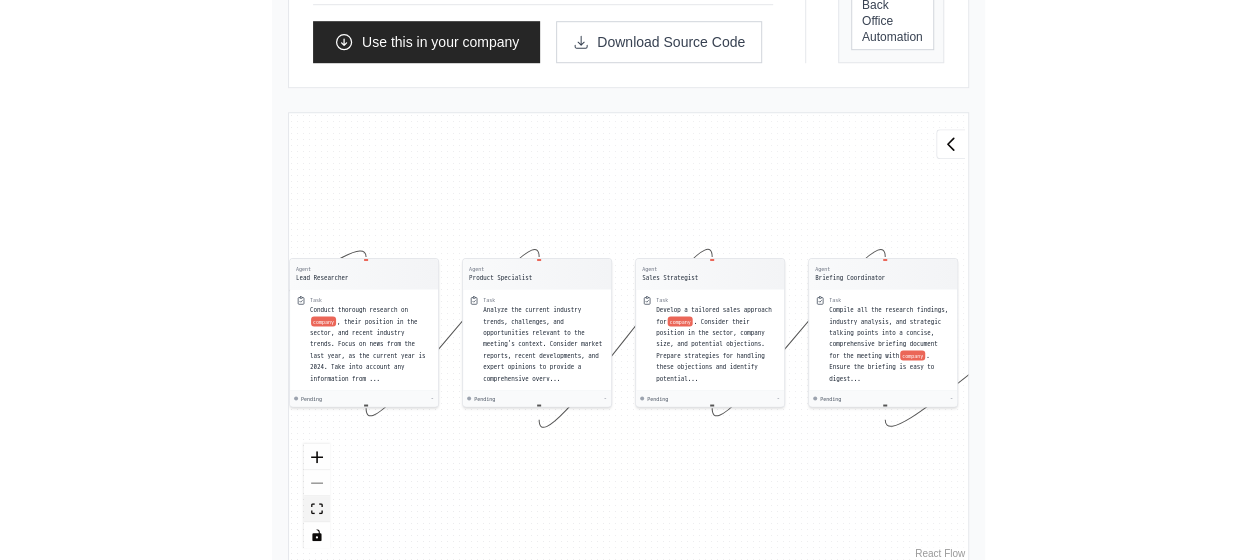 click 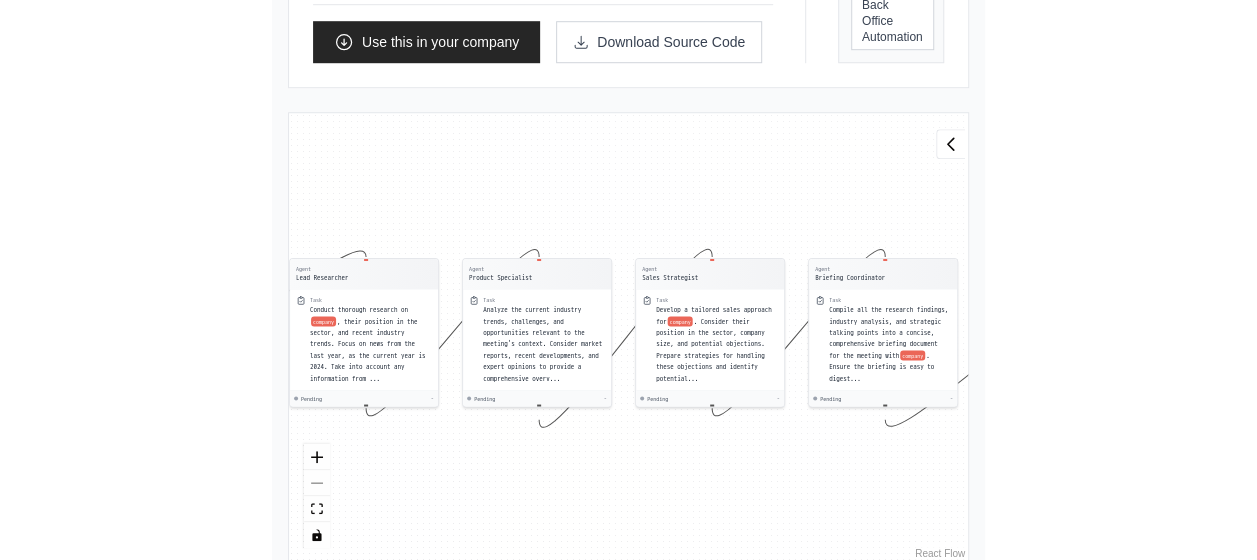 click at bounding box center [317, 496] 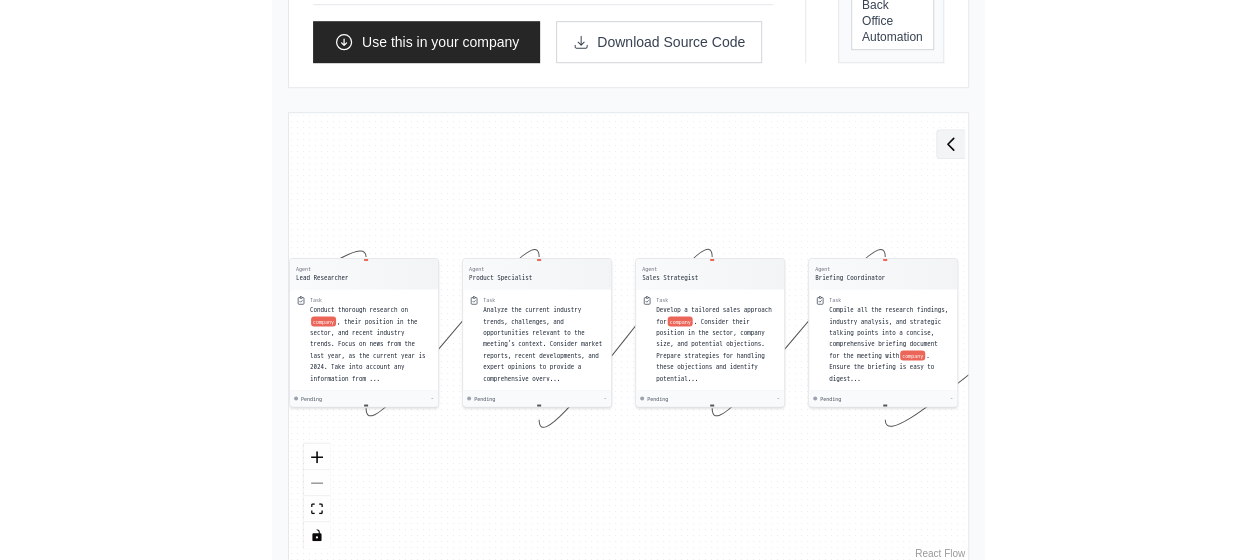click 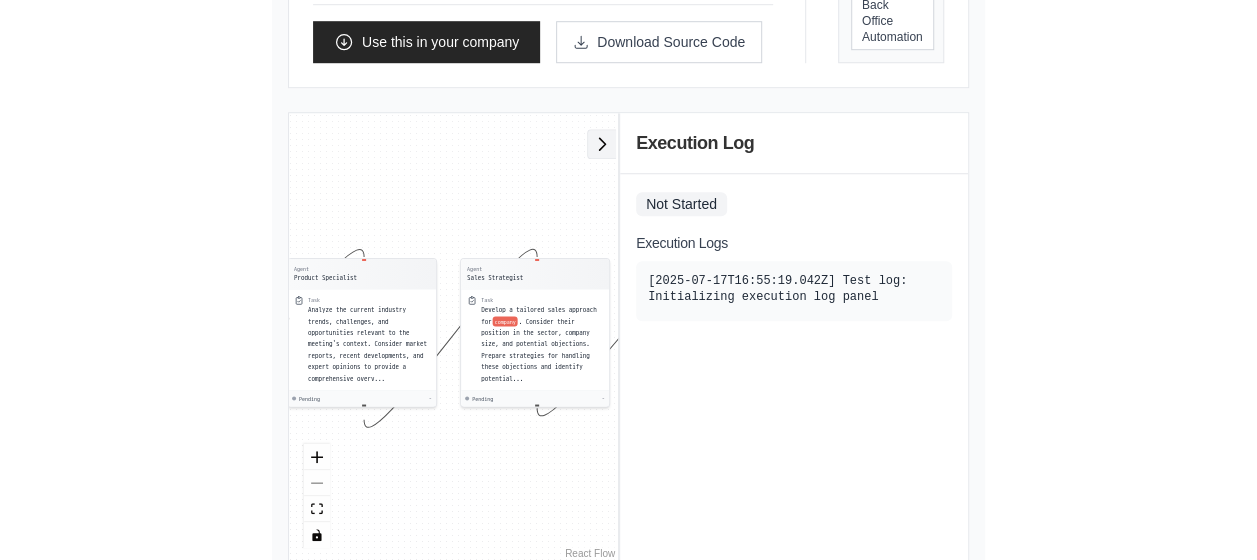 click 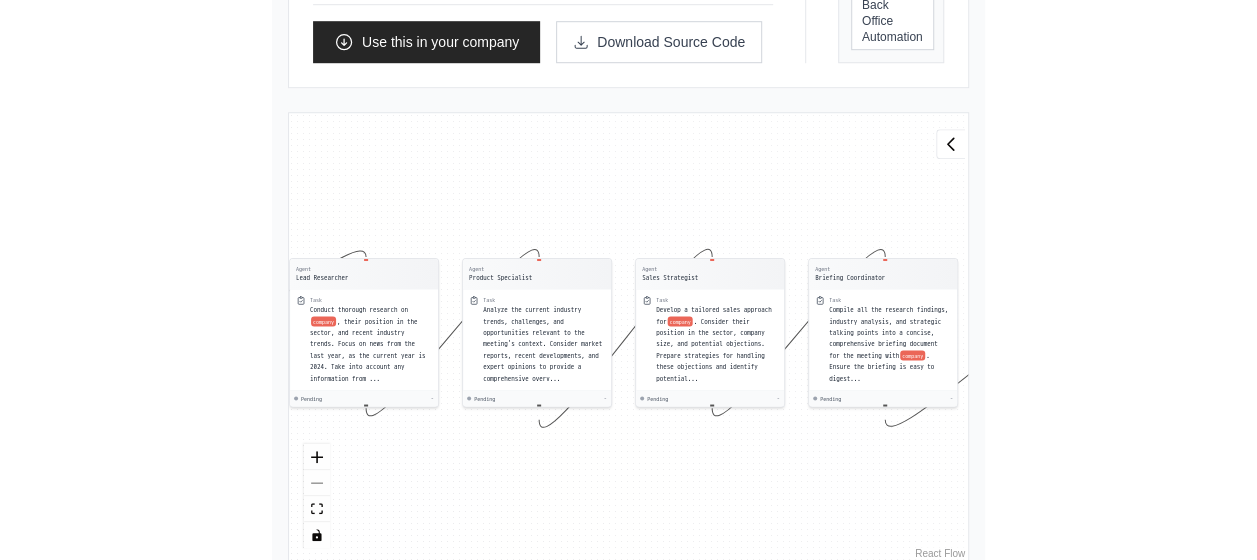 click at bounding box center (317, 496) 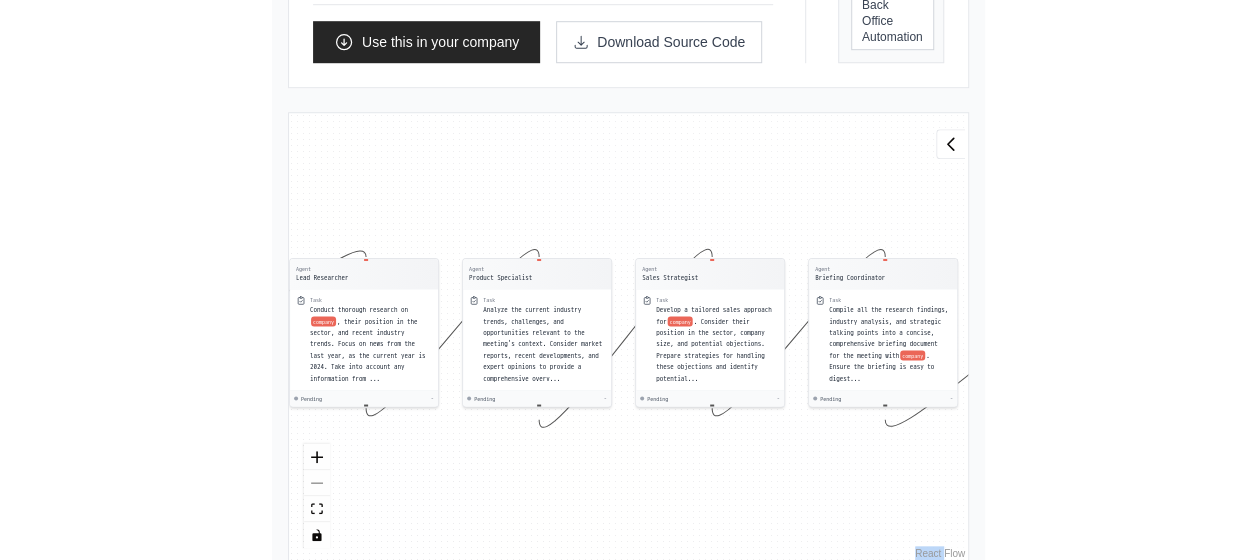 click at bounding box center (317, 496) 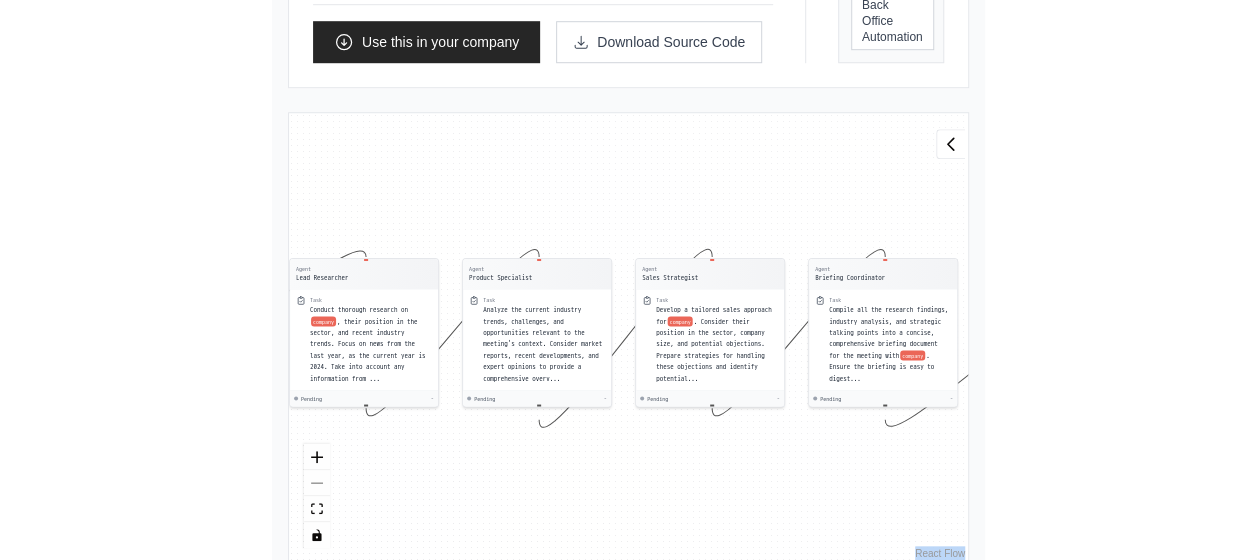 click at bounding box center [317, 496] 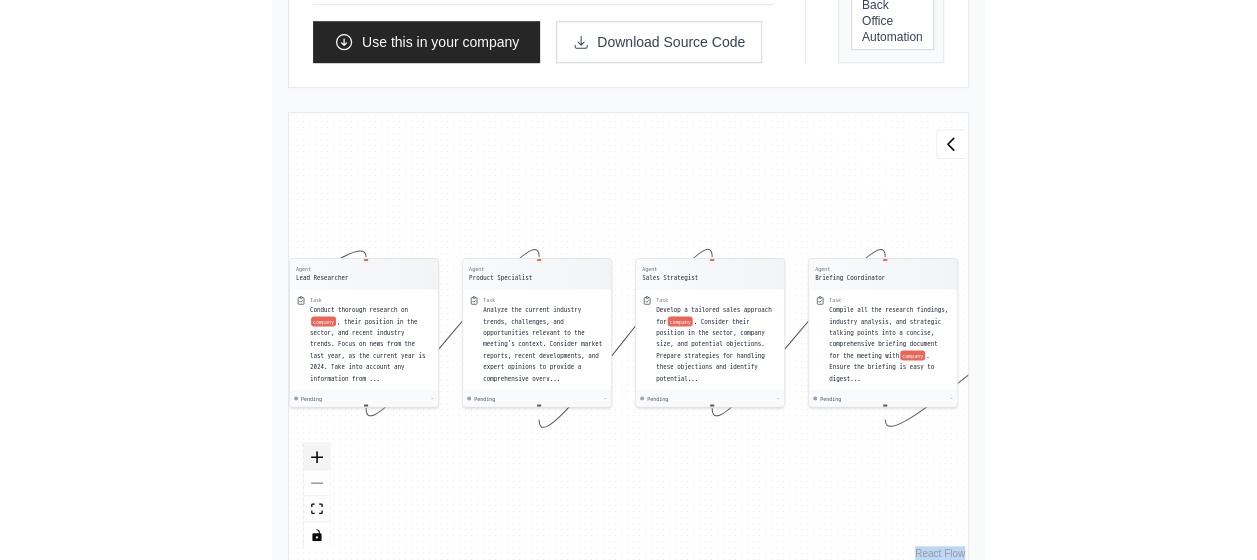 drag, startPoint x: 320, startPoint y: 468, endPoint x: 314, endPoint y: 447, distance: 21.84033 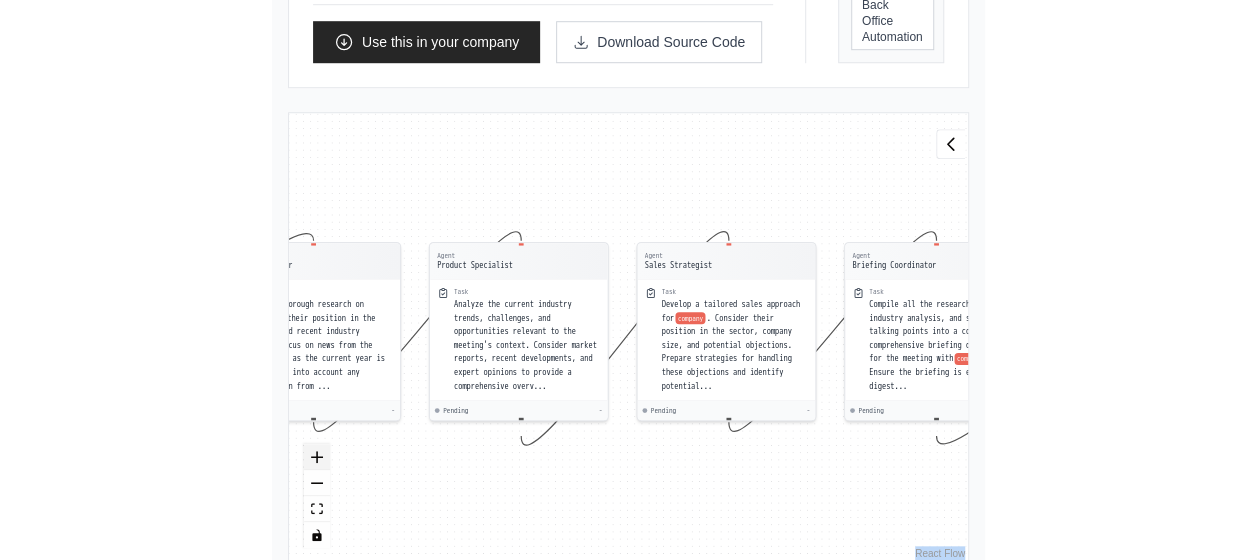 click 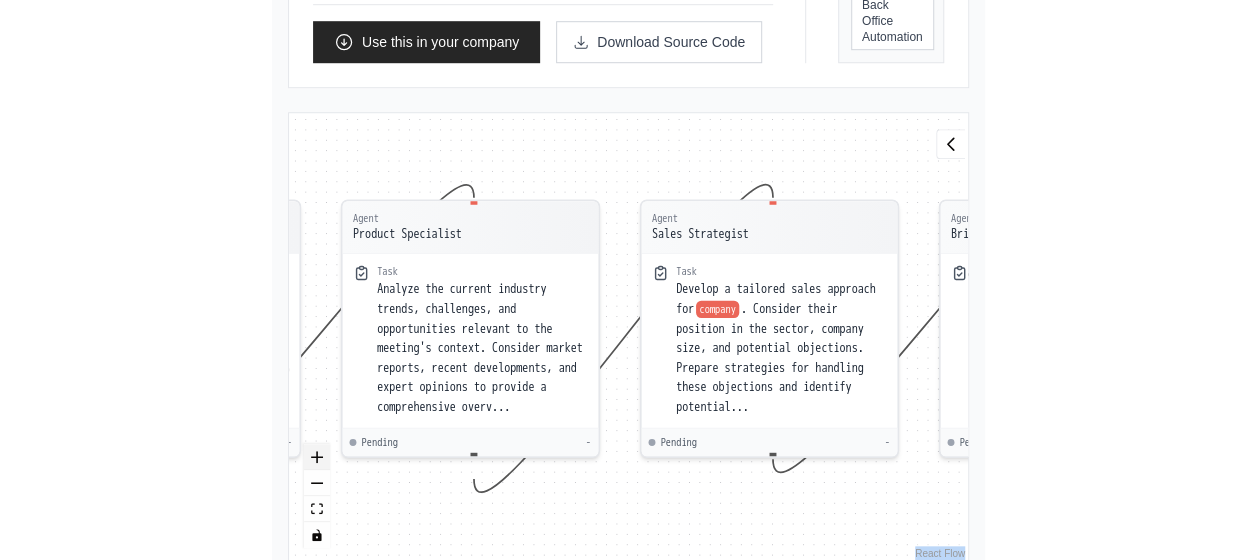 click 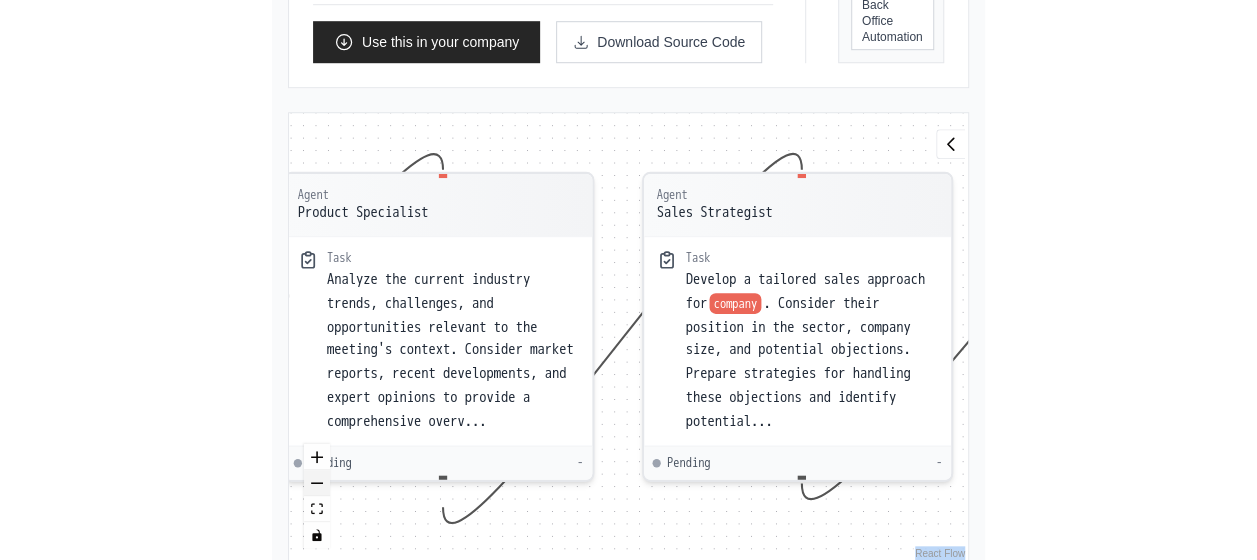 click at bounding box center (317, 483) 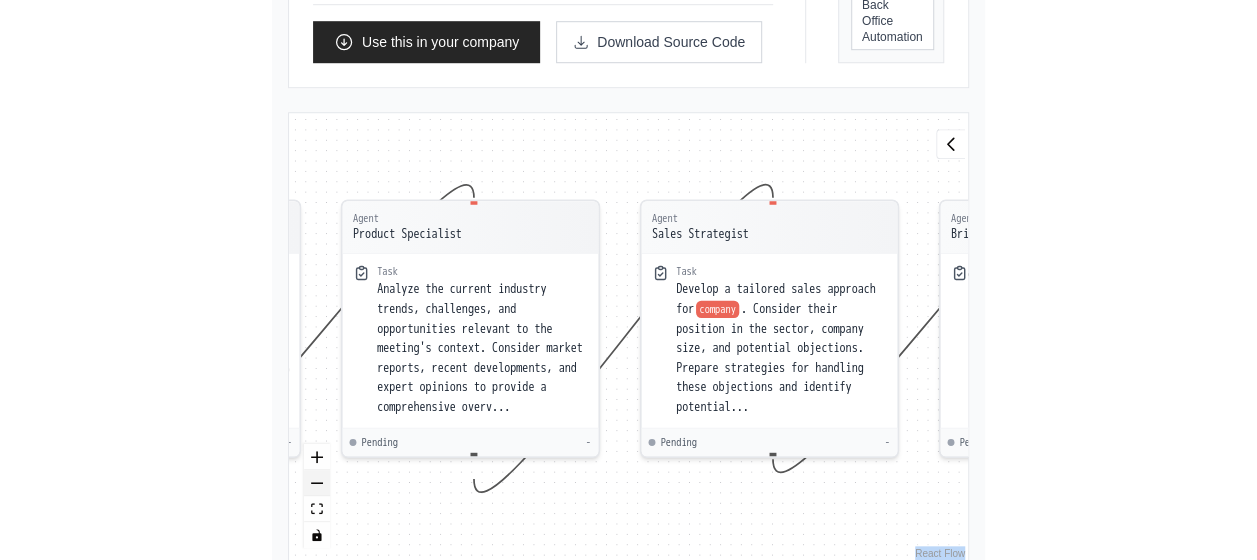 click at bounding box center (317, 483) 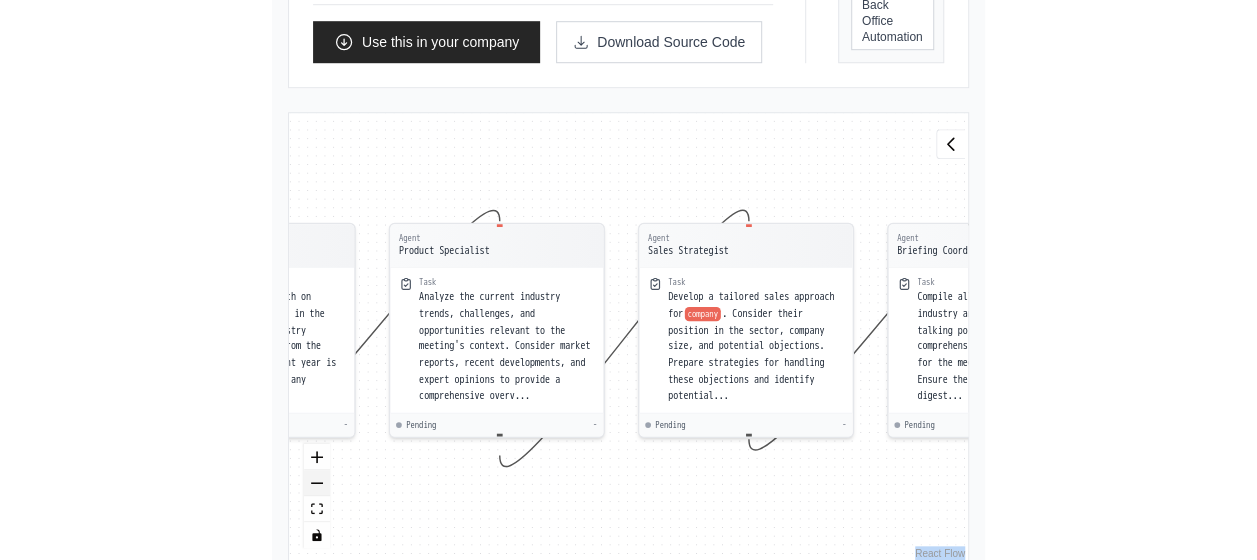 click at bounding box center [317, 483] 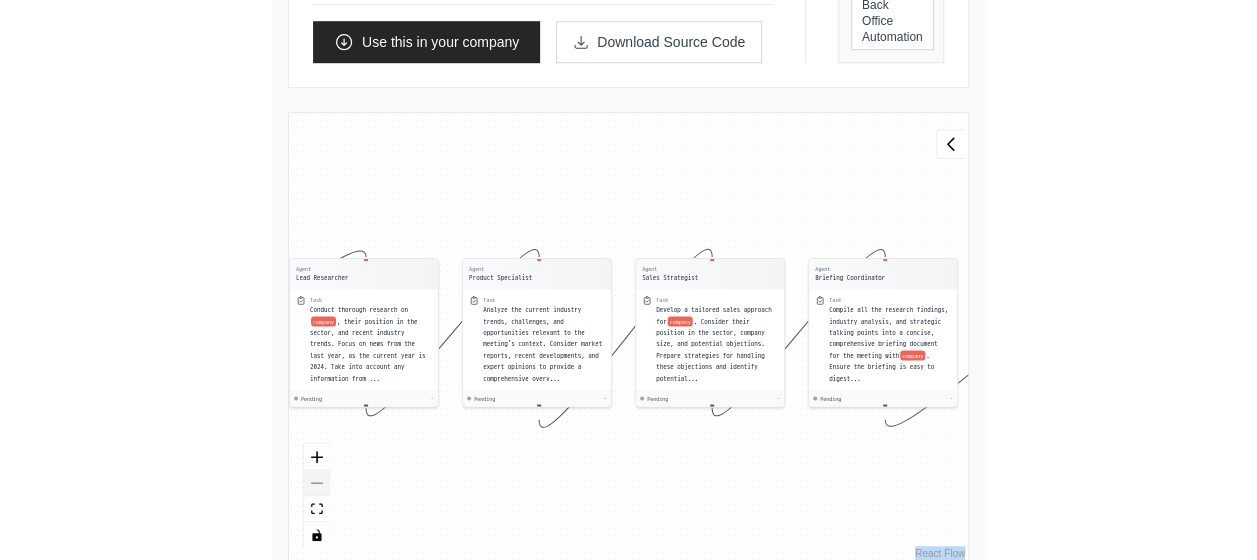 click at bounding box center [317, 496] 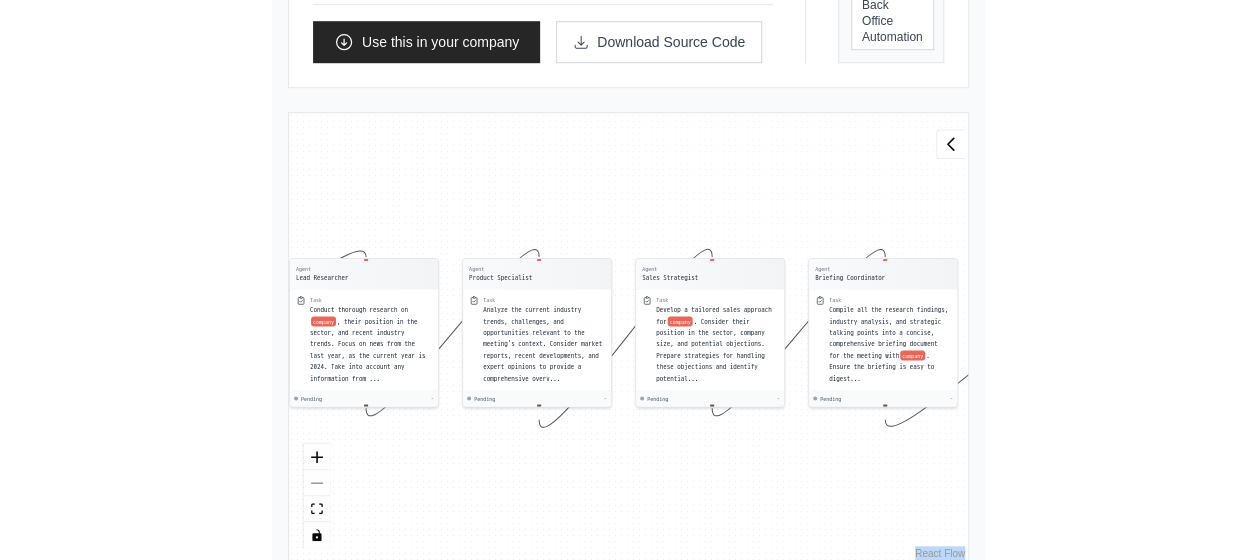 click at bounding box center [317, 496] 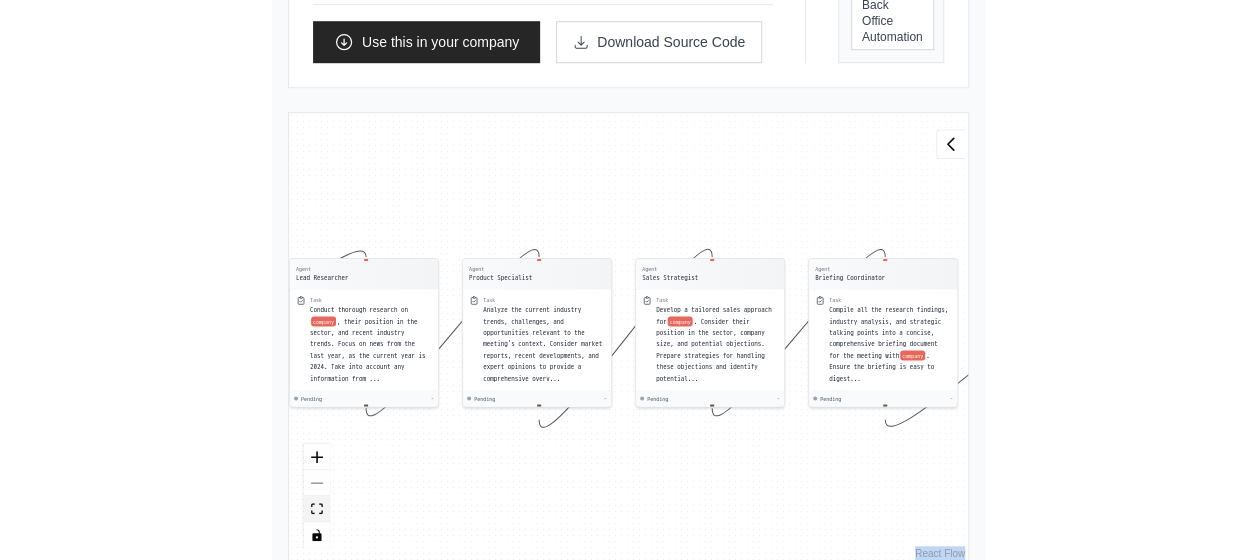 drag, startPoint x: 322, startPoint y: 475, endPoint x: 316, endPoint y: 502, distance: 27.658634 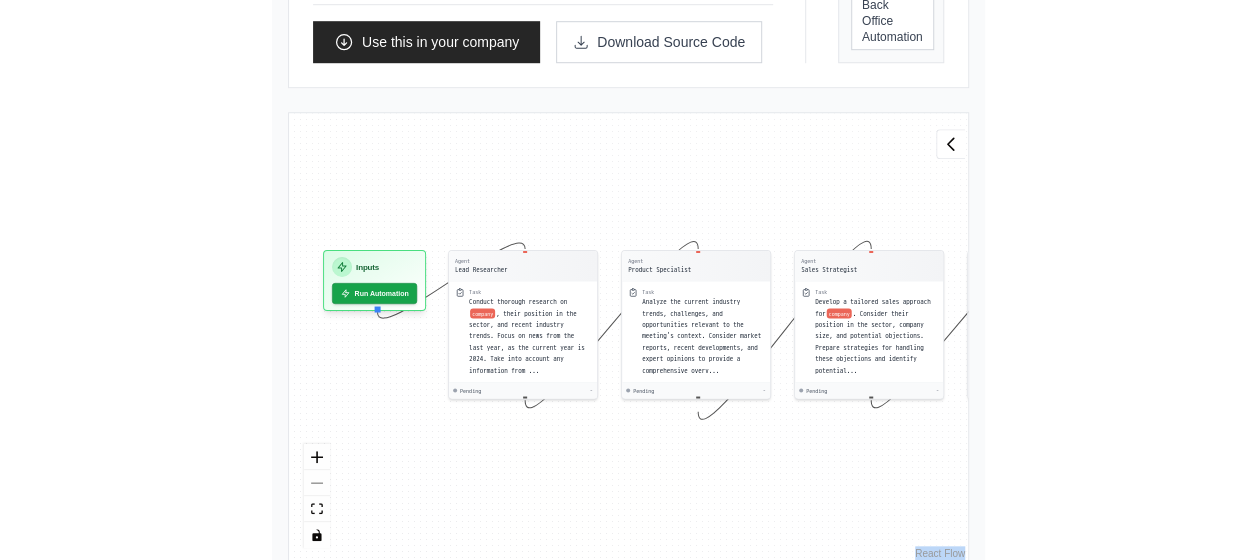 drag, startPoint x: 676, startPoint y: 210, endPoint x: 850, endPoint y: 204, distance: 174.10342 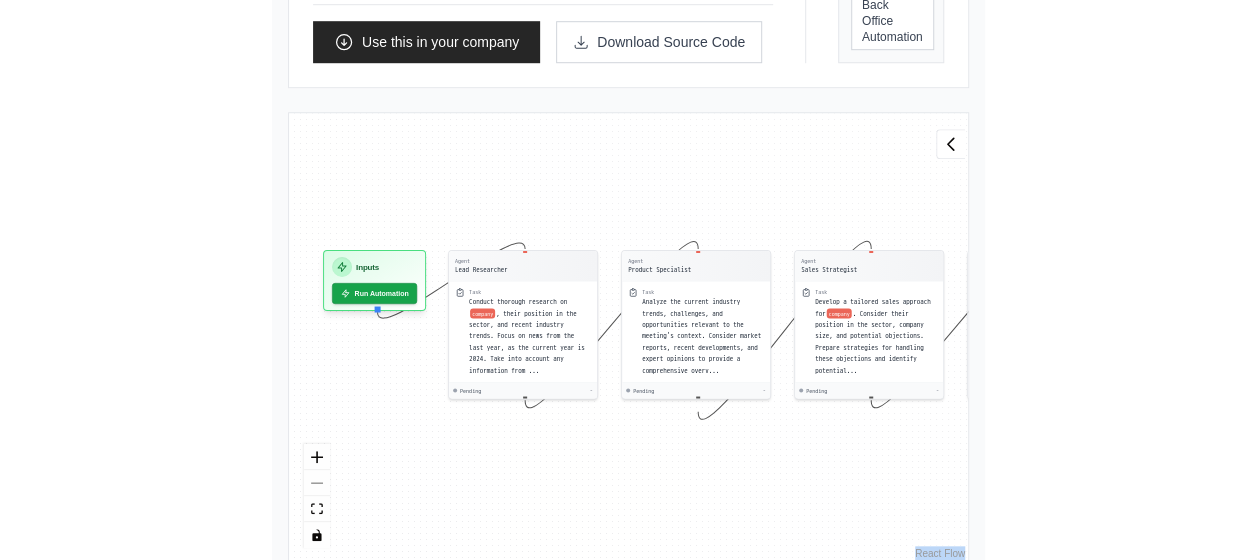 click on "Agent Lead Researcher Task Conduct thorough research on  company , their position in the sector, and recent industry trends. Focus on news from the last year, as the current year is 2024.
Take into account any information from ... Pending - Agent Product Specialist Task Analyze the current industry trends, challenges, and opportunities relevant to the meeting's context. Consider market reports, recent developments, and expert opinions to provide a comprehensive overv... Pending - Agent Sales Strategist Task Develop a tailored sales approach for  company . Consider their position in the  sector, company size, and potential objections. Prepare strategies for handling these objections and identify potential... Pending - Agent Briefing Coordinator Task Compile all the research findings, industry analysis, and strategic talking points into a concise, comprehensive briefing document for the meeting with  company . Ensure the briefing is easy to digest... Pending - Inputs Run Automation Output Status:  Waiting" at bounding box center (628, 338) 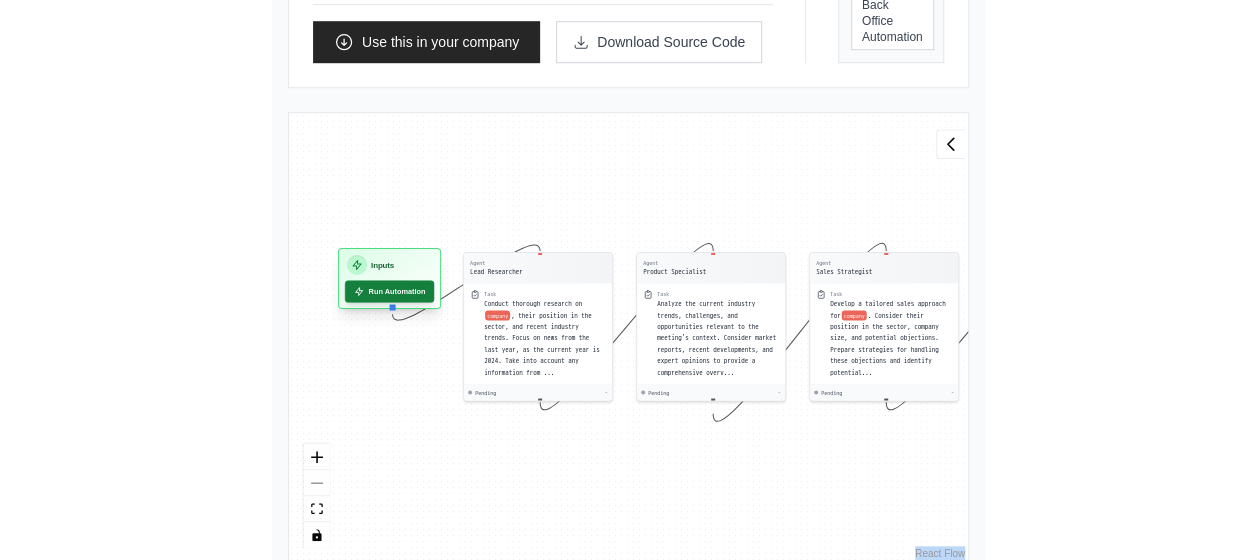 click on "Run Automation" at bounding box center [389, 291] 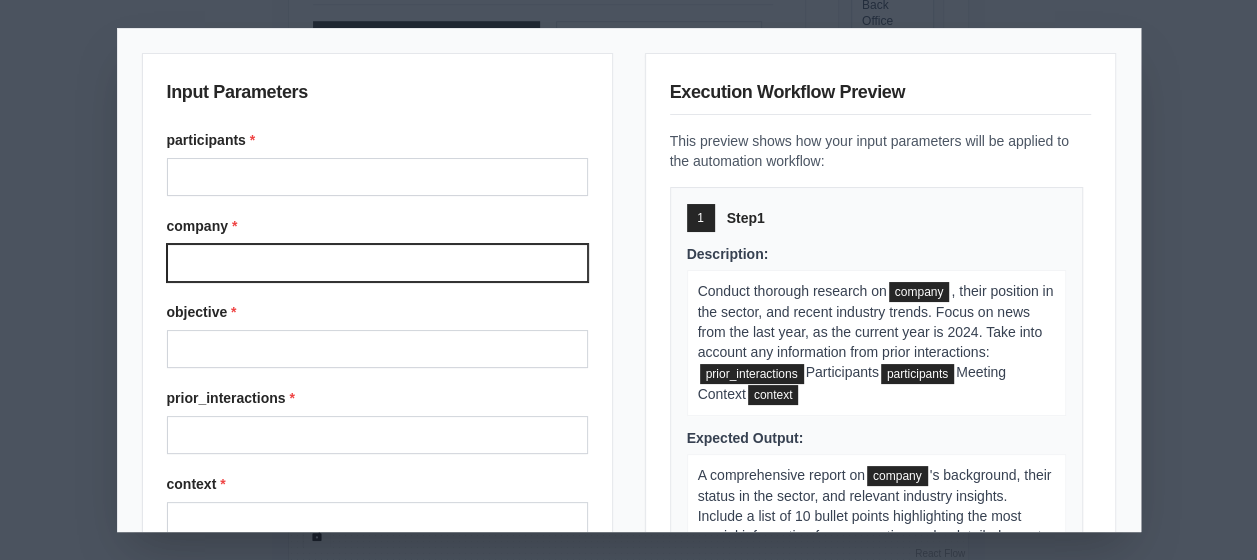 click on "company   *" at bounding box center (377, 263) 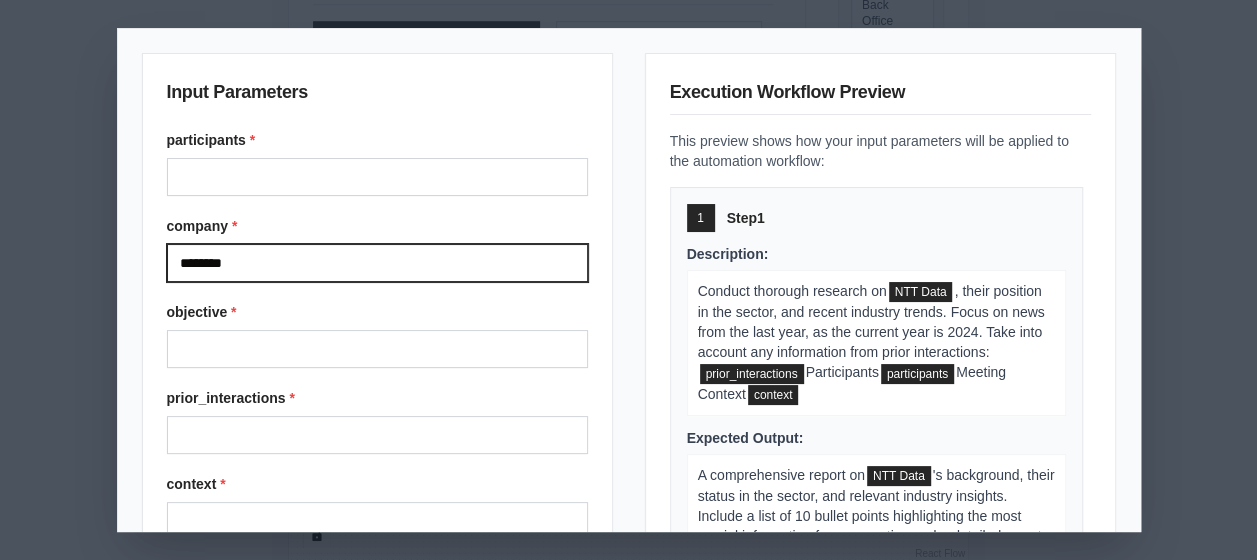 type on "********" 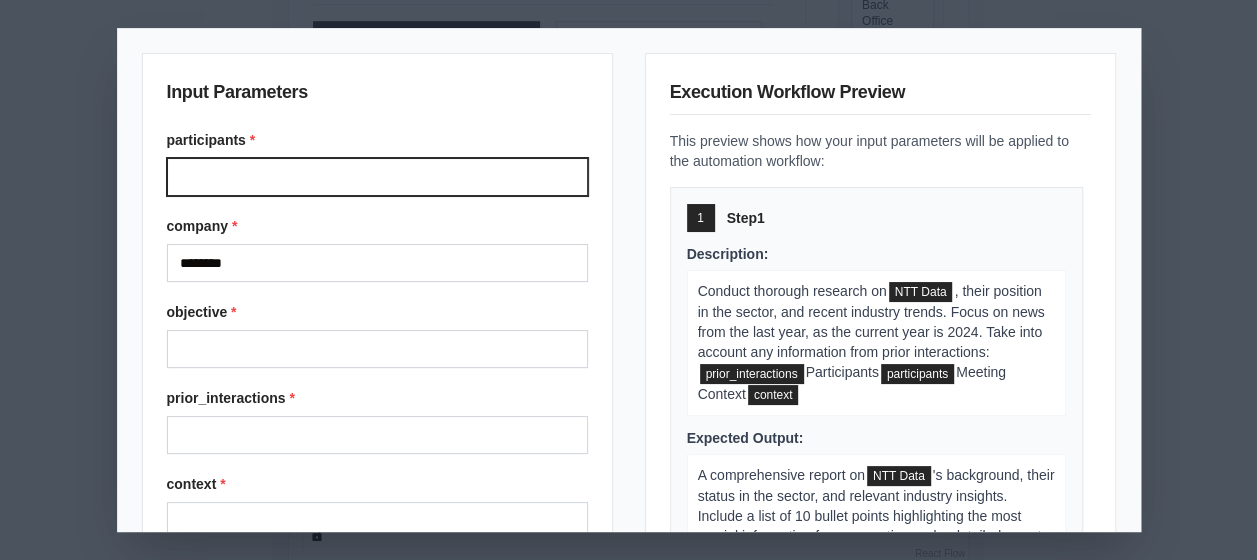 click on "participants   *" at bounding box center (377, 177) 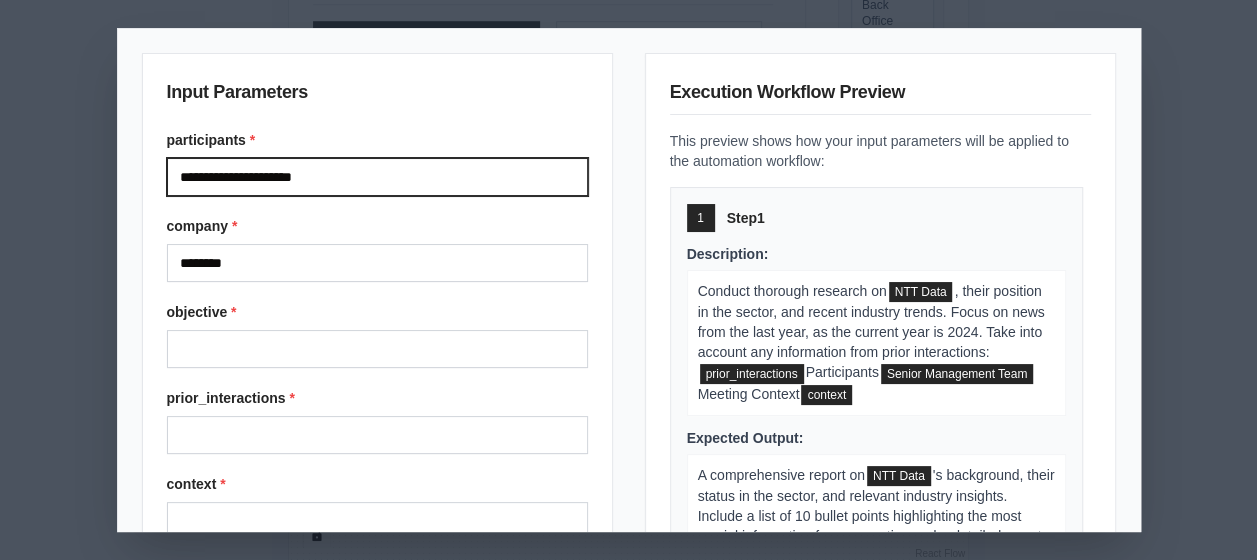 type on "**********" 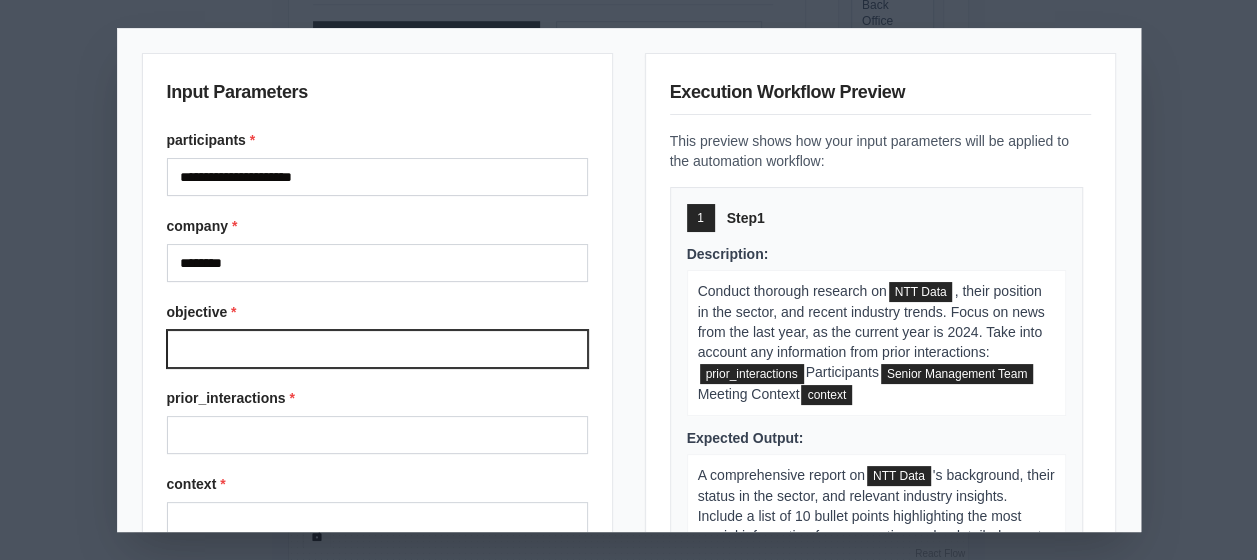 click on "objective   *" at bounding box center [377, 349] 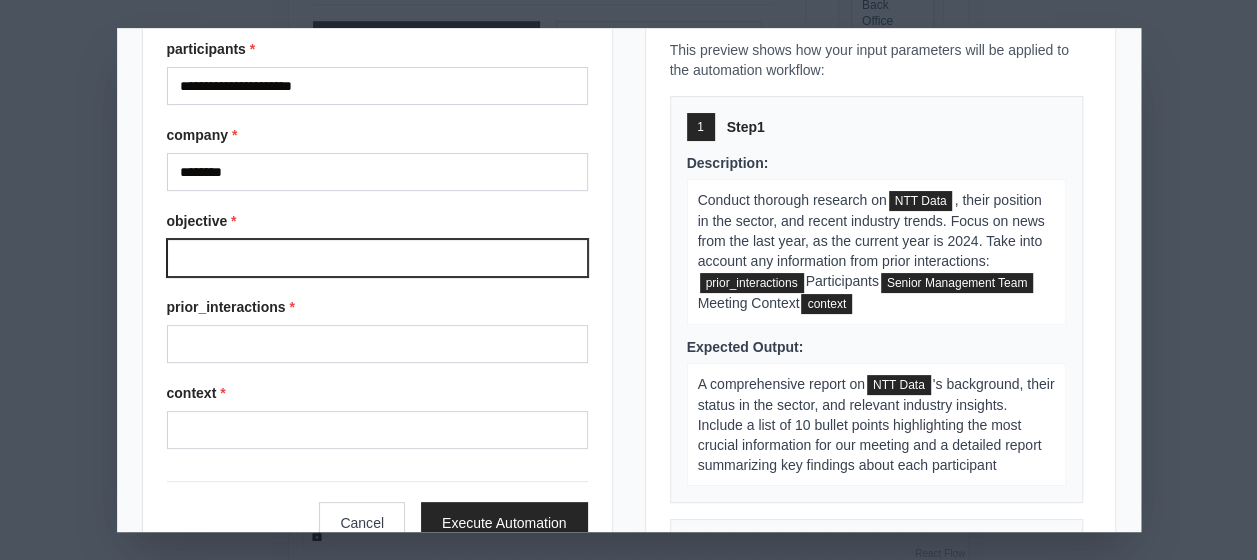 scroll, scrollTop: 61, scrollLeft: 0, axis: vertical 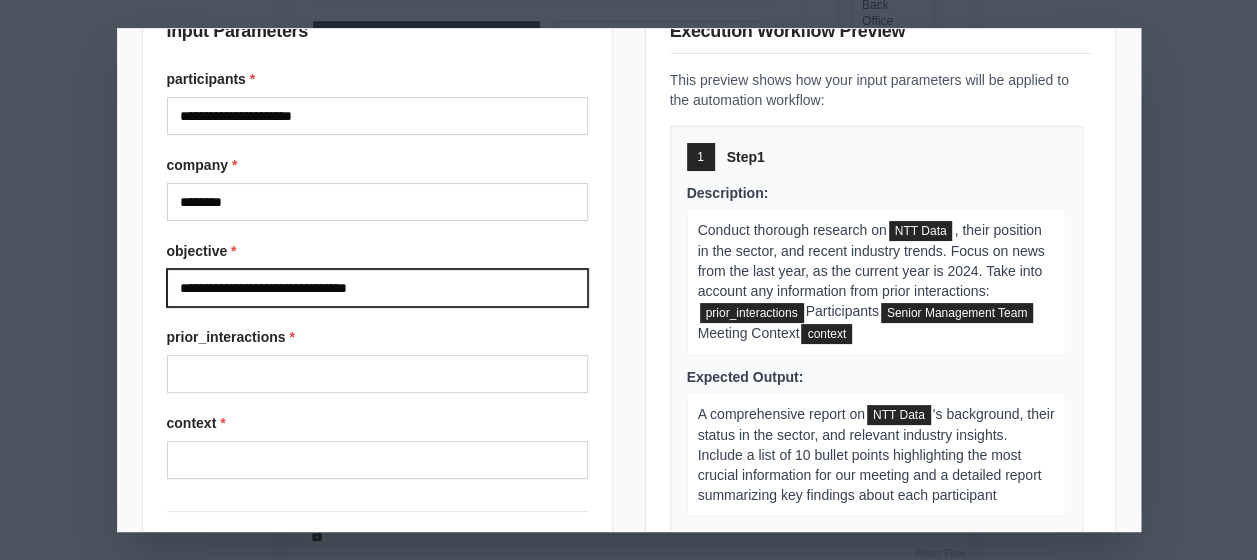 type on "**********" 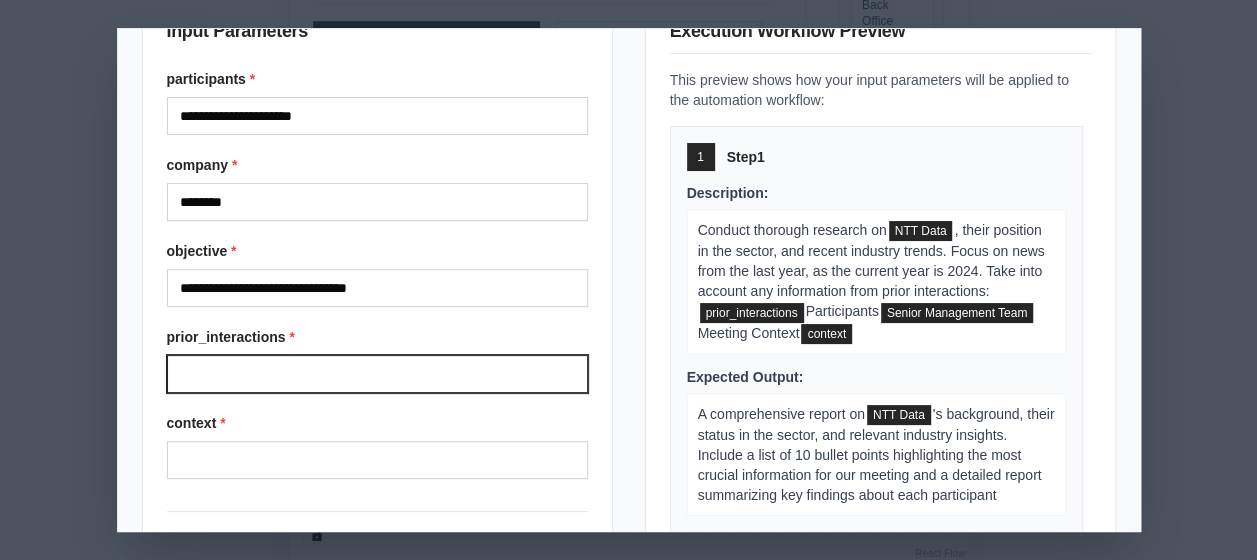 click on "prior_interactions   *" at bounding box center [377, 374] 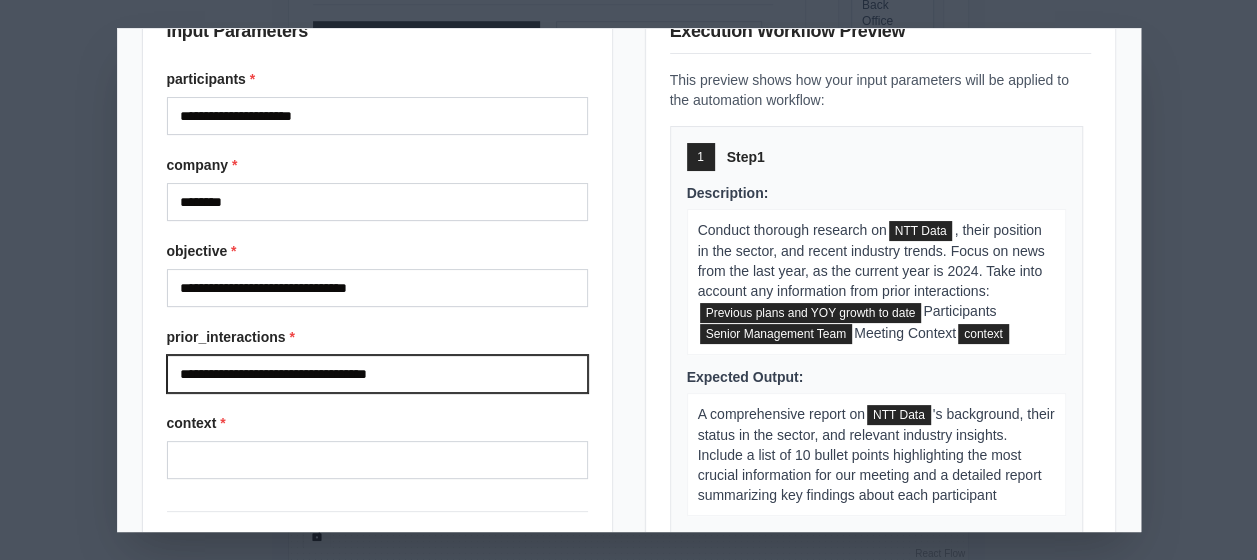 drag, startPoint x: 450, startPoint y: 380, endPoint x: 380, endPoint y: 367, distance: 71.19691 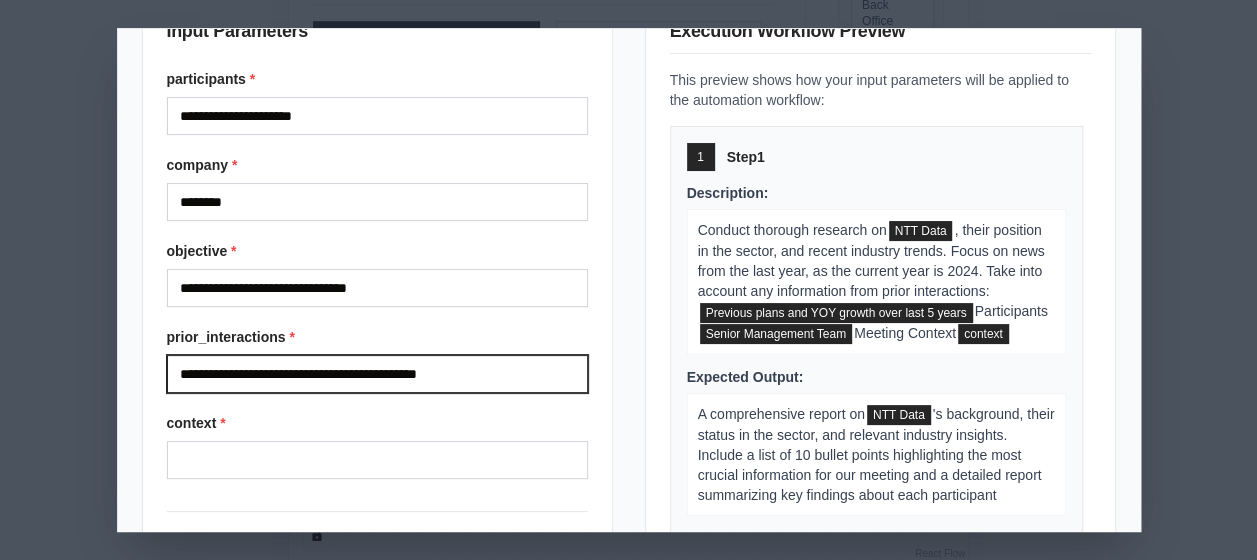 type on "**********" 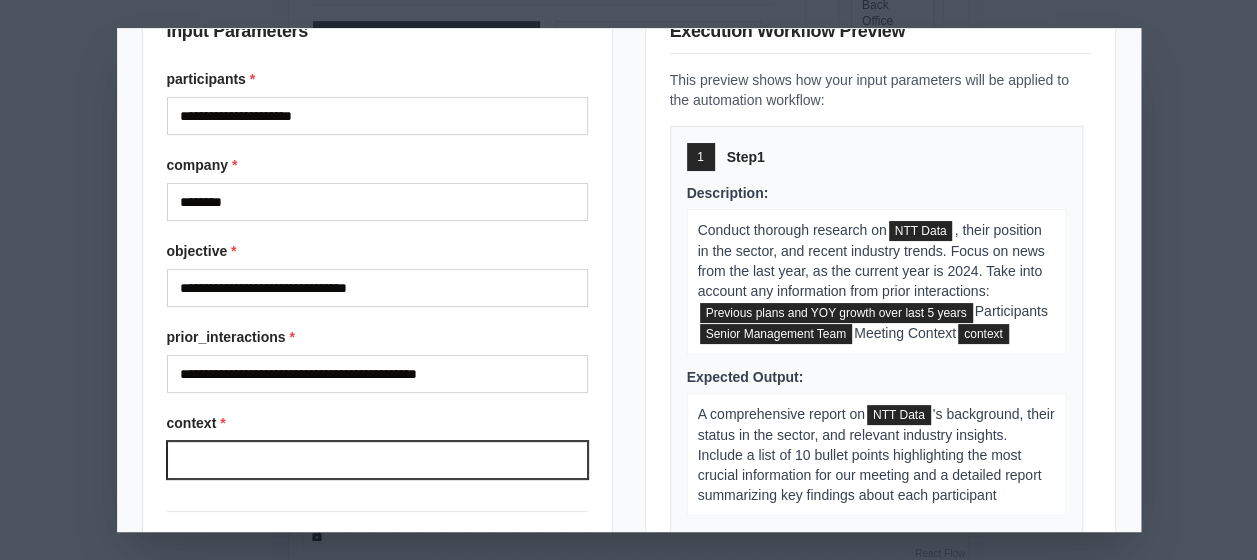 click on "context   *" at bounding box center [377, 460] 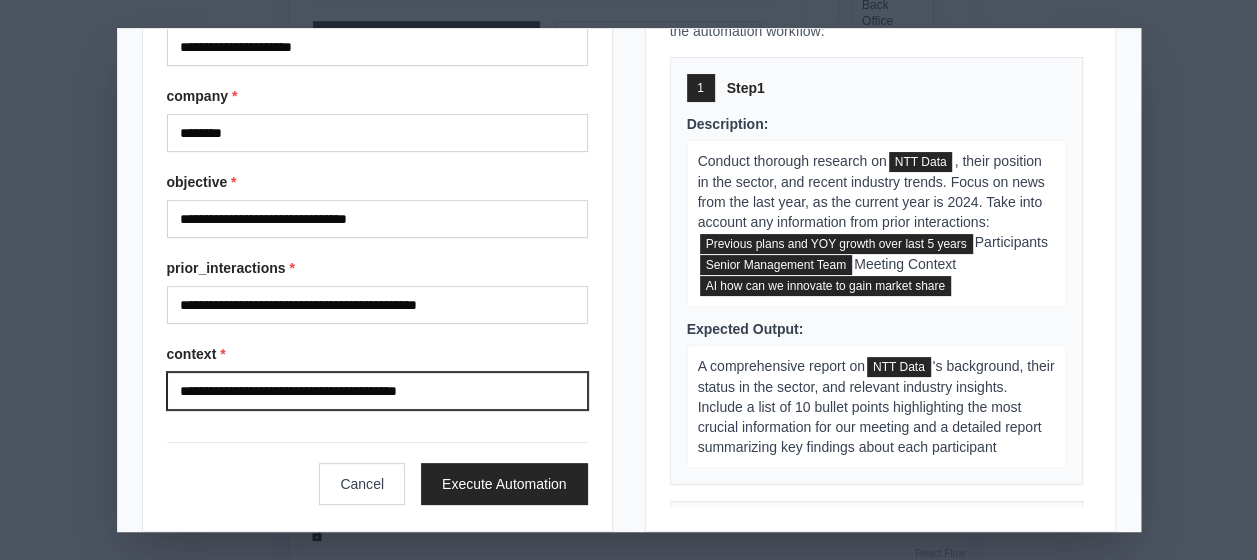 scroll, scrollTop: 146, scrollLeft: 0, axis: vertical 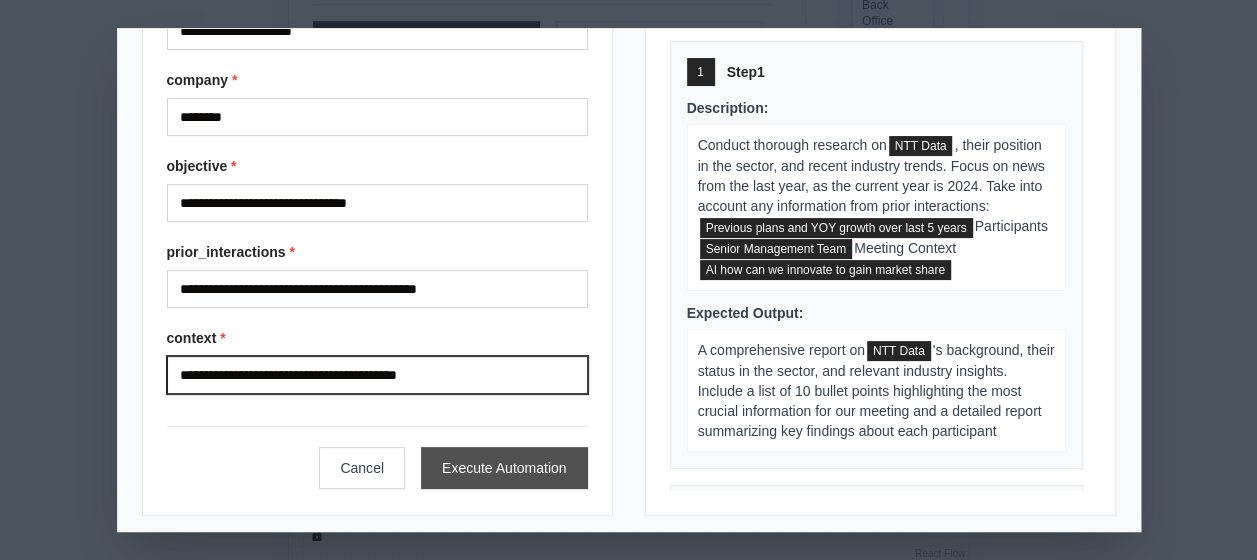 type on "**********" 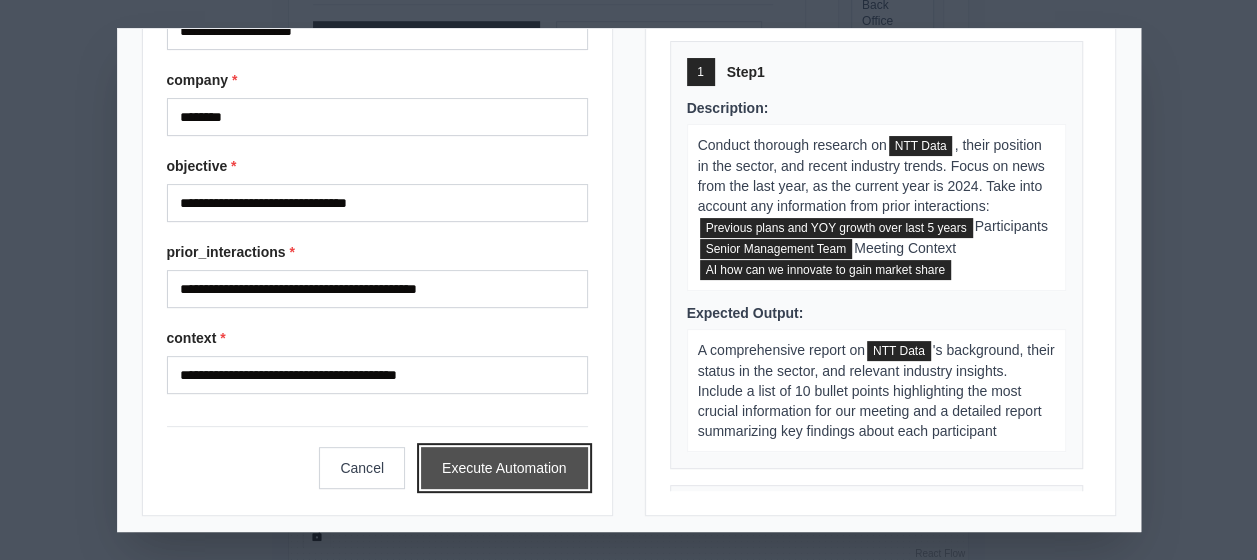 click on "Execute Automation" at bounding box center [504, 468] 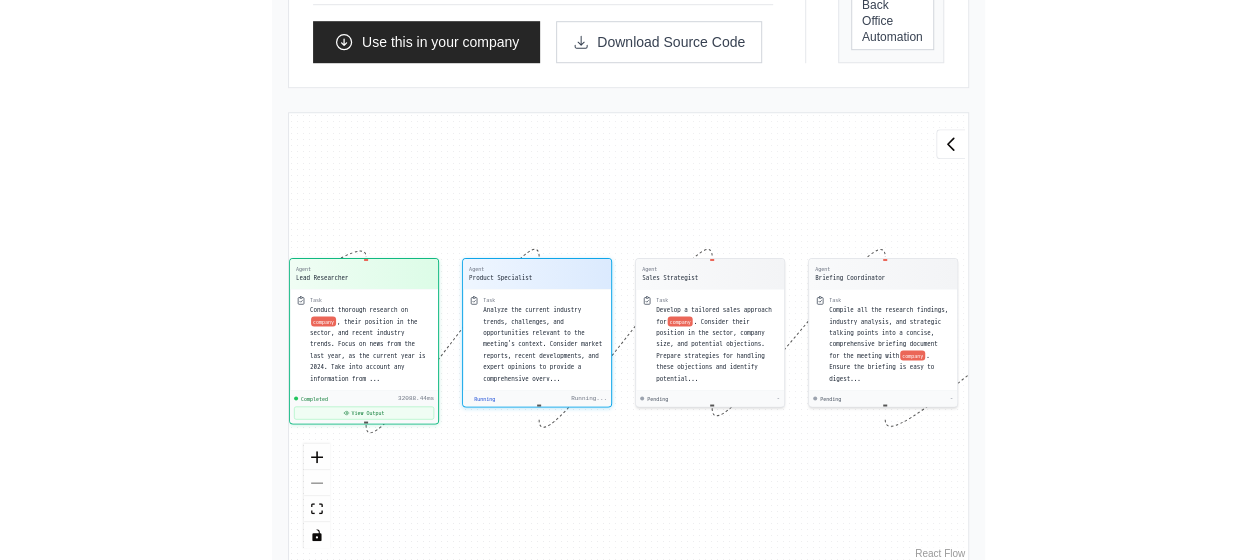 scroll, scrollTop: 481, scrollLeft: 0, axis: vertical 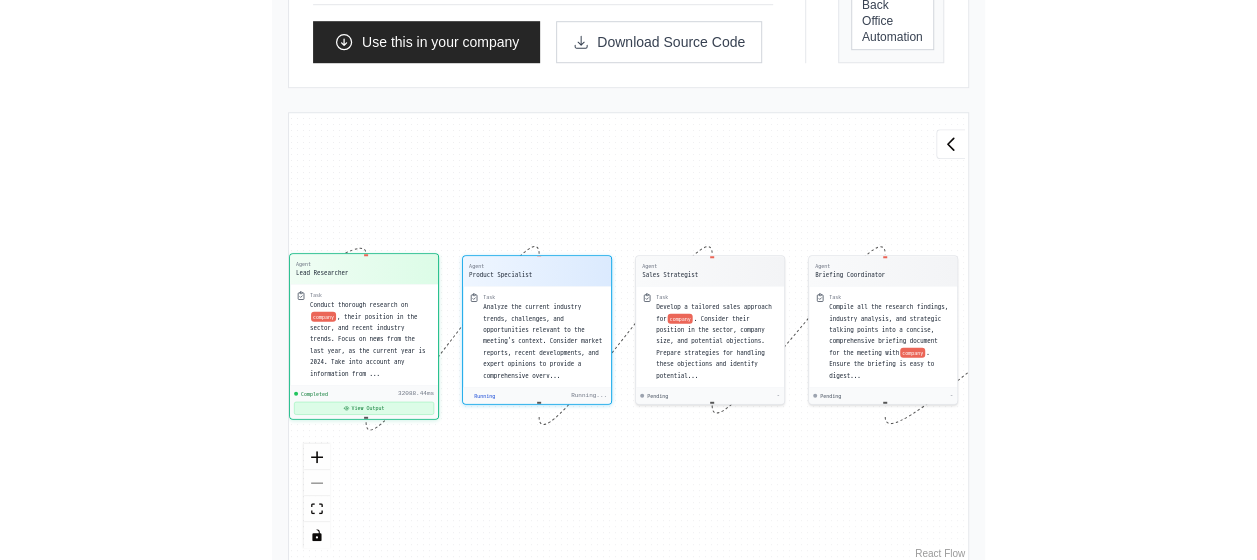 click on "View Output" at bounding box center [364, 408] 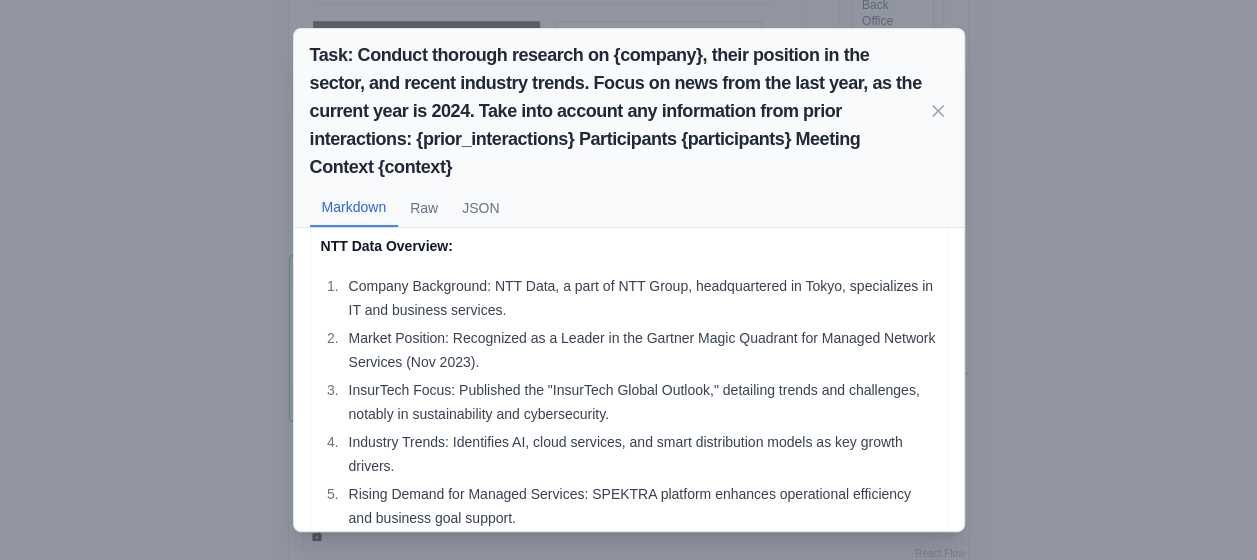 scroll, scrollTop: 0, scrollLeft: 0, axis: both 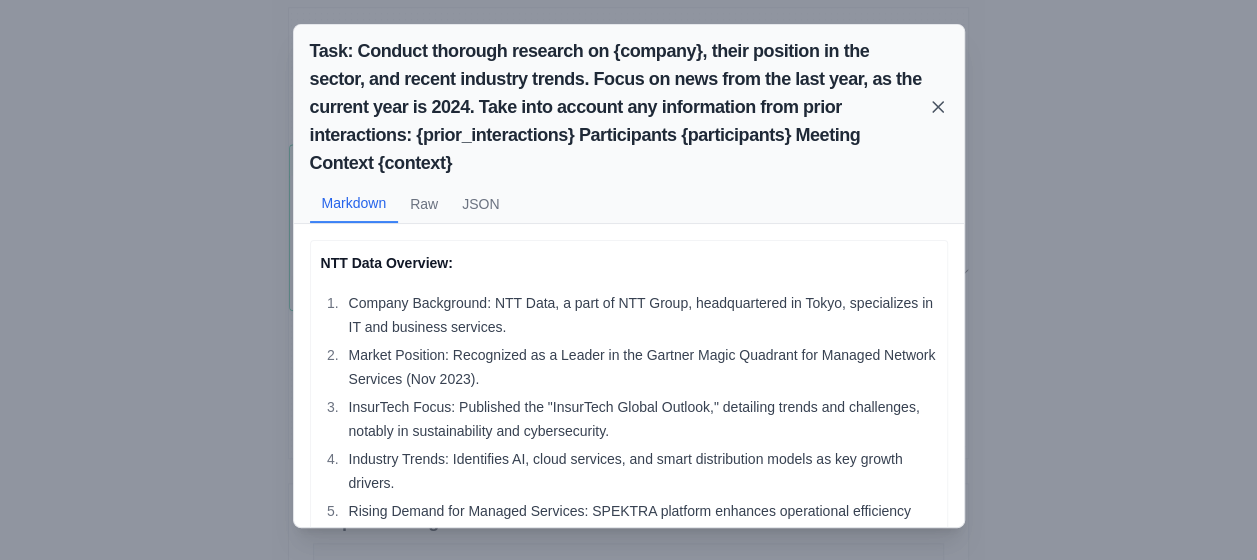 click 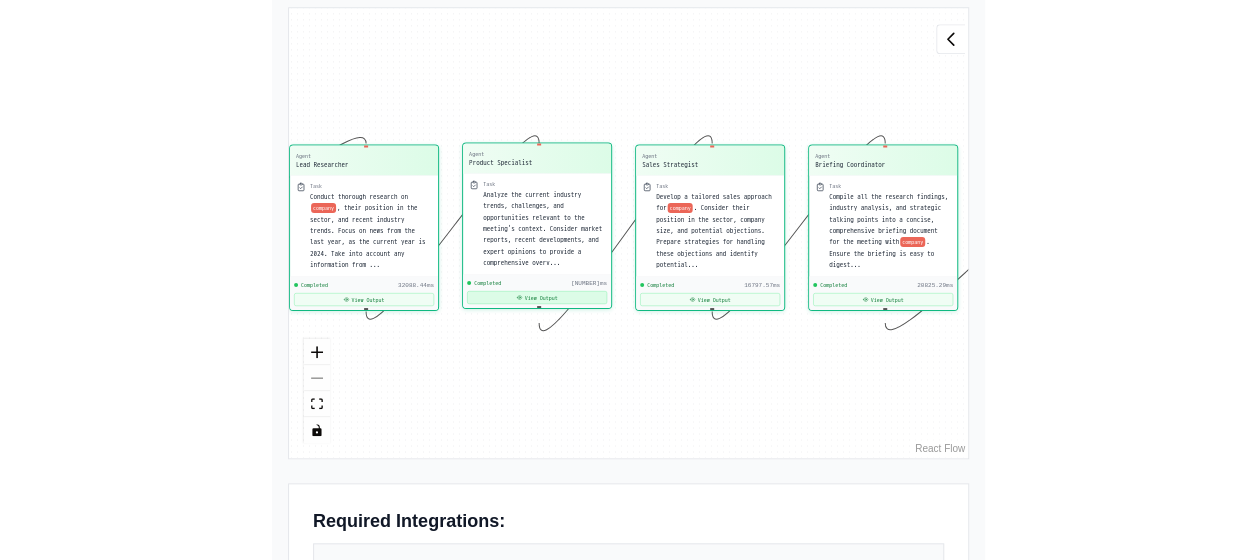 click on "View Output" at bounding box center (537, 297) 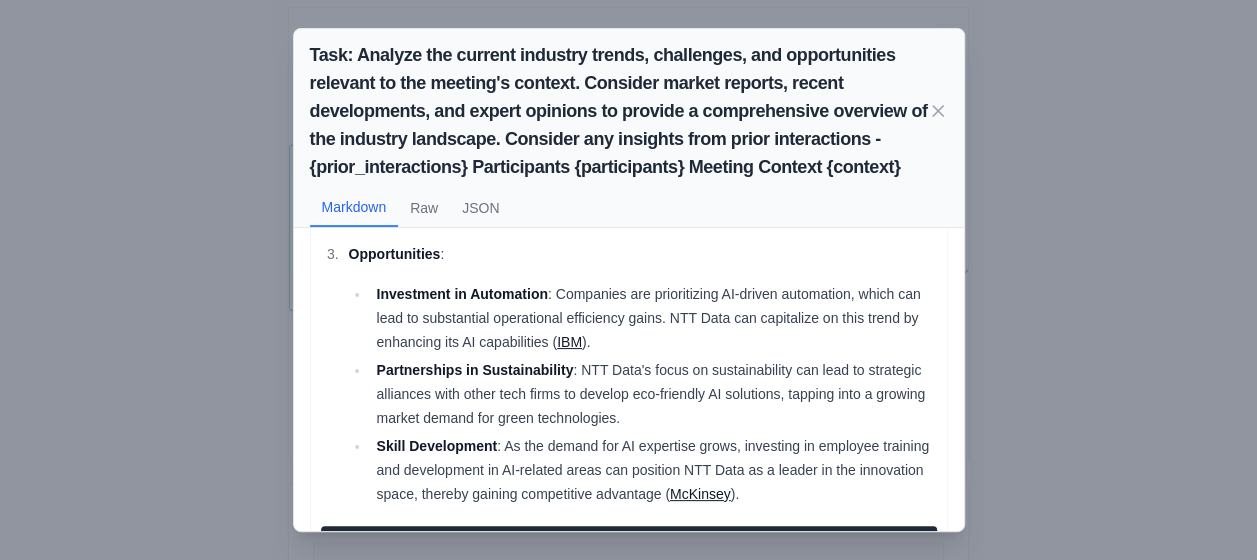 scroll, scrollTop: 601, scrollLeft: 0, axis: vertical 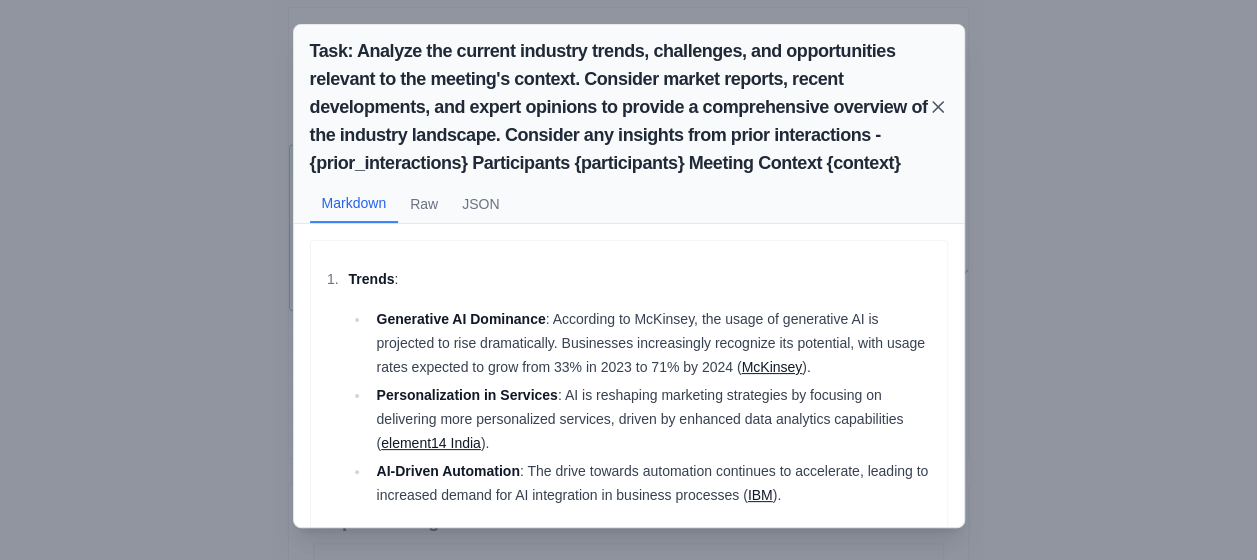 click 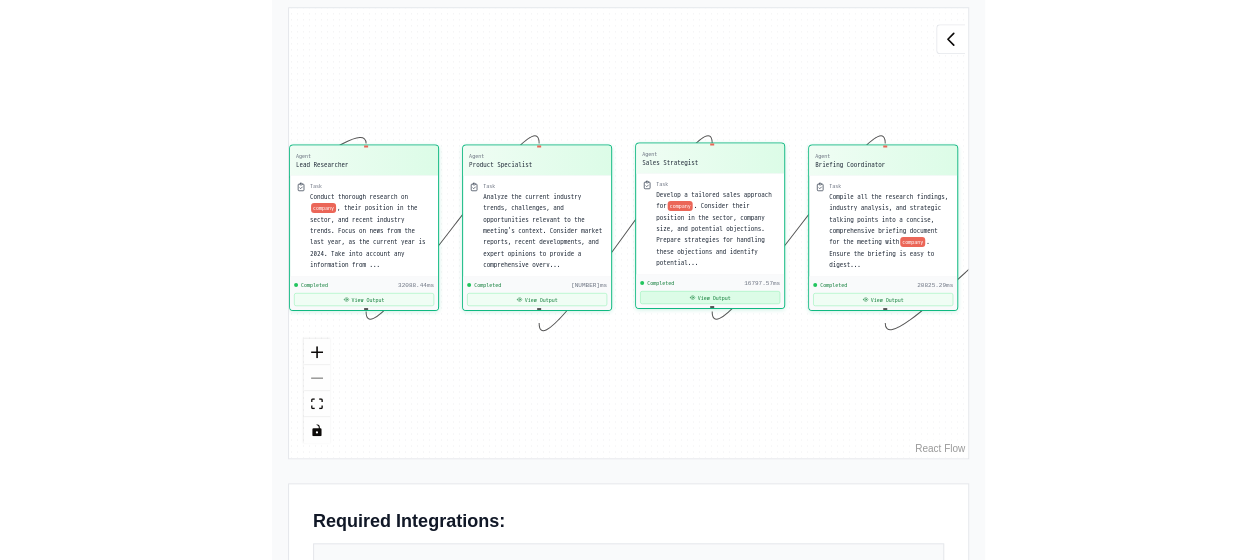 click on "View Output" at bounding box center [710, 297] 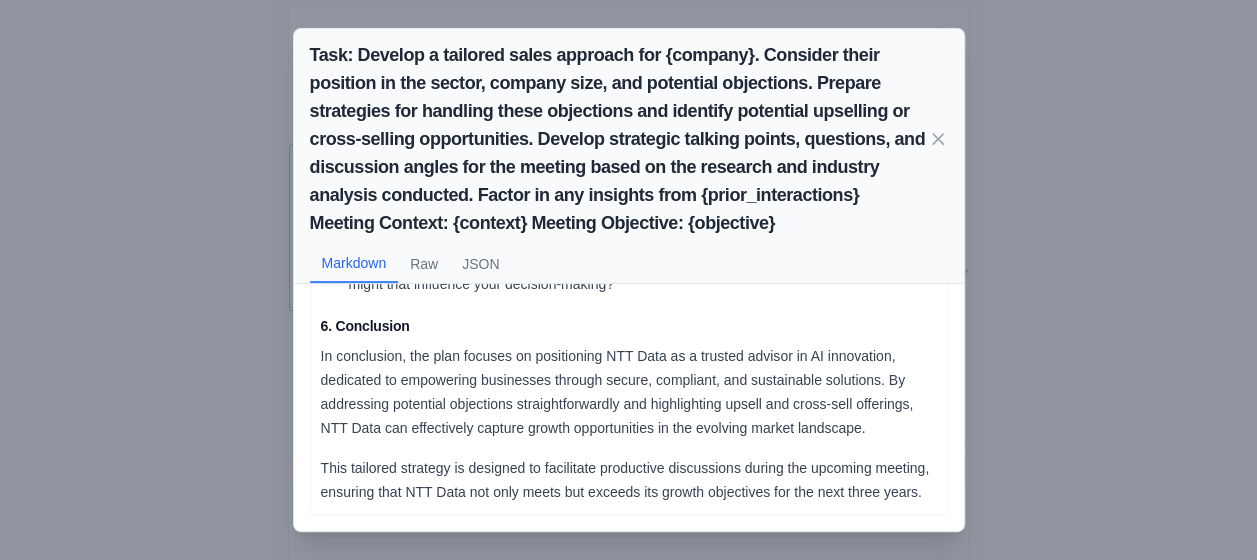 scroll, scrollTop: 1569, scrollLeft: 0, axis: vertical 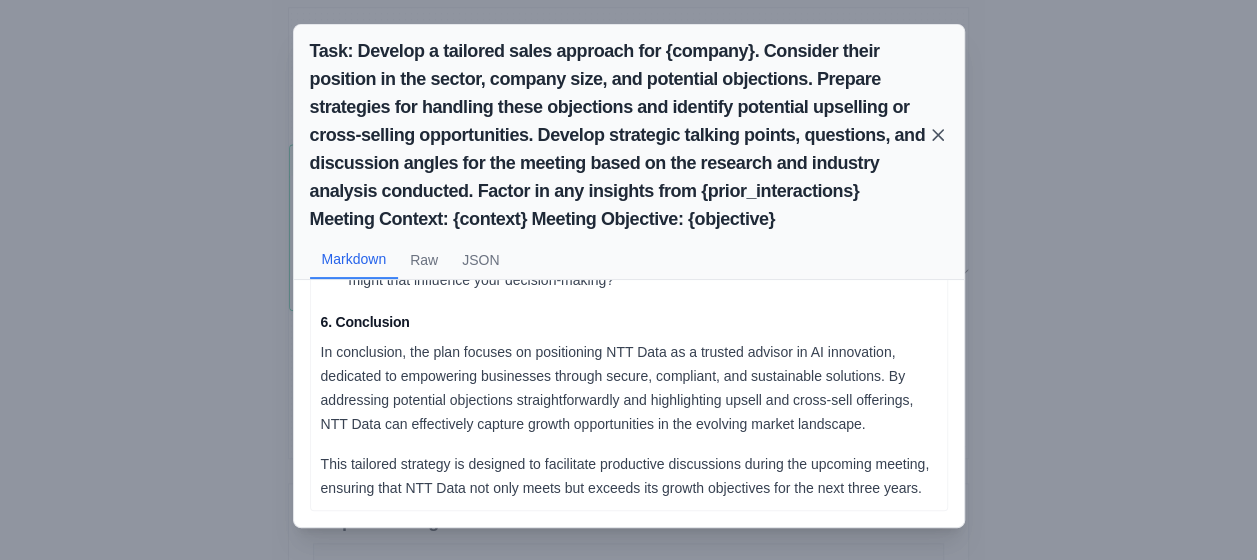 click 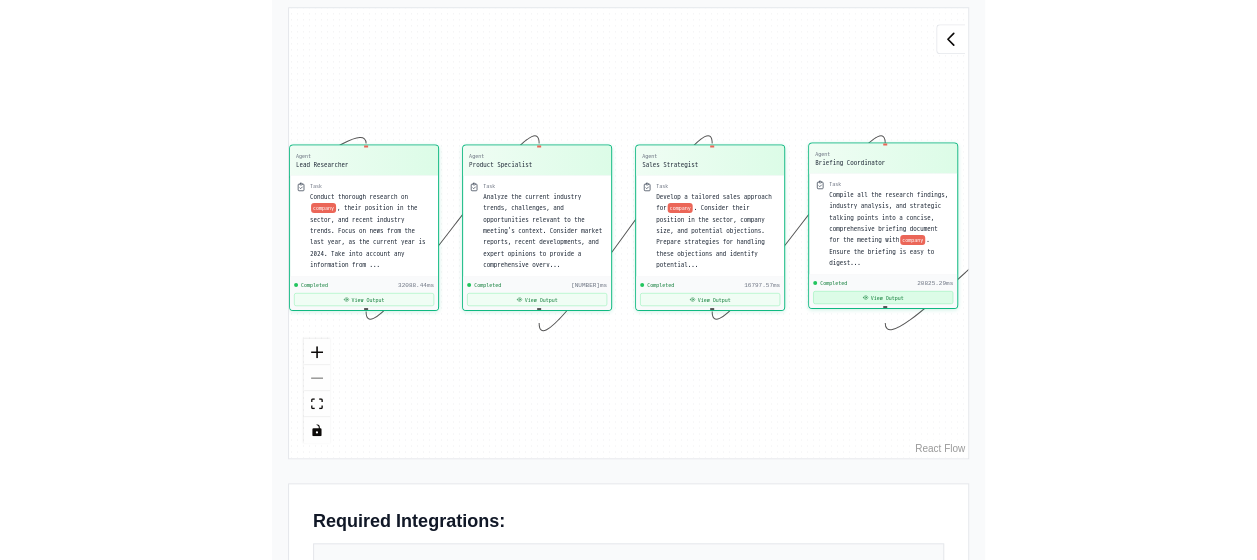click on "View Output" at bounding box center [883, 297] 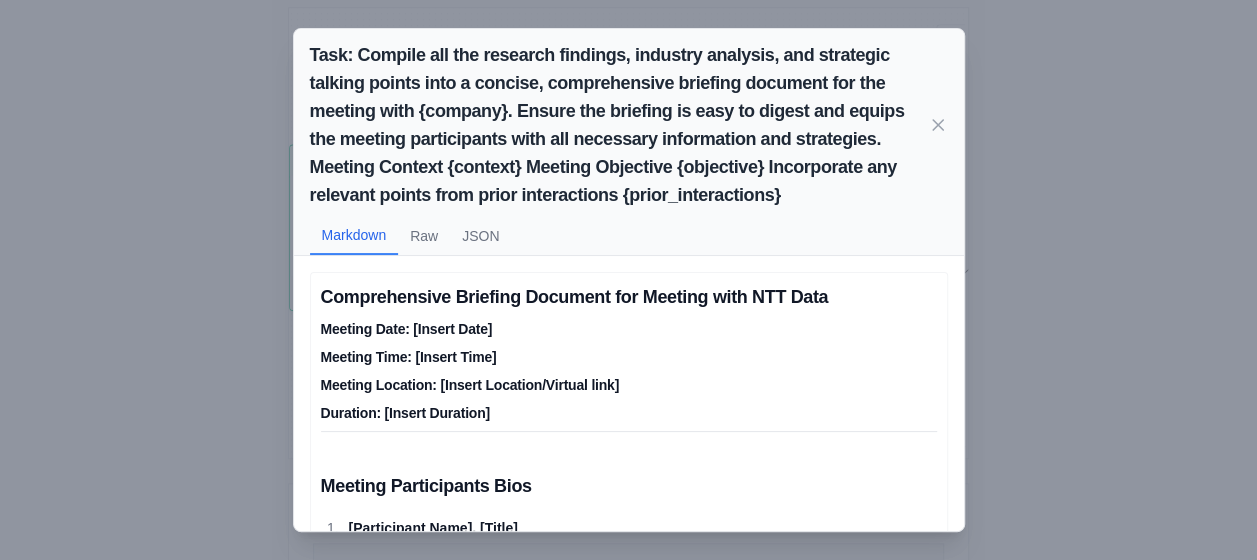 scroll, scrollTop: 4, scrollLeft: 0, axis: vertical 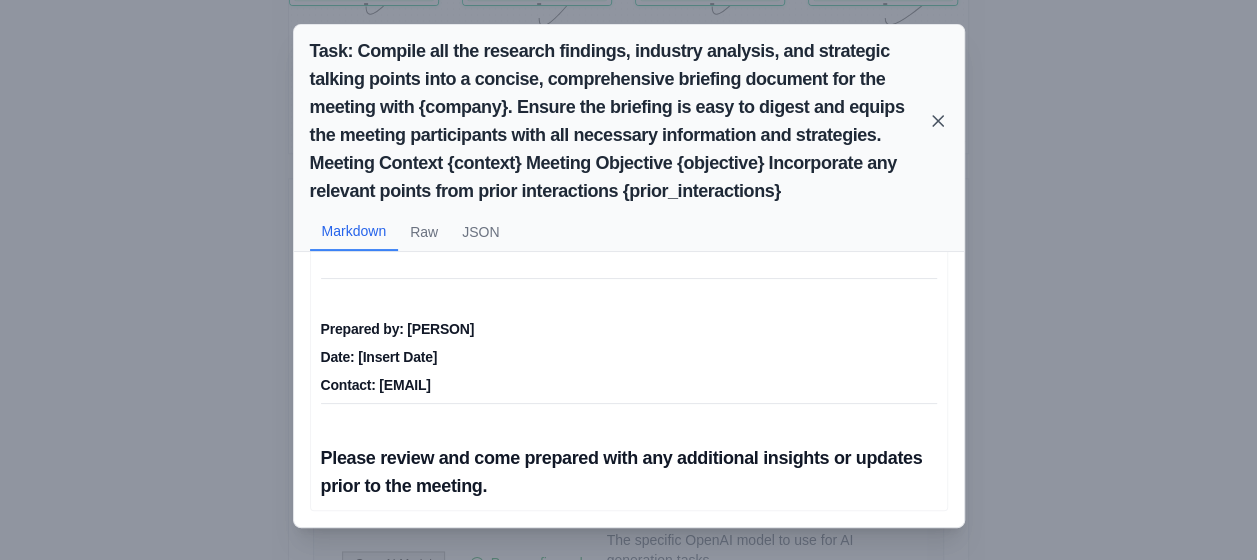 click 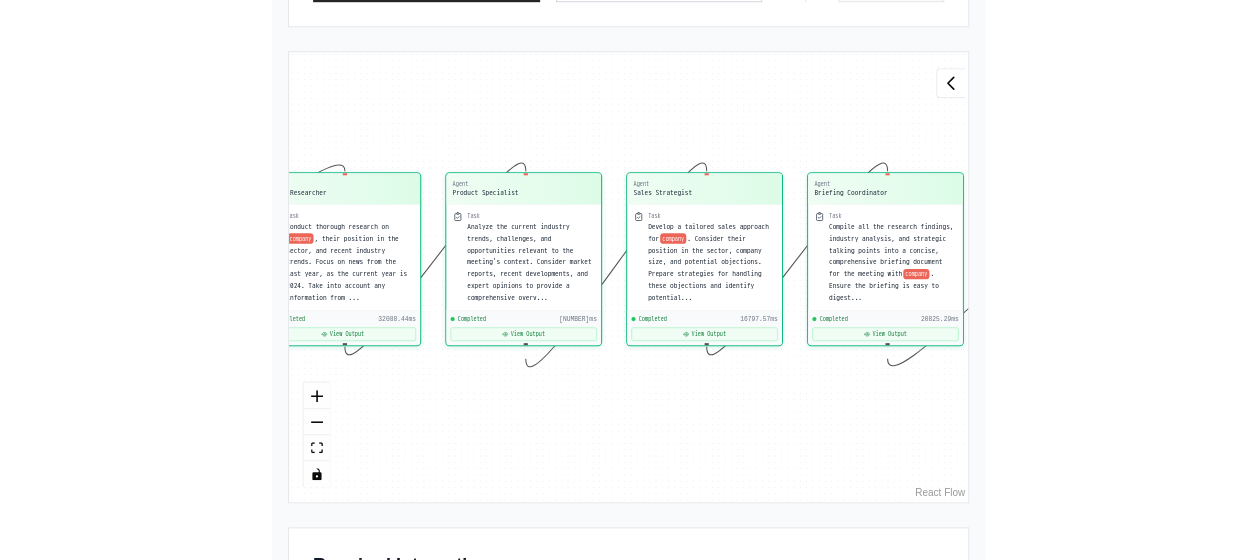 scroll, scrollTop: 780, scrollLeft: 0, axis: vertical 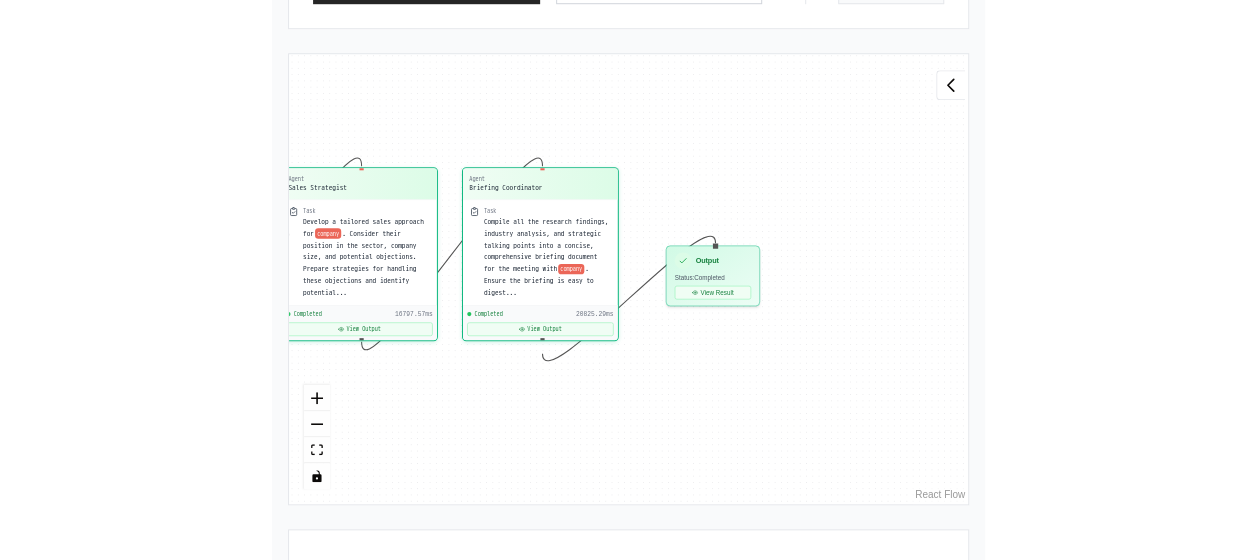 drag, startPoint x: 776, startPoint y: 401, endPoint x: 431, endPoint y: 394, distance: 345.071 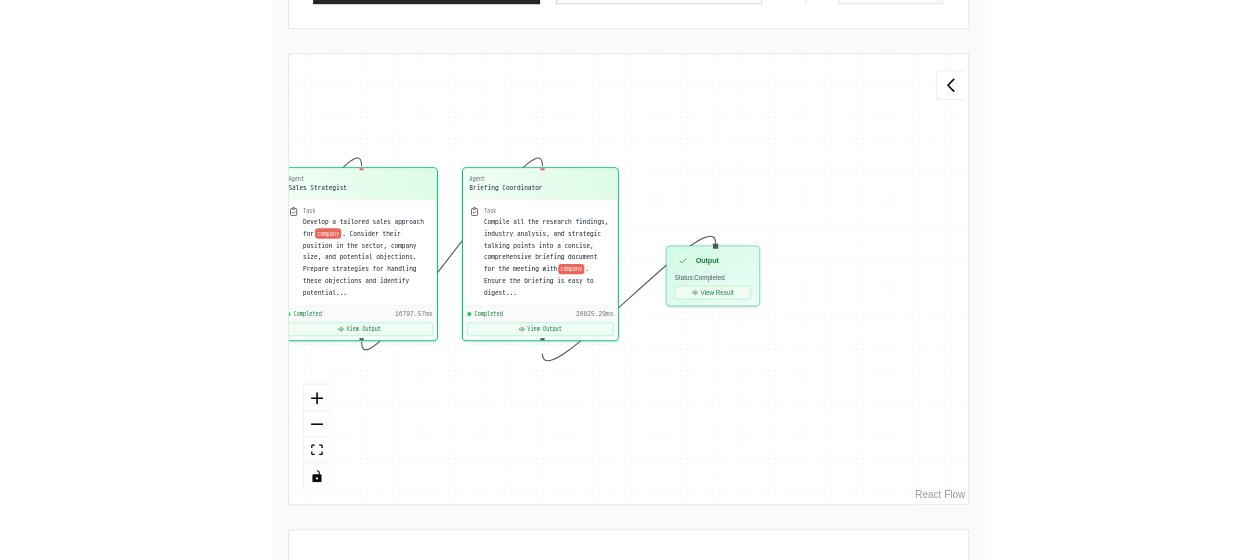 click on "Agent Lead Researcher Task Conduct thorough research on company , their position in the sector, and recent industry trends. Focus on news from the last year, as the current year is 2024.
Take into account any information from ... Completed [NUMBER]ms View Output Agent Product Specialist Task Analyze the current industry trends, challenges, and opportunities relevant to the meeting's context. Consider market reports, recent developments, and expert opinions to provide a comprehensive overv... Completed [NUMBER]ms View Output Agent Sales Strategist Task Develop a tailored sales approach for company . Consider their position in the sector, company size, and potential objections. Prepare strategies for handling these objections and identify potential... Completed [NUMBER]ms View Output Agent Briefing Coordinator Task Compile all the research findings, industry analysis, and strategic talking points into a concise, comprehensive briefing document for the meeting with company Completed [NUMBER]ms View Output" at bounding box center (628, 279) 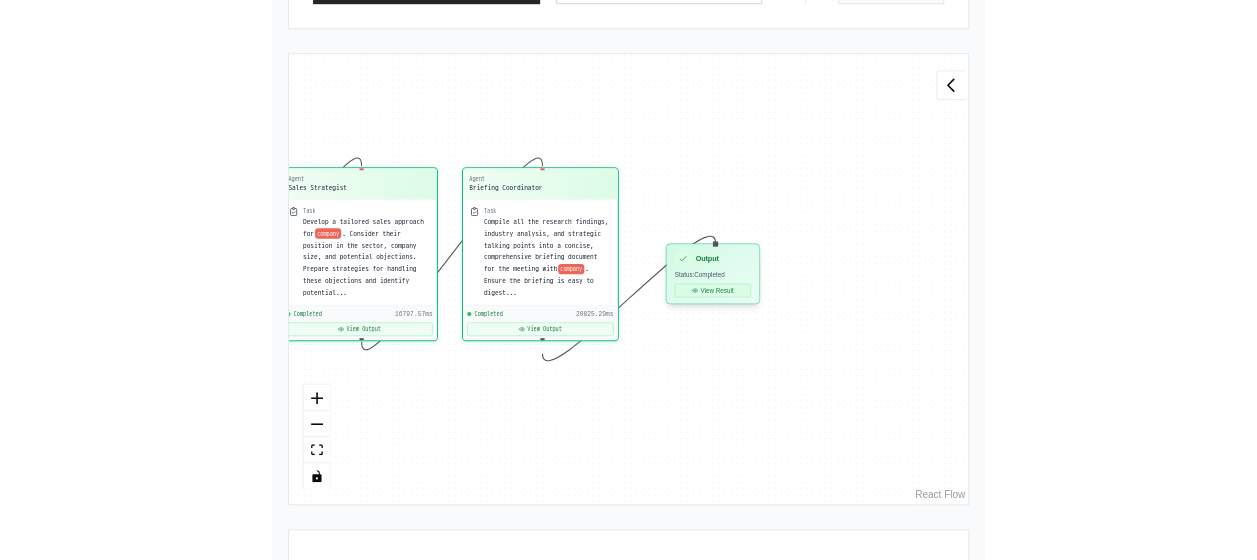 click on "View Result" at bounding box center (713, 291) 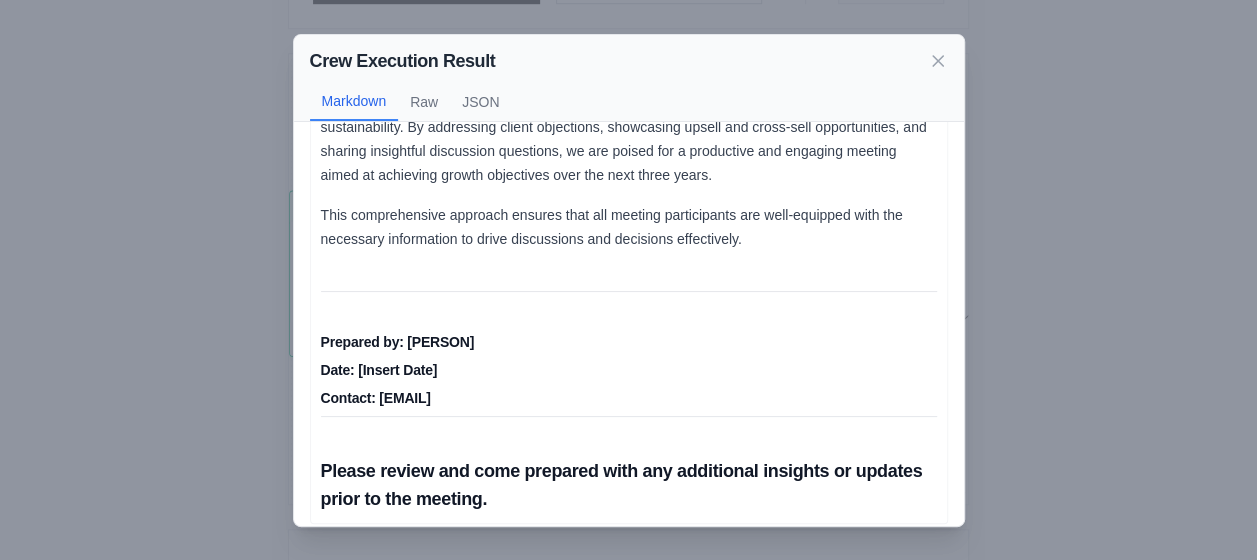 scroll, scrollTop: 2495, scrollLeft: 0, axis: vertical 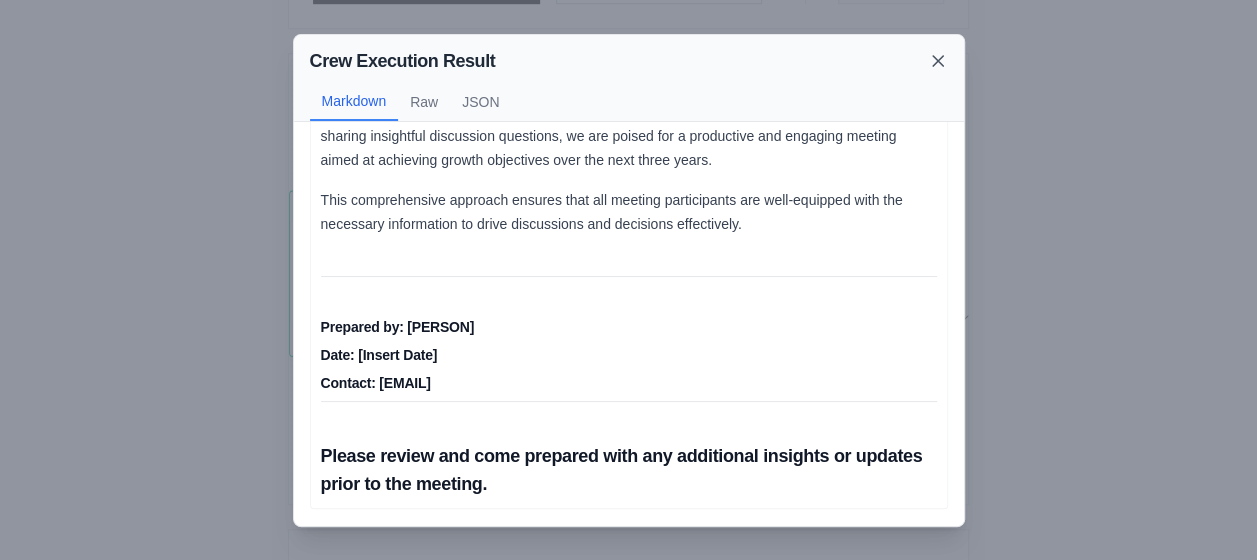 click 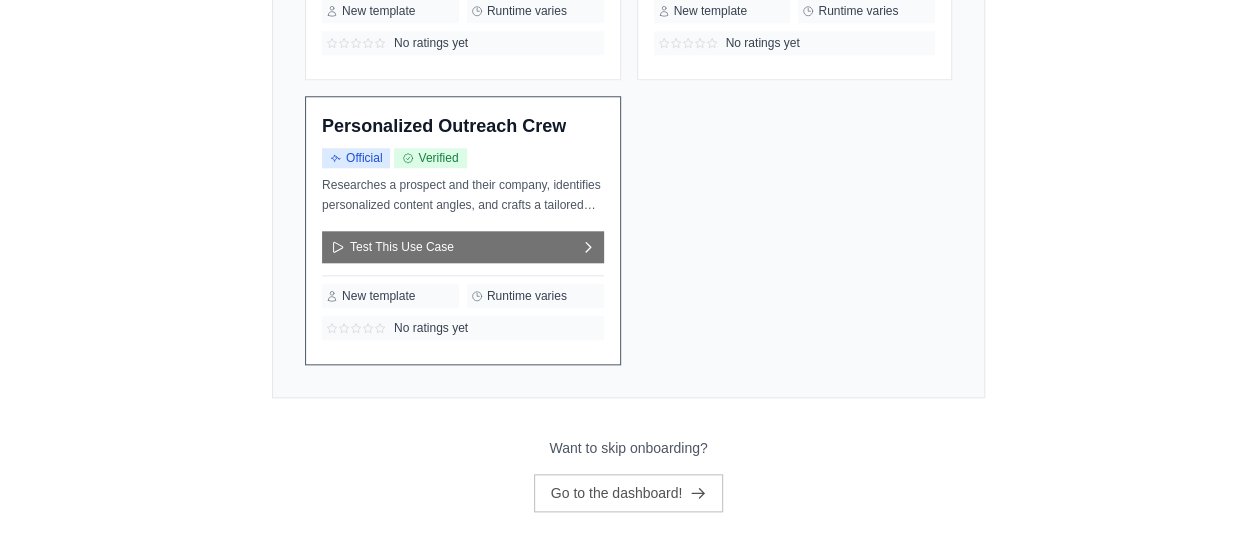 scroll, scrollTop: 926, scrollLeft: 0, axis: vertical 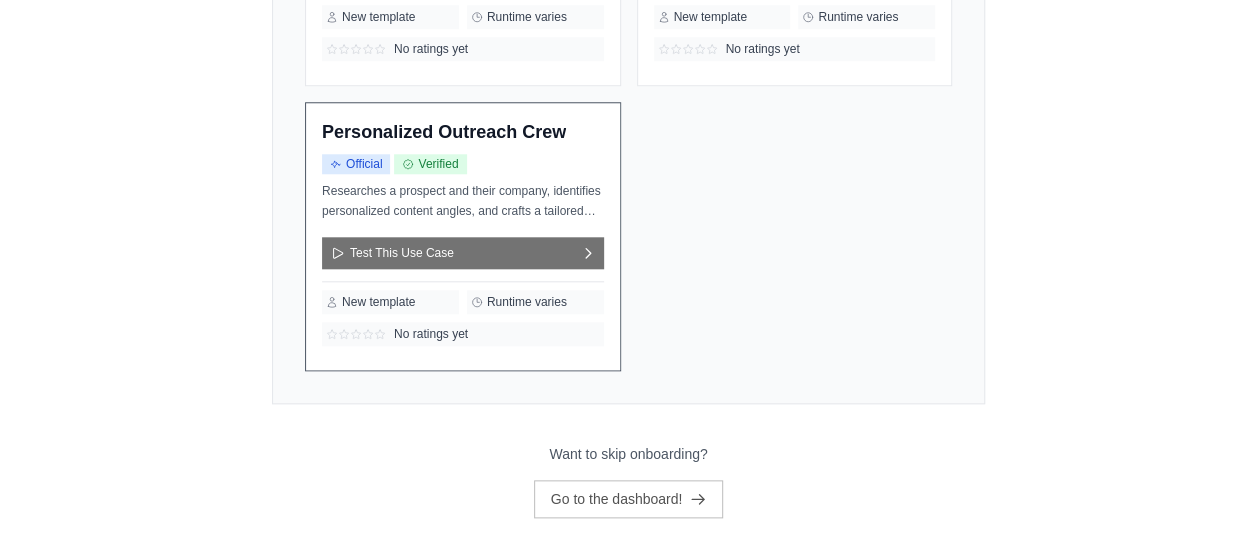 click on "Test This Use Case" at bounding box center (392, 253) 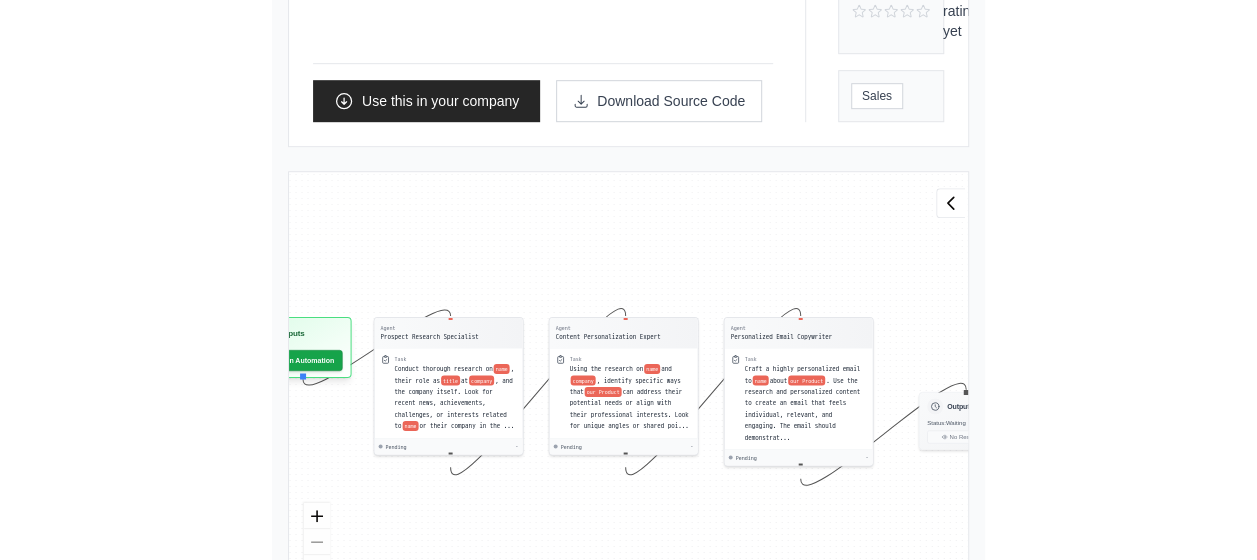 scroll, scrollTop: 630, scrollLeft: 0, axis: vertical 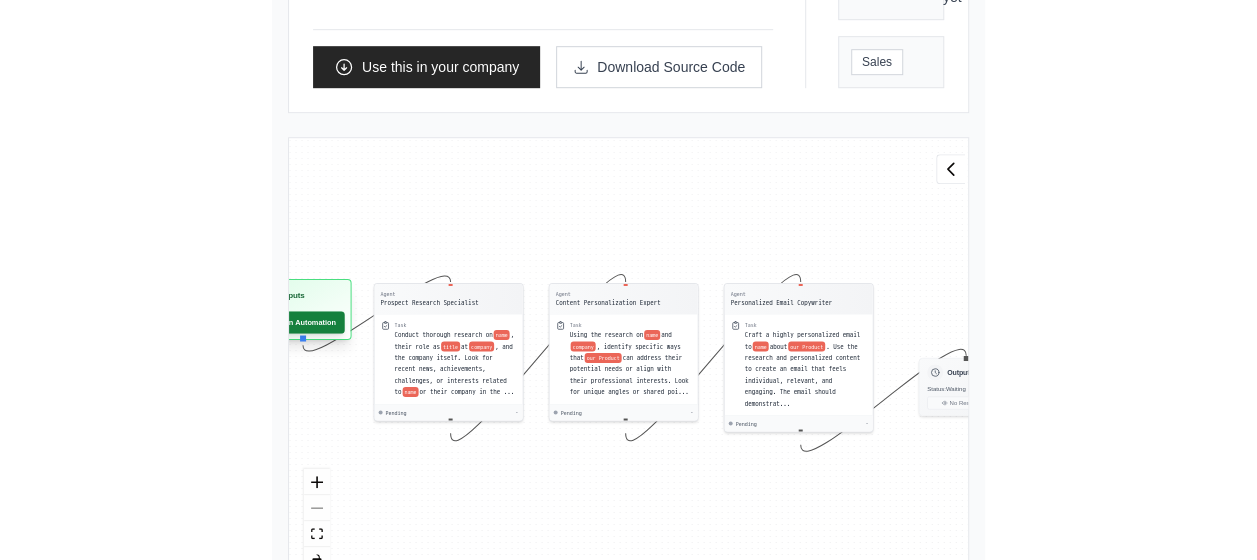 click on "Run Automation" at bounding box center (299, 322) 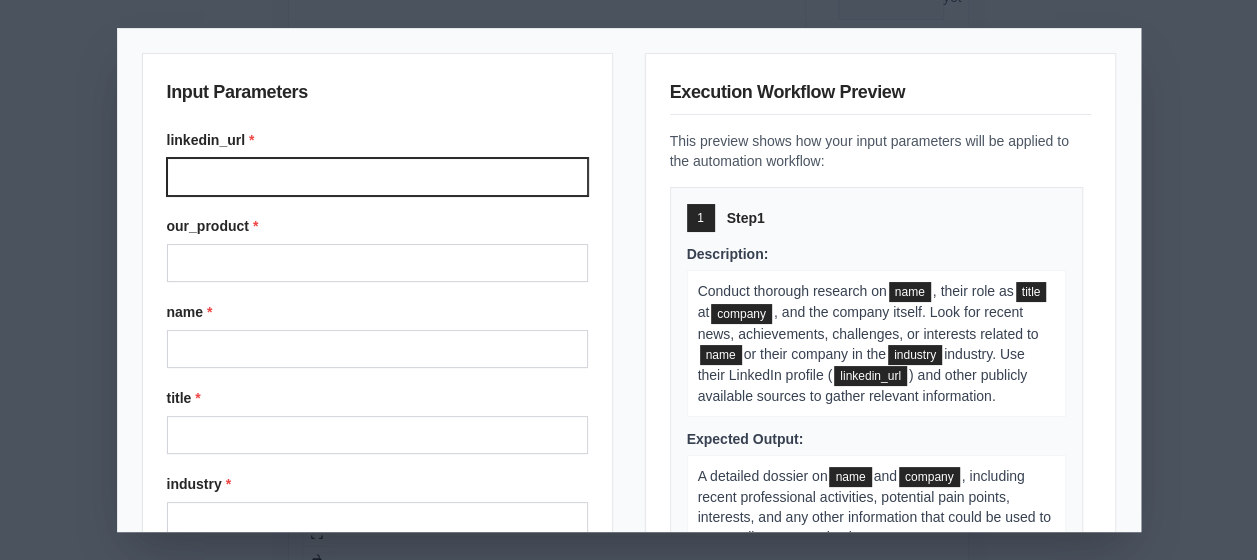 click on "linkedin_url   *" at bounding box center (377, 177) 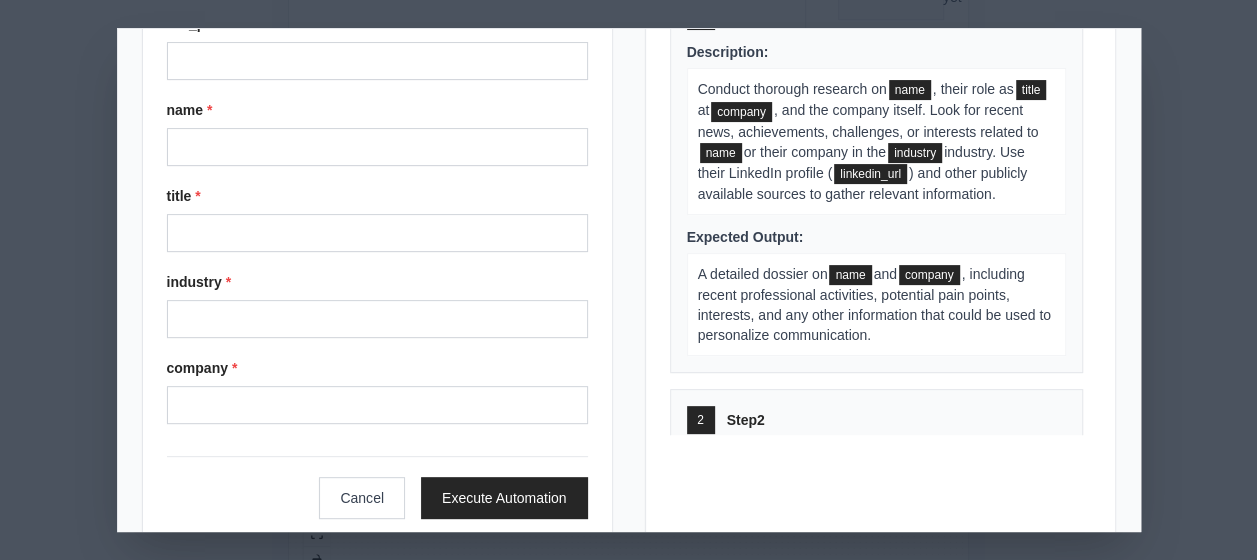 scroll, scrollTop: 232, scrollLeft: 0, axis: vertical 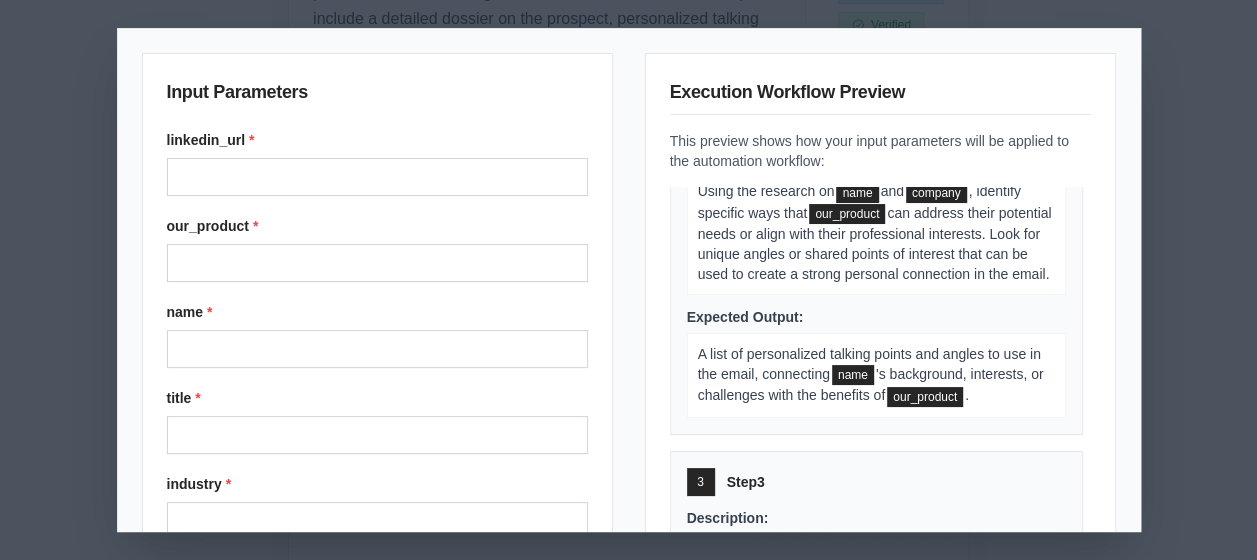 click on "Input Parameters linkedin_url   * our_product   * name   * title   * industry   * company   * Cancel Execute Automation Execution Workflow Preview This preview shows how your input parameters will be applied to the automation workflow: 1 Step  1 Description: Conduct thorough research on  name , their role as  title  at  company , and the company itself. Look for recent news, achievements, challenges, or interests related to  name  or their company in the  industry  industry. Use their LinkedIn profile ( linkedin_url ) and other publicly available sources to gather relevant information.
Expected Output: A detailed dossier on  name  and  company , including recent professional activities, potential pain points, interests, and any other information that could be used to personalize communication.
2 Step  2 Description: Using the research on  name  and  company , identify specific ways that  our_product Expected Output: A list of personalized talking points and angles to use in the email, connecting  name .
3" at bounding box center [628, 280] 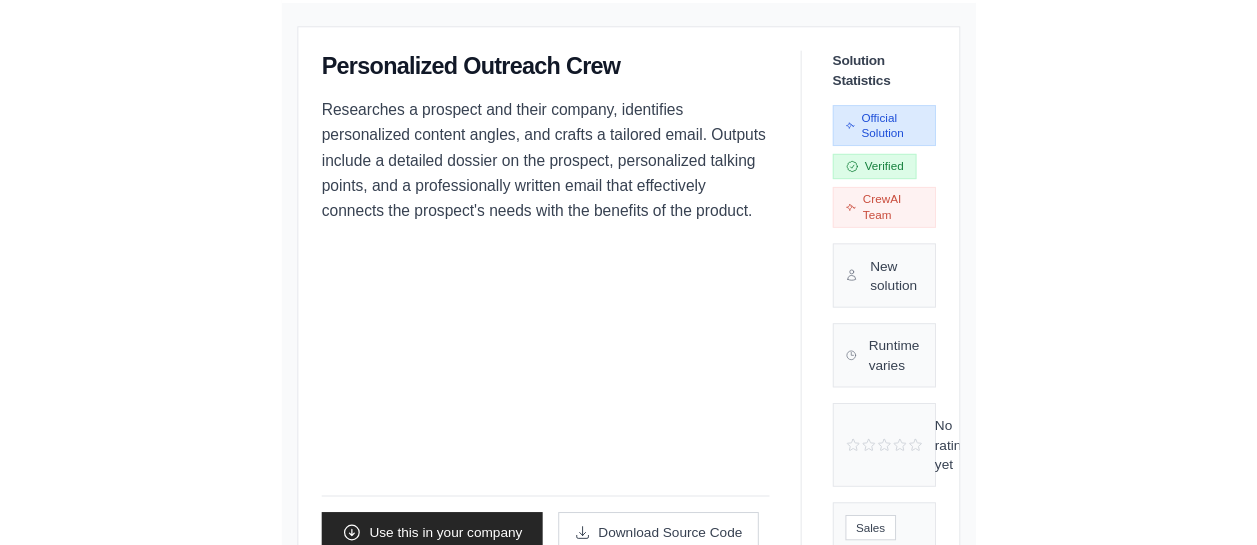 scroll, scrollTop: 0, scrollLeft: 0, axis: both 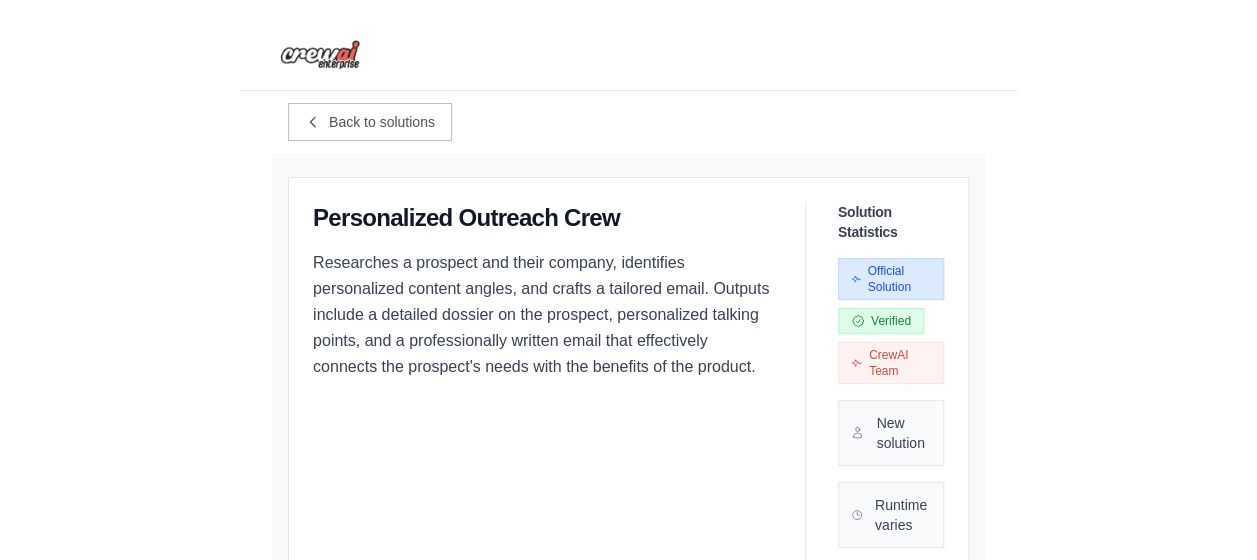 click on "Back to solutions" at bounding box center [628, 122] 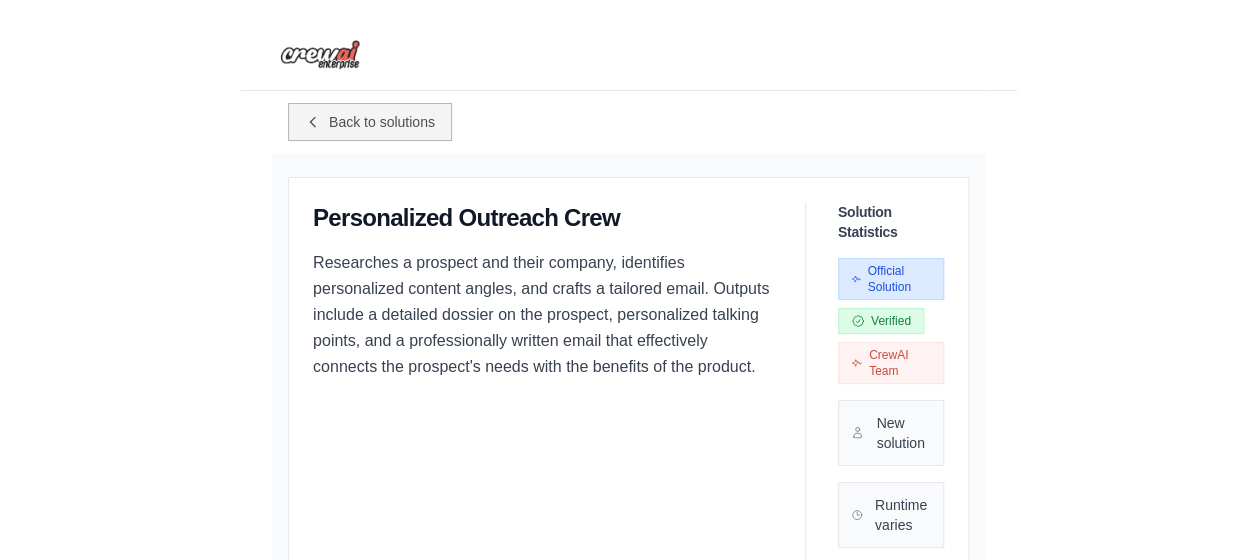 click on "Back to solutions" at bounding box center (370, 122) 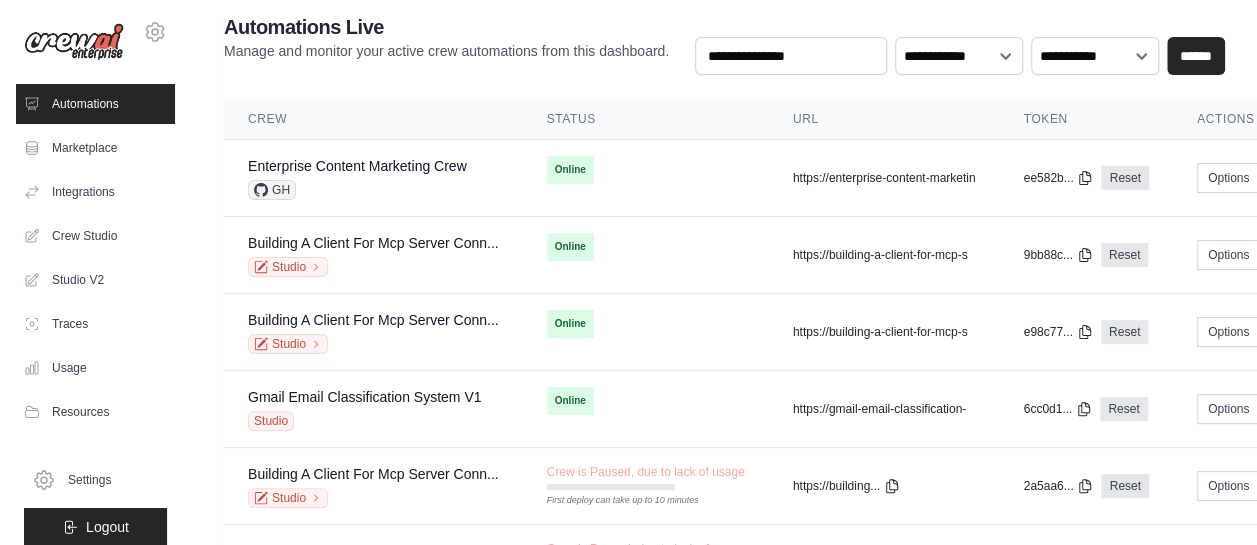 scroll, scrollTop: 97, scrollLeft: 0, axis: vertical 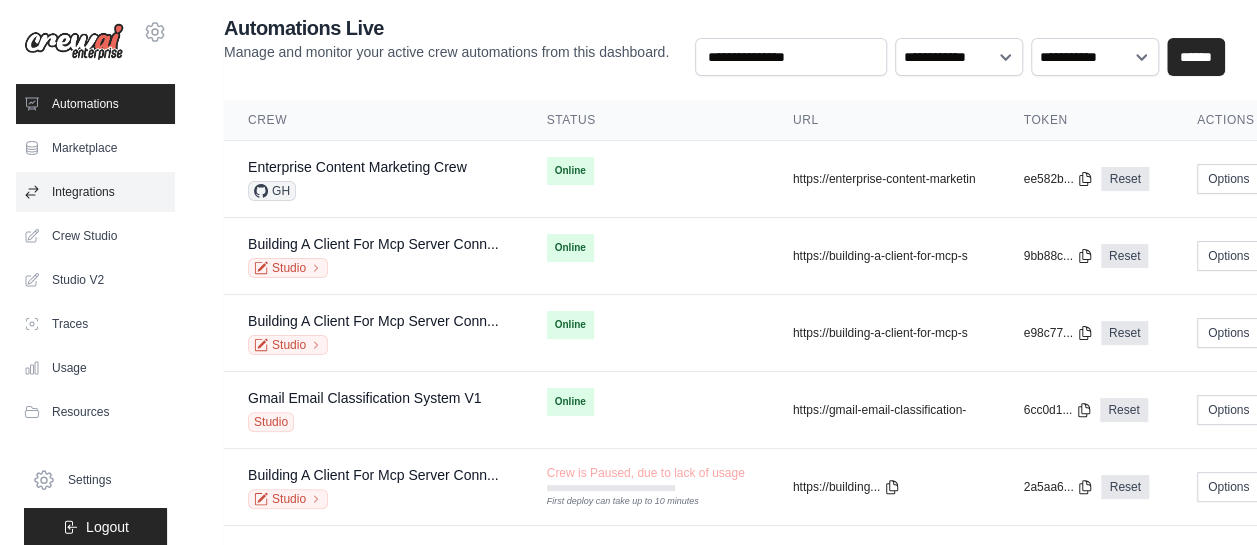 click on "Integrations" at bounding box center (95, 192) 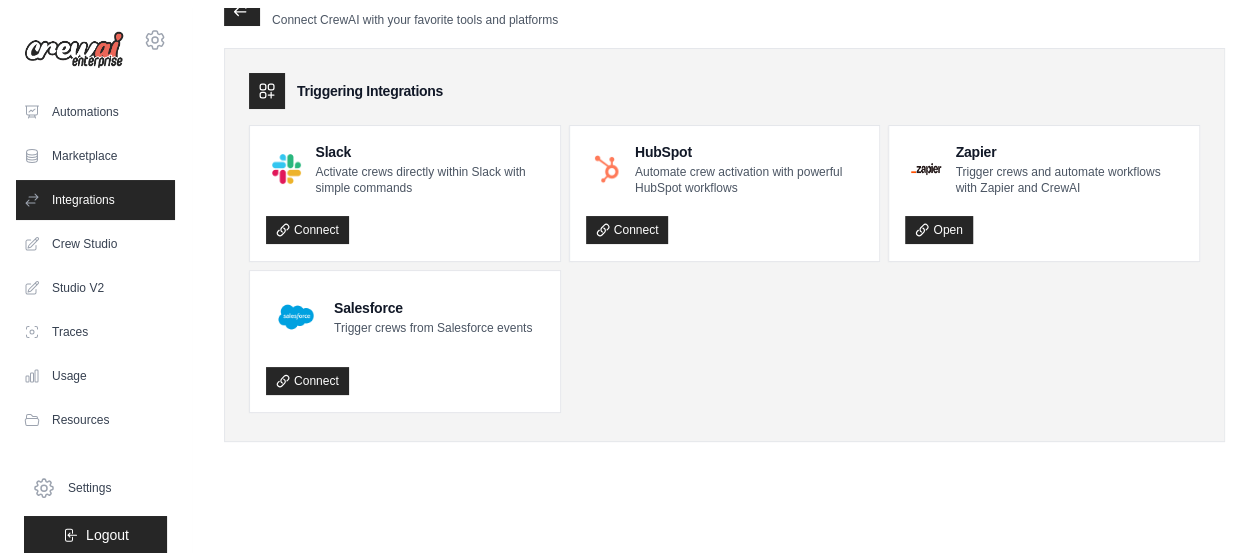 scroll, scrollTop: 0, scrollLeft: 0, axis: both 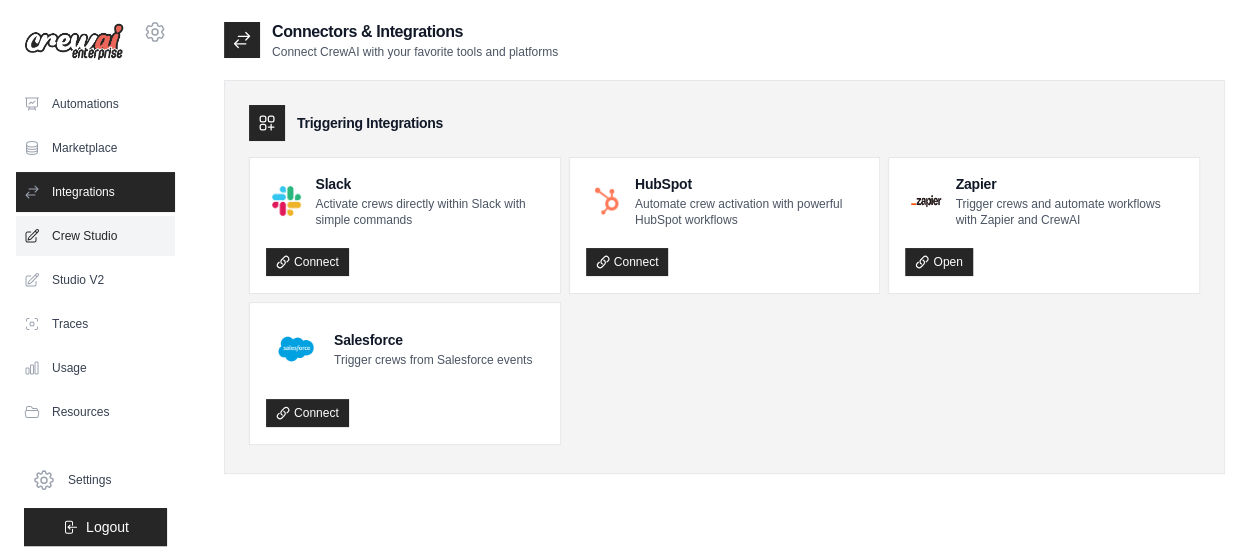 click on "Crew Studio" at bounding box center [95, 236] 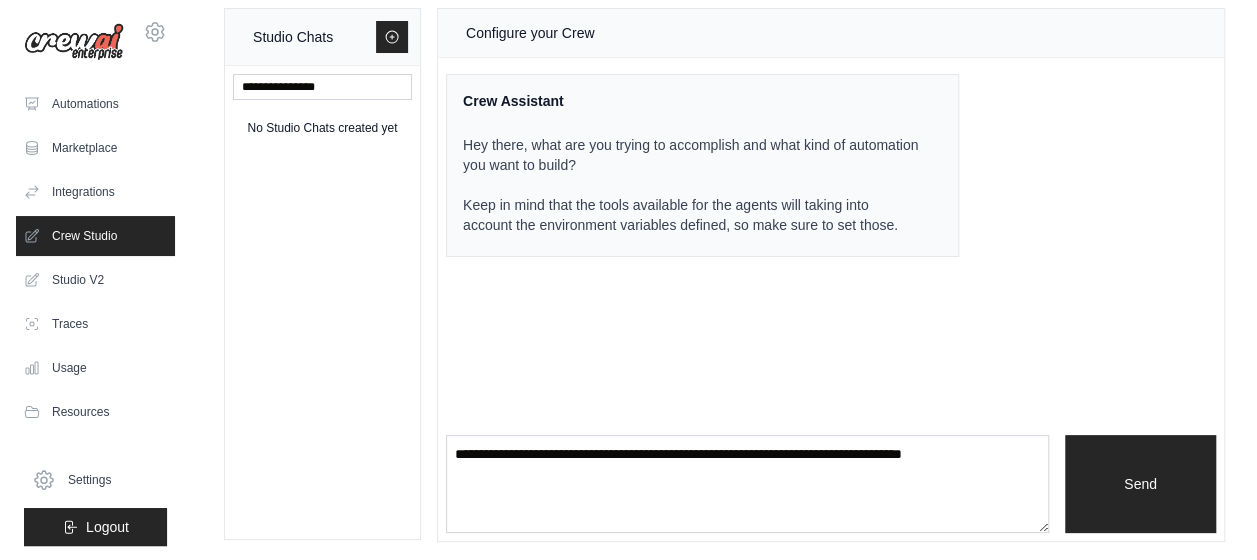 scroll, scrollTop: 19, scrollLeft: 0, axis: vertical 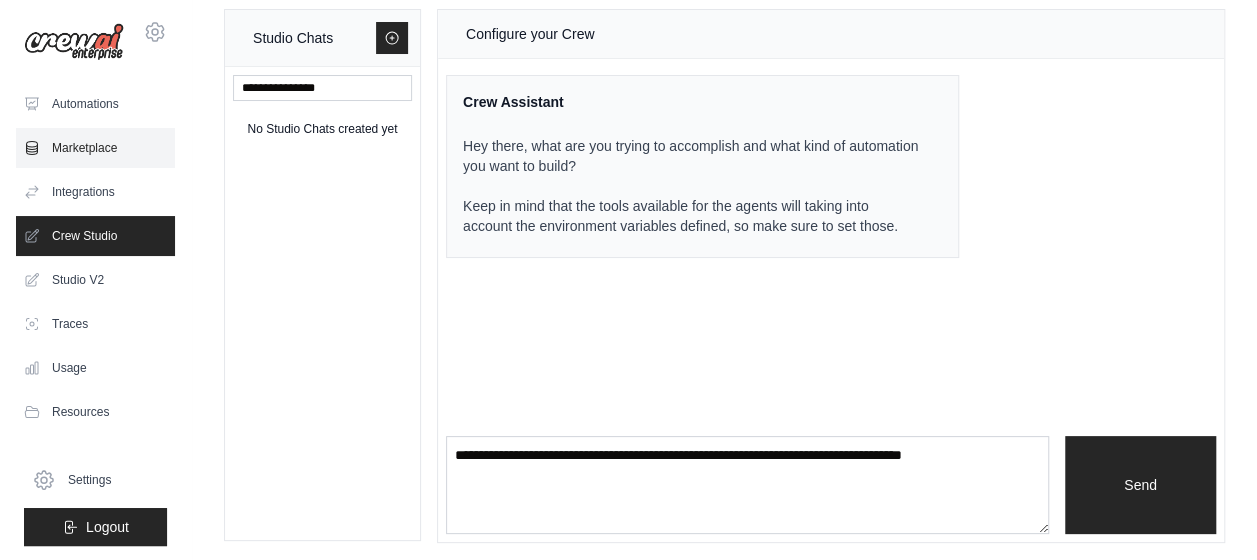click on "Marketplace" at bounding box center (95, 148) 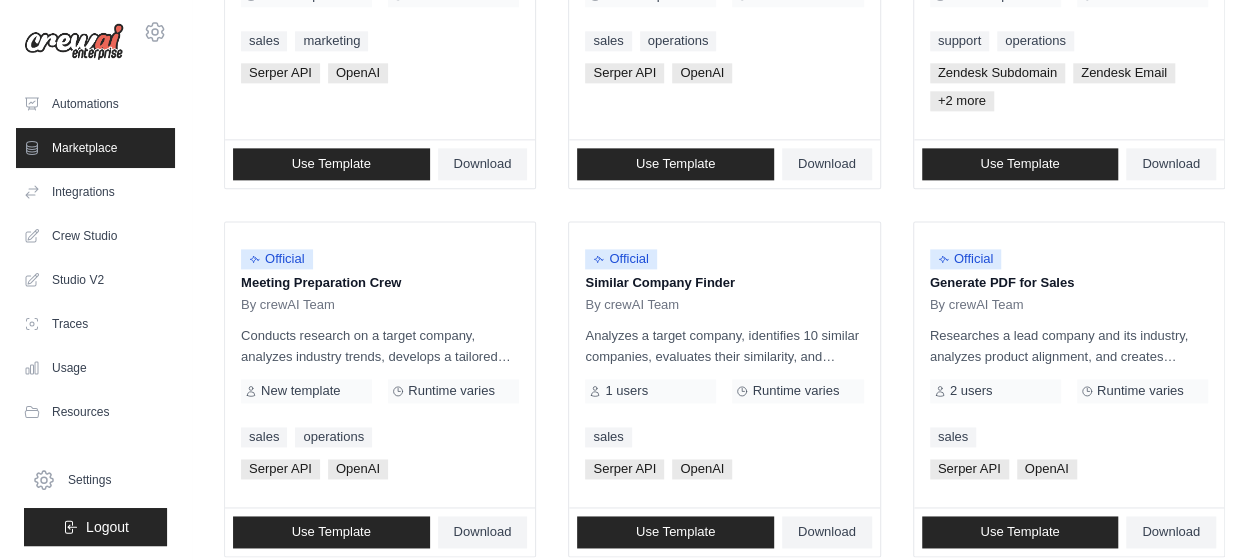 scroll, scrollTop: 1196, scrollLeft: 0, axis: vertical 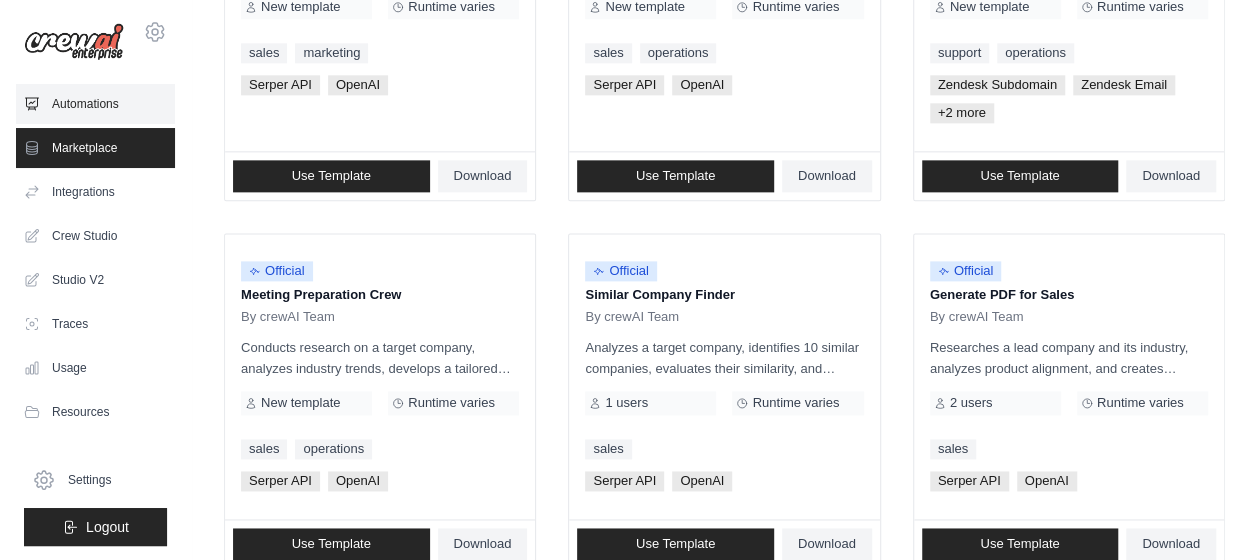 click on "Automations" at bounding box center (95, 104) 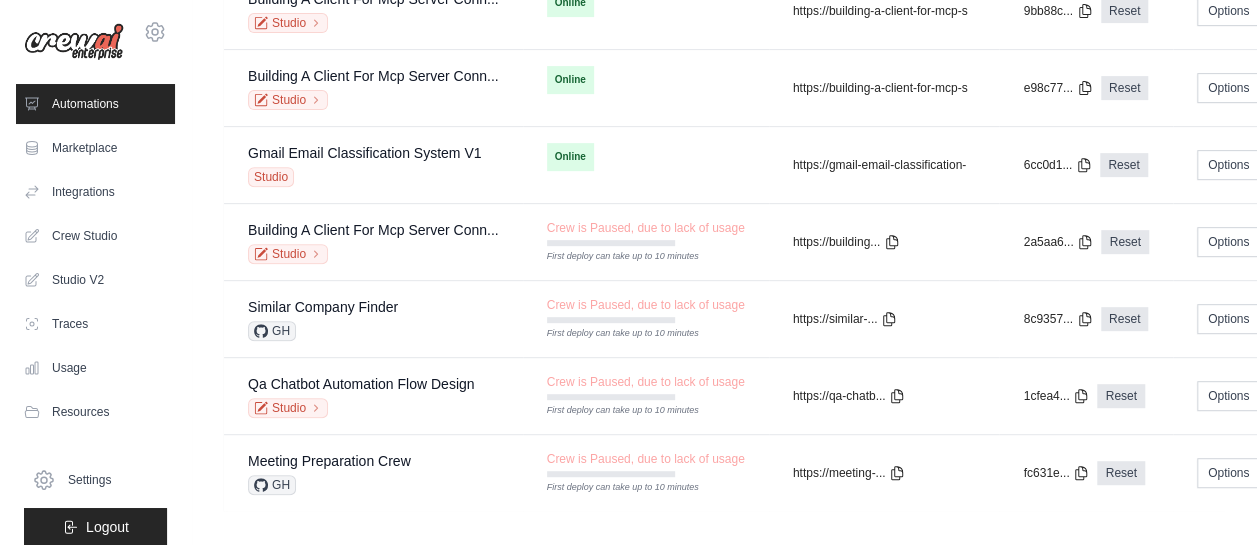scroll, scrollTop: 348, scrollLeft: 0, axis: vertical 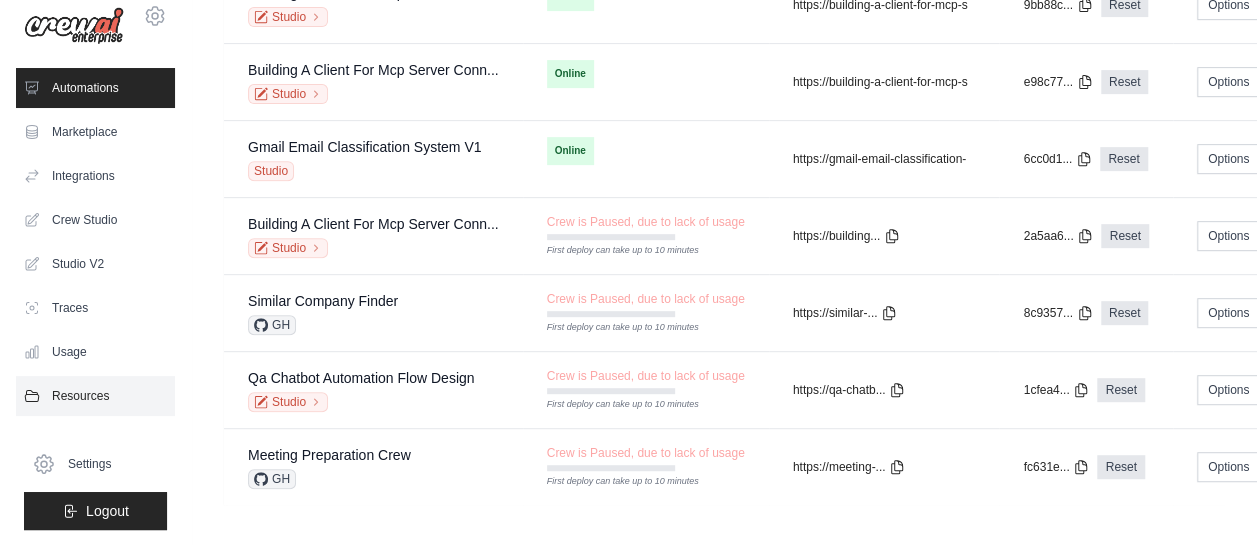 click on "Resources" at bounding box center (95, 396) 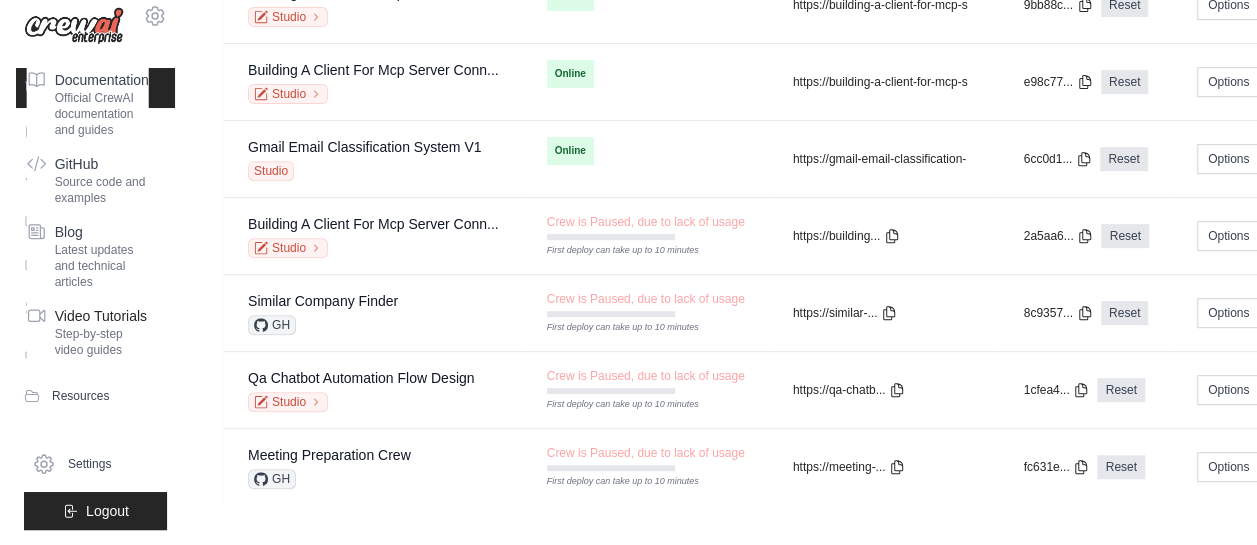 click on "Video Tutorials" at bounding box center [102, 316] 